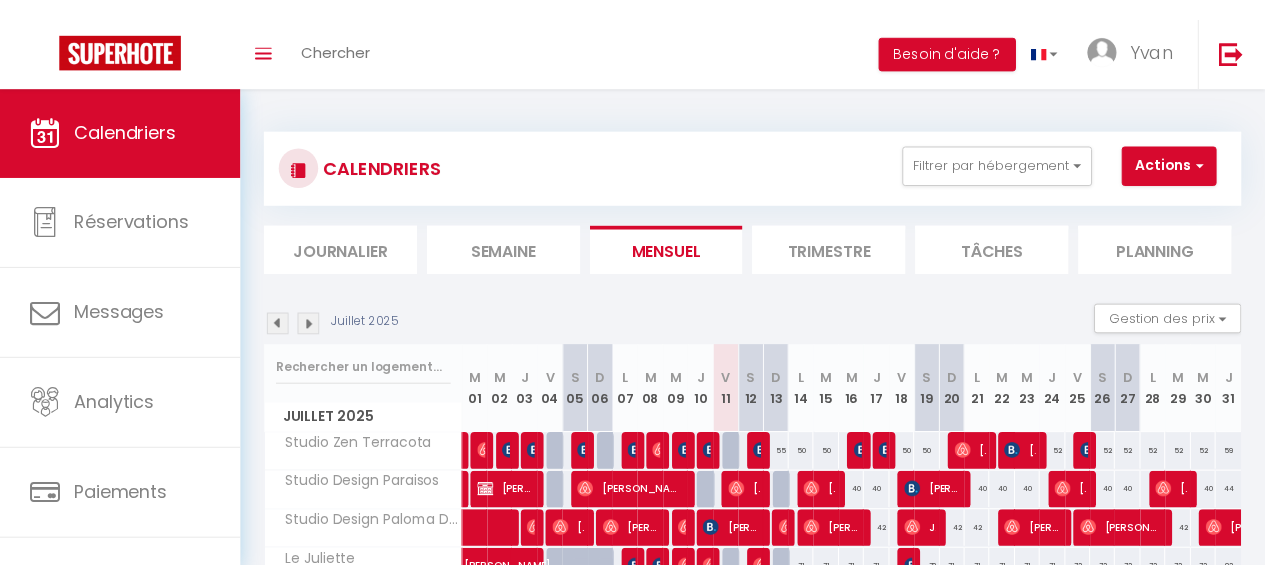 scroll, scrollTop: 0, scrollLeft: 0, axis: both 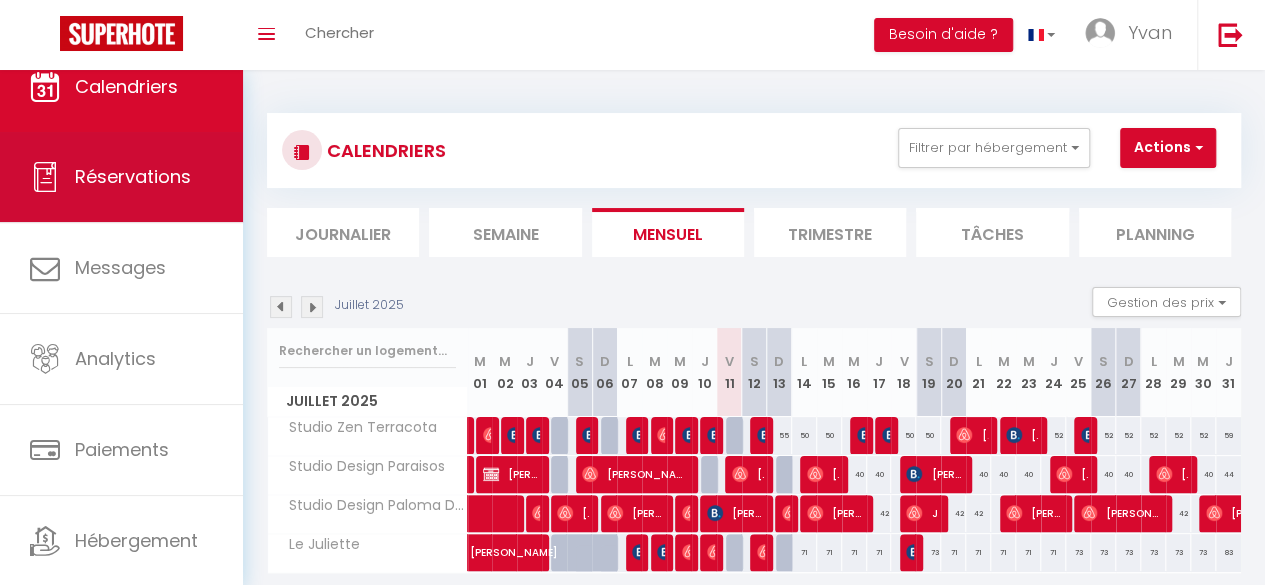 click on "Réservations" at bounding box center (133, 176) 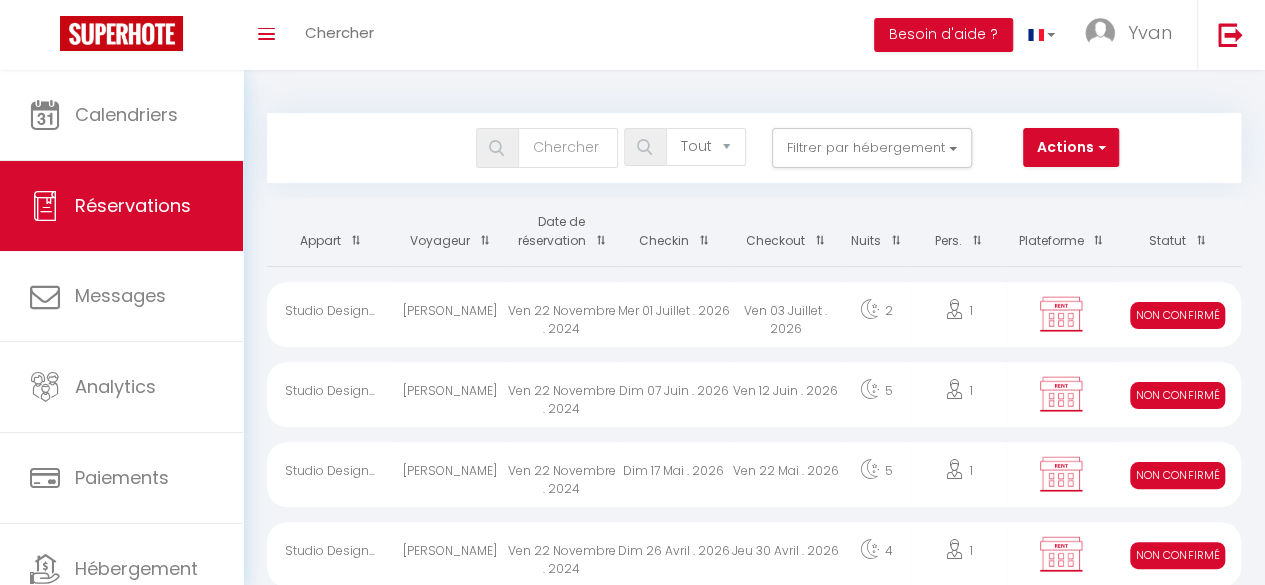click on "Date de réservation" at bounding box center (562, 232) 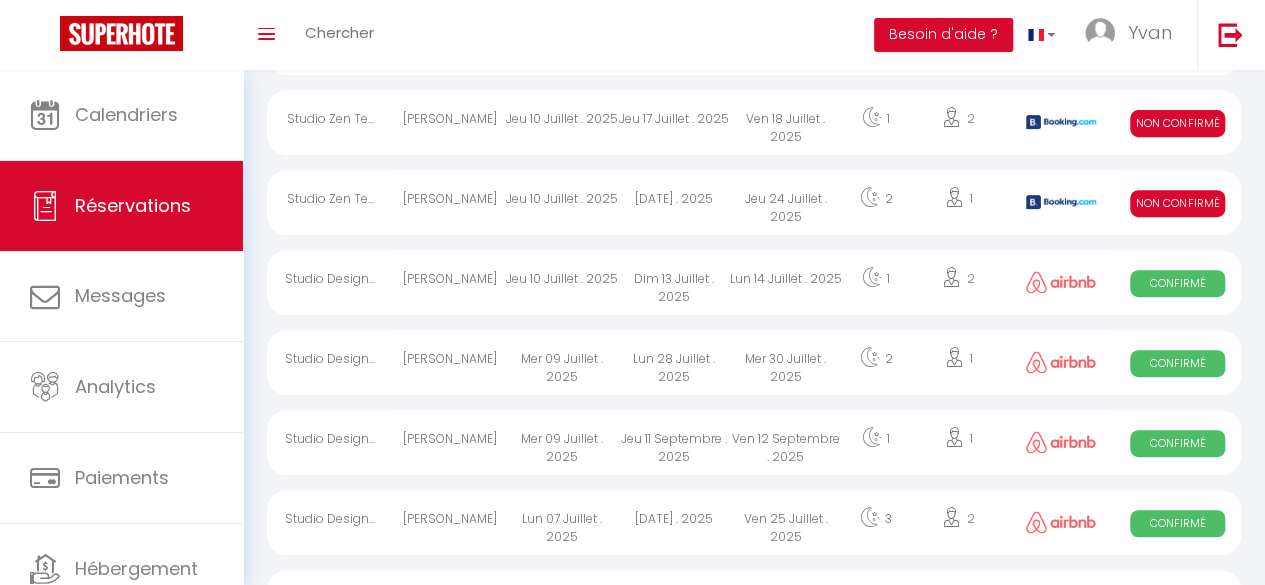 scroll, scrollTop: 419, scrollLeft: 0, axis: vertical 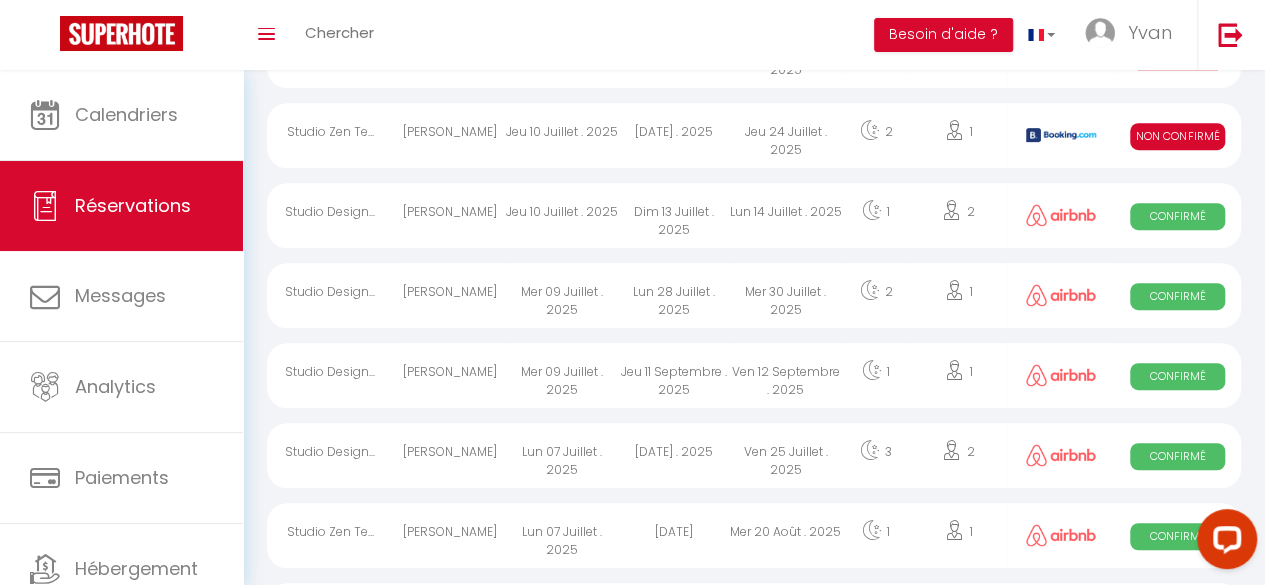 click on "Mer 09 Juillet . 2025" at bounding box center [562, 295] 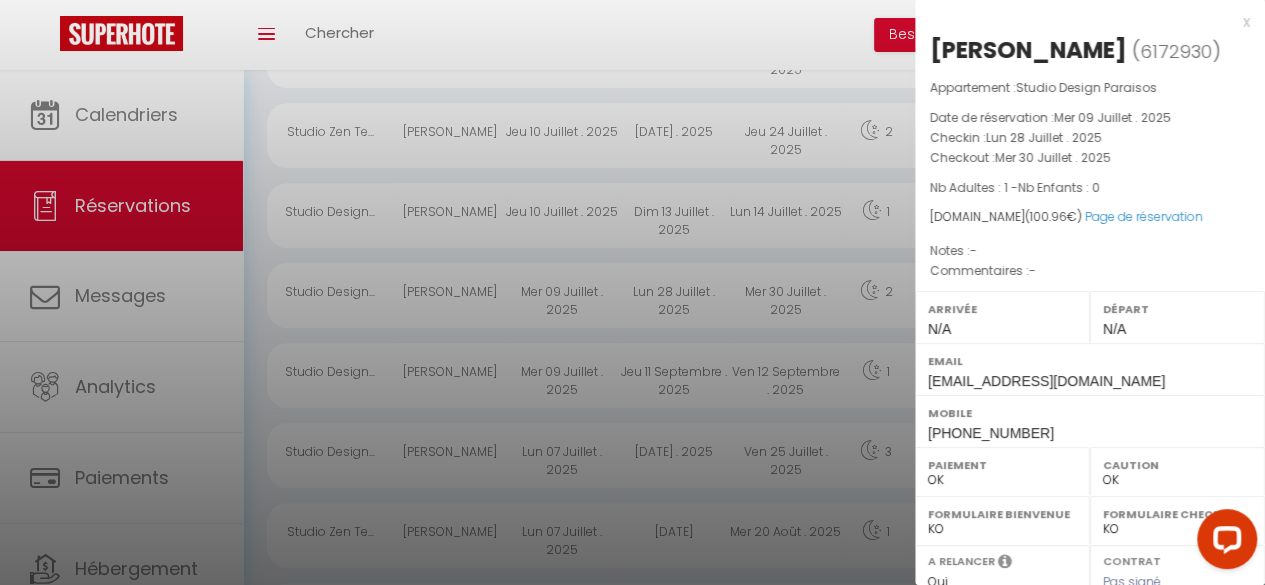 click at bounding box center [632, 292] 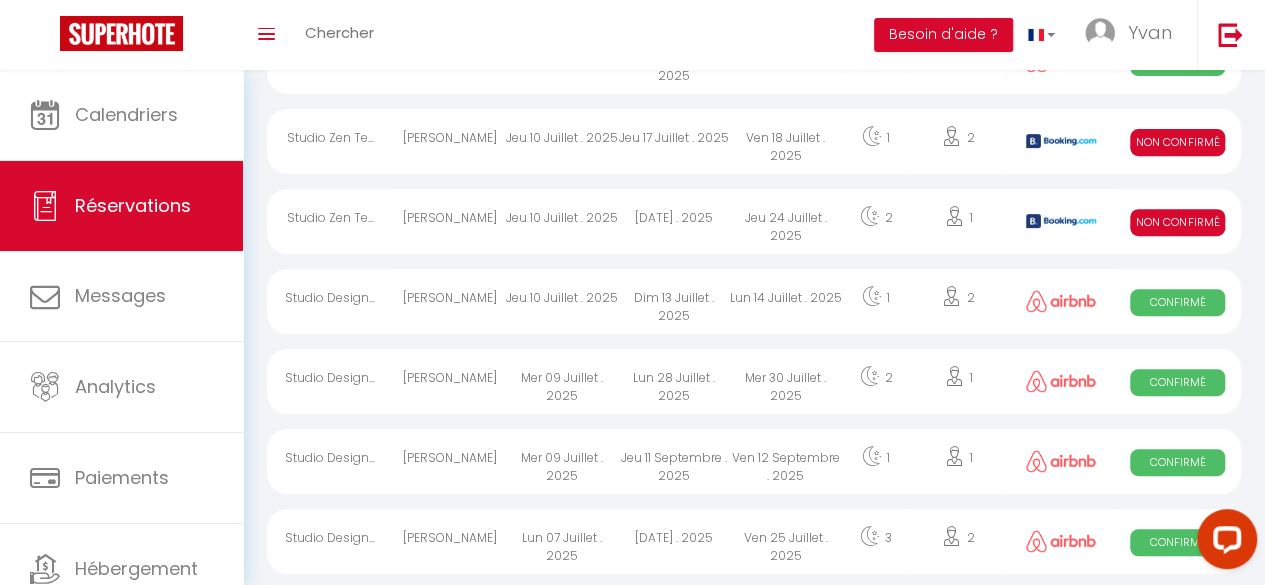 scroll, scrollTop: 332, scrollLeft: 0, axis: vertical 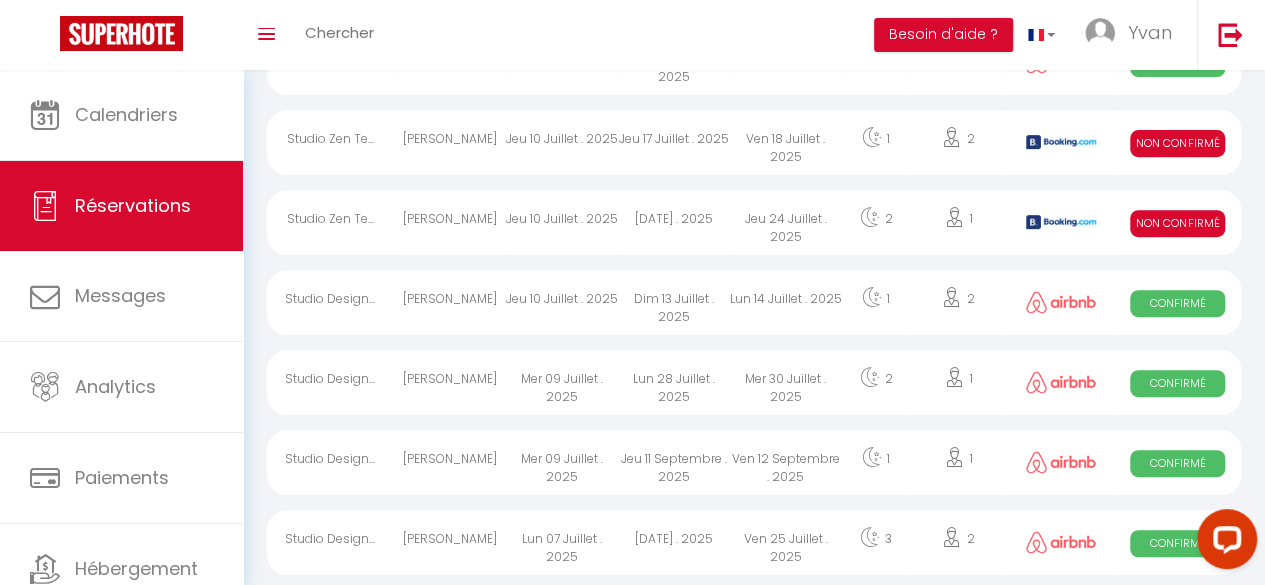 click on "Dim 13 Juillet . 2025" at bounding box center (674, 302) 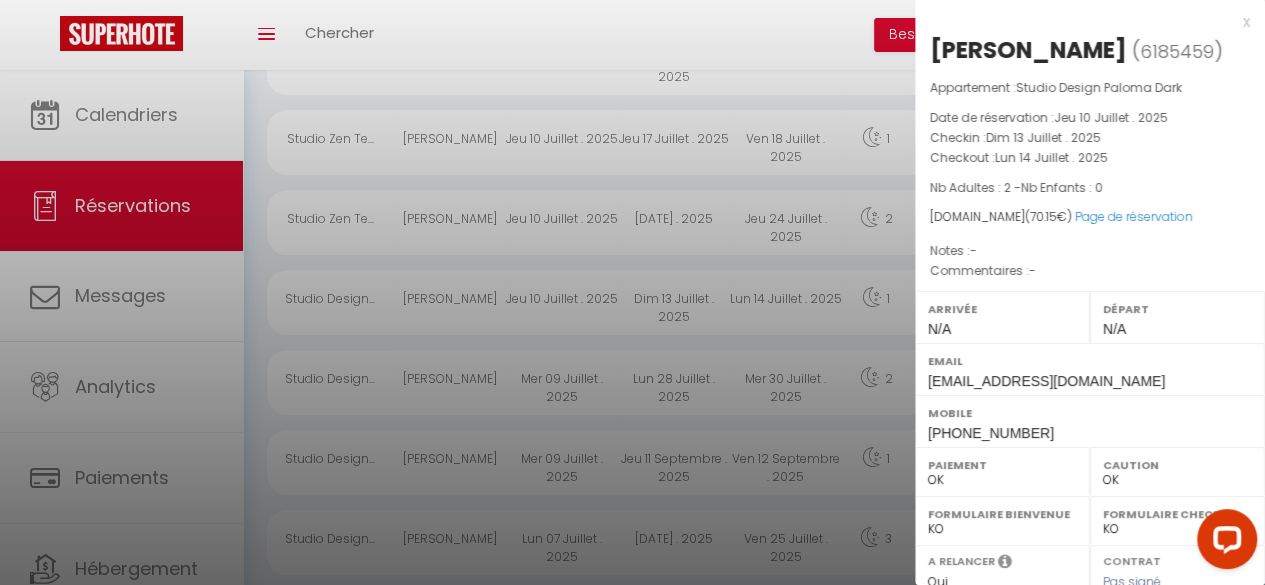 click at bounding box center (632, 292) 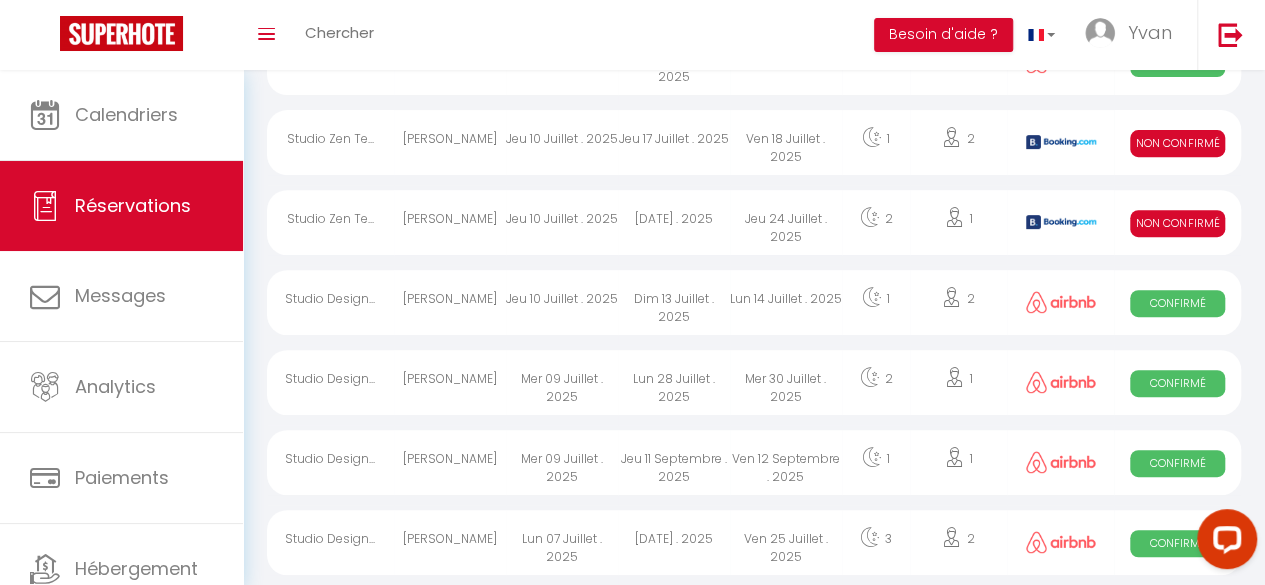 click on "Dim 13 Juillet . 2025" at bounding box center (674, 302) 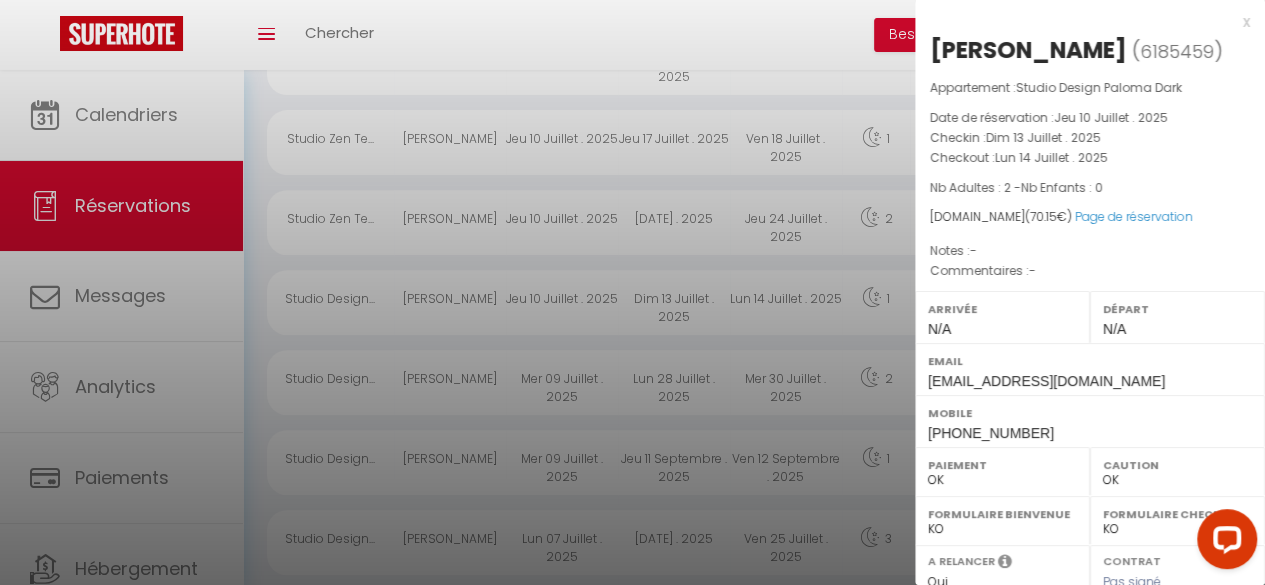 click at bounding box center [632, 292] 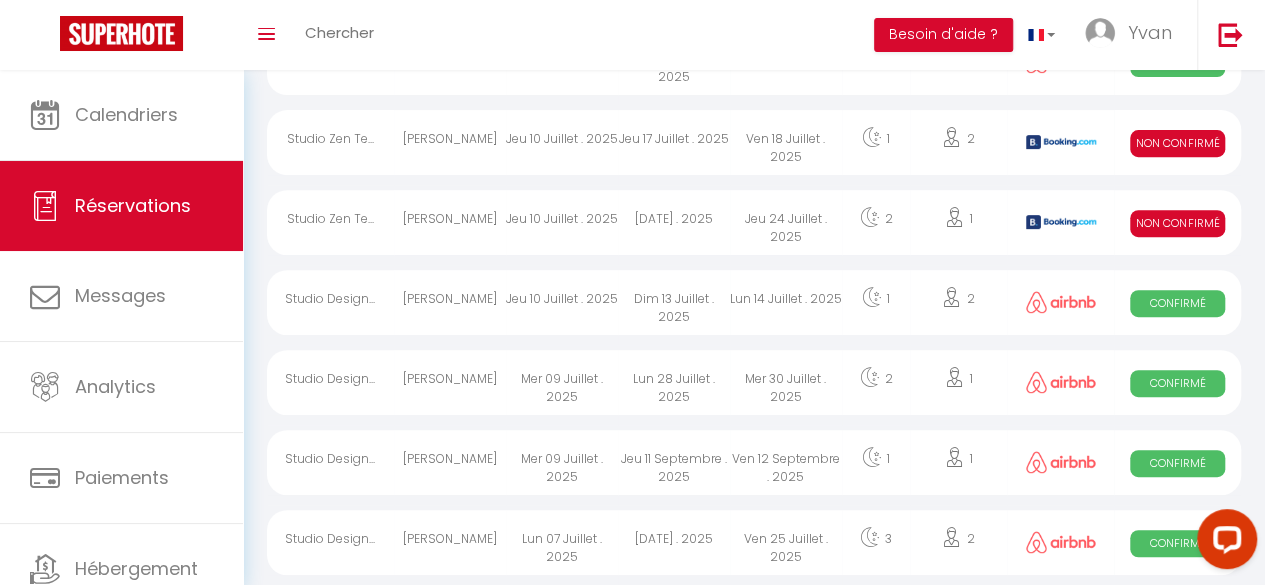 click on "[DATE] . 2025" at bounding box center [674, 222] 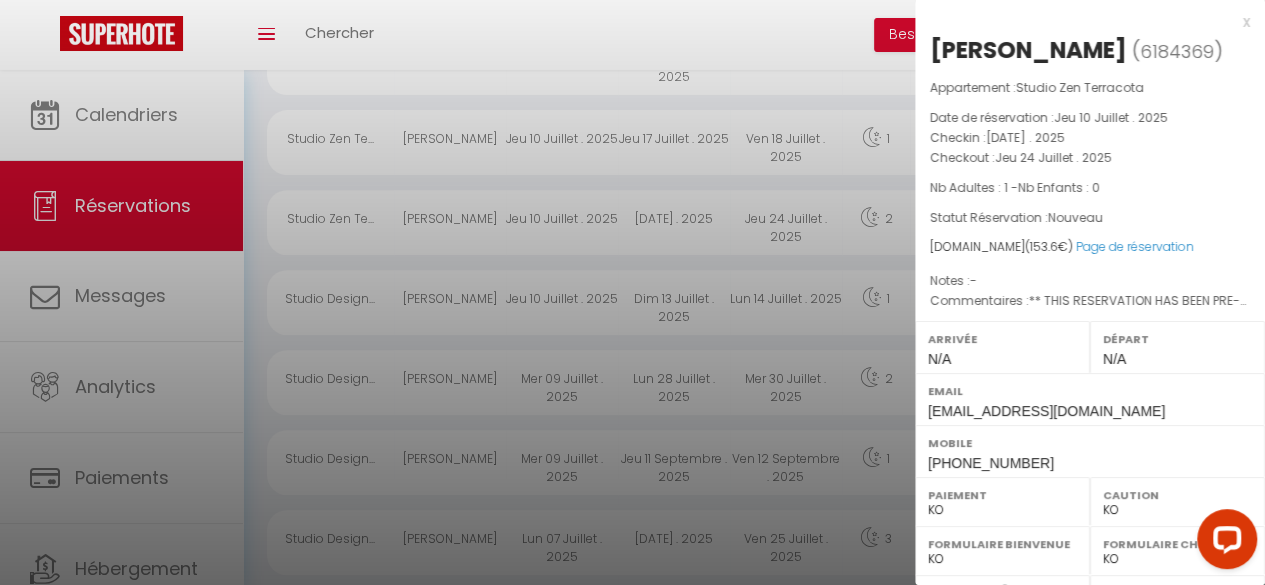 click at bounding box center [632, 292] 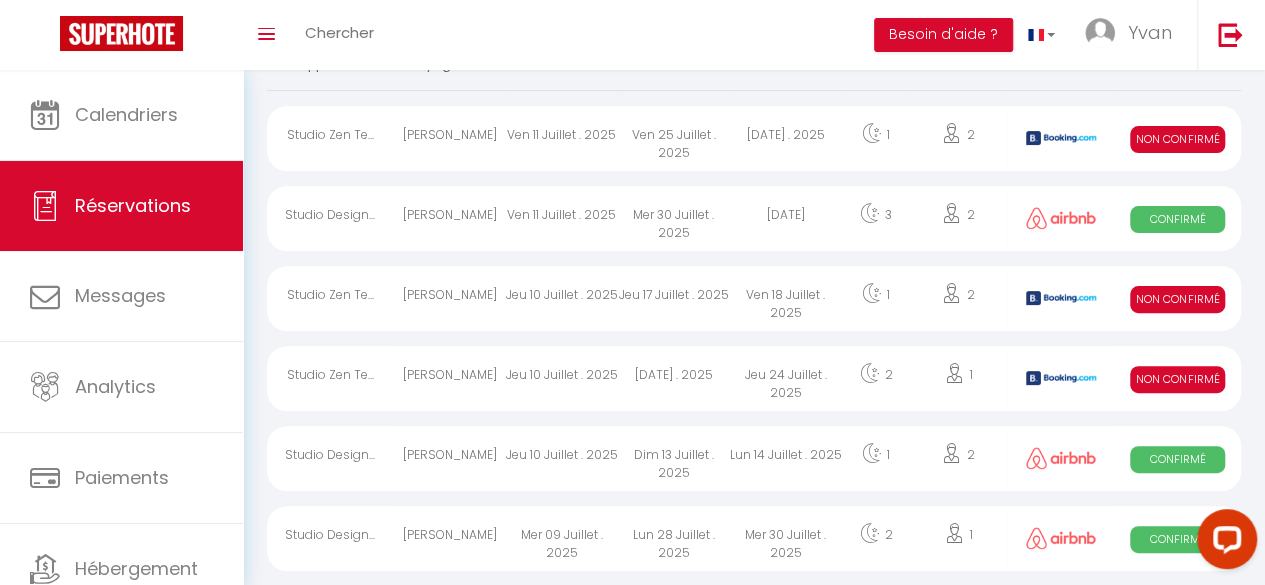 scroll, scrollTop: 163, scrollLeft: 0, axis: vertical 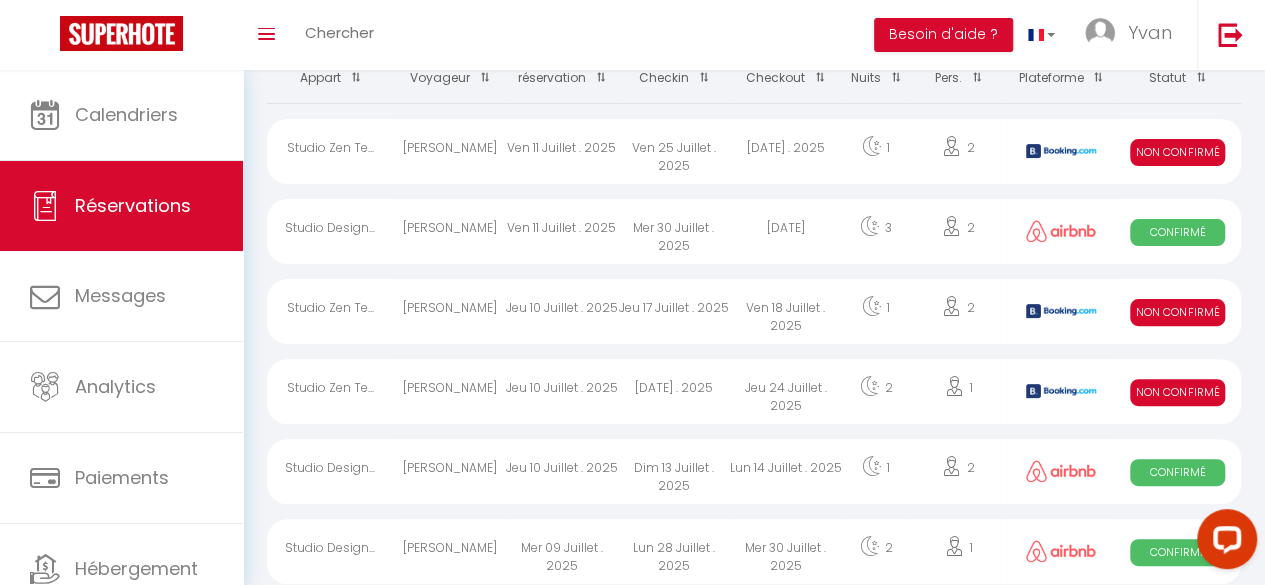 click on "Mer 30 Juillet . 2025" at bounding box center [674, 231] 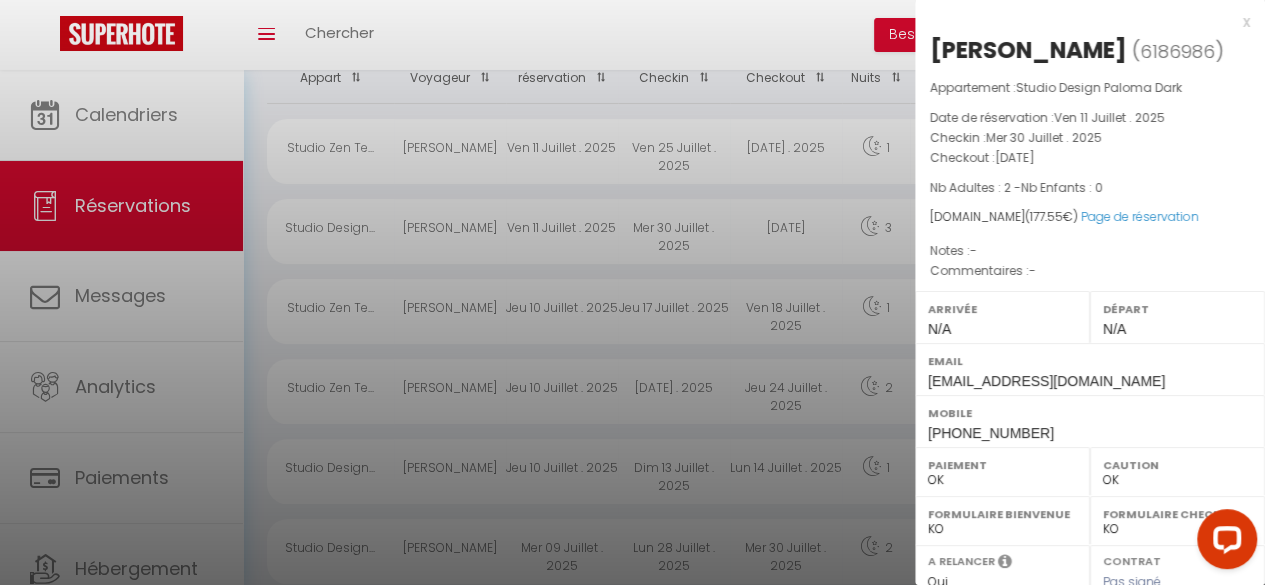 click at bounding box center (632, 292) 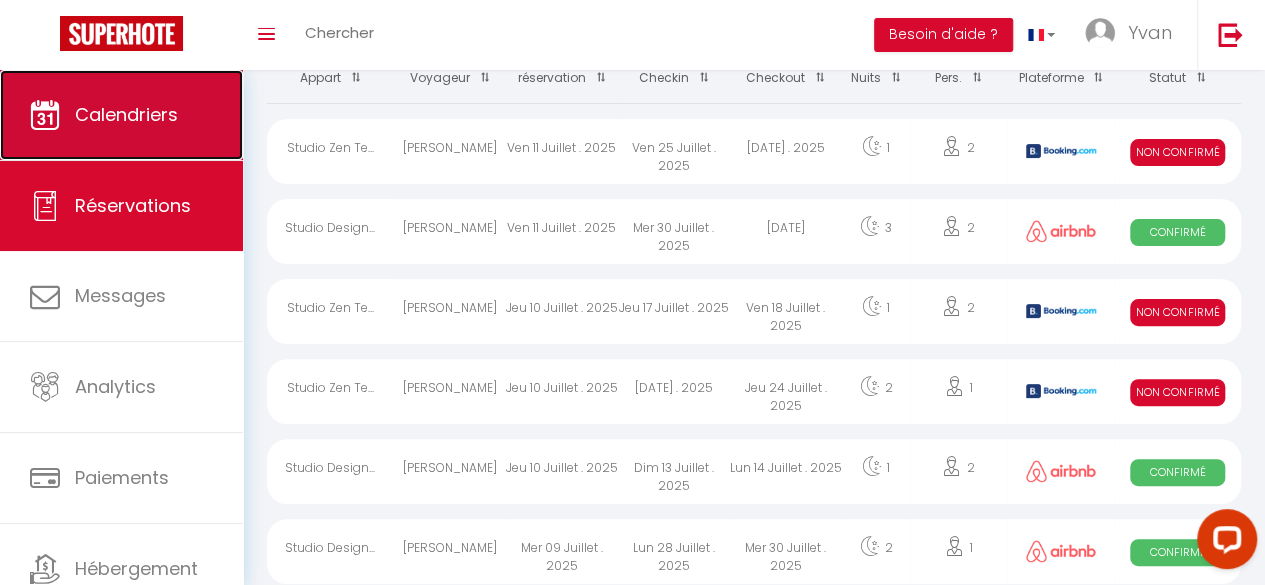 click on "Calendriers" at bounding box center [121, 115] 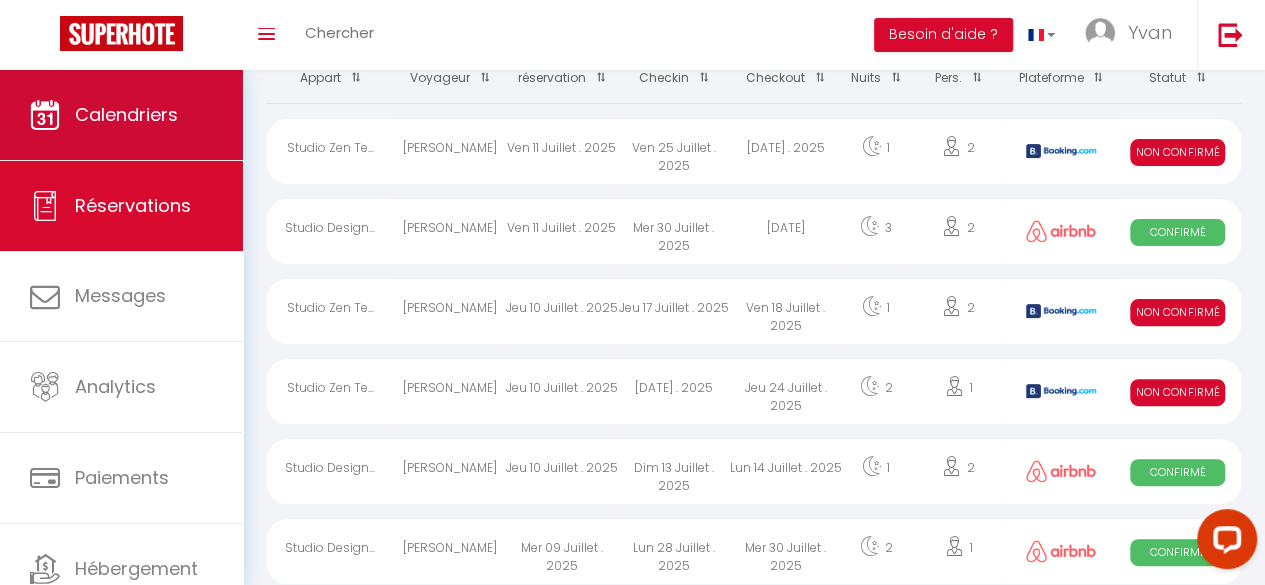 scroll, scrollTop: 0, scrollLeft: 0, axis: both 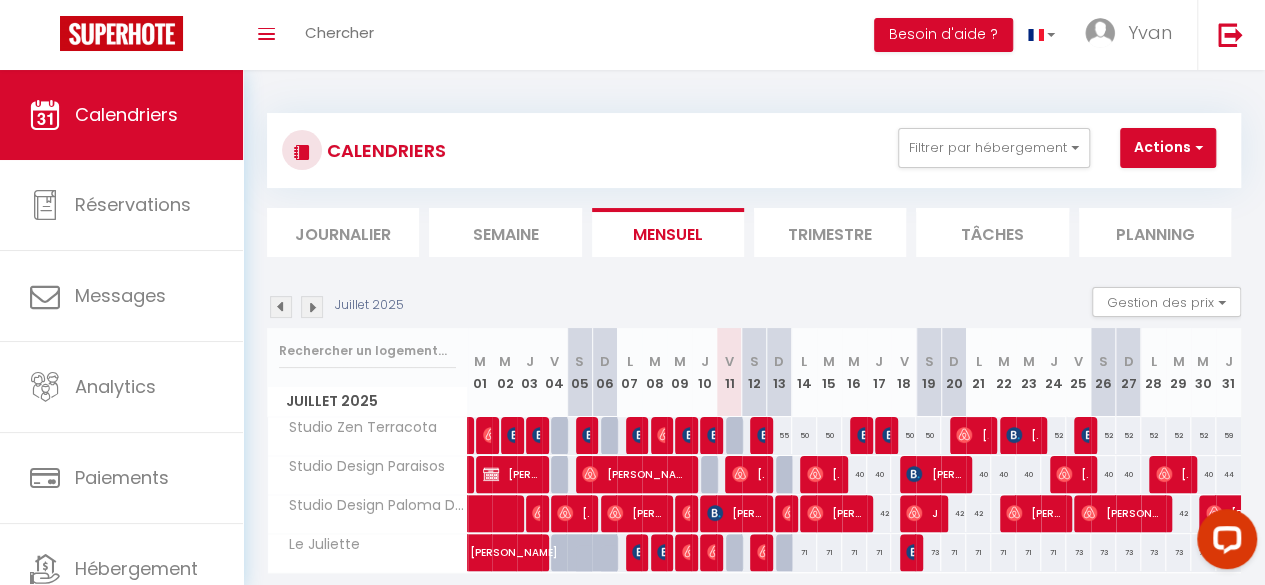 click at bounding box center [312, 307] 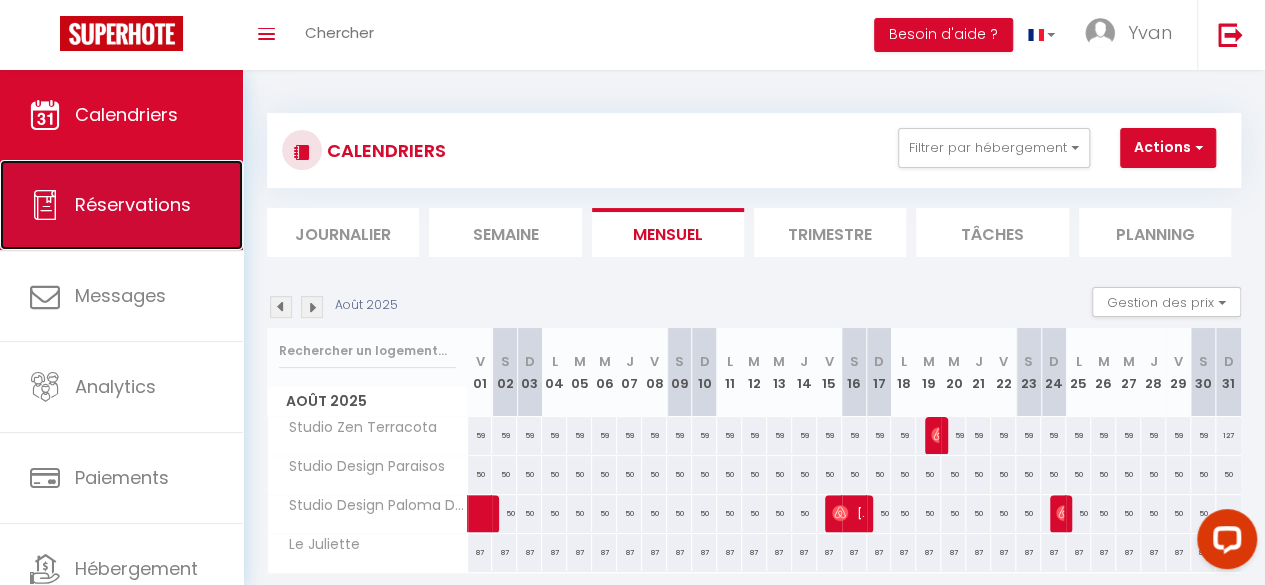 click on "Réservations" at bounding box center (133, 204) 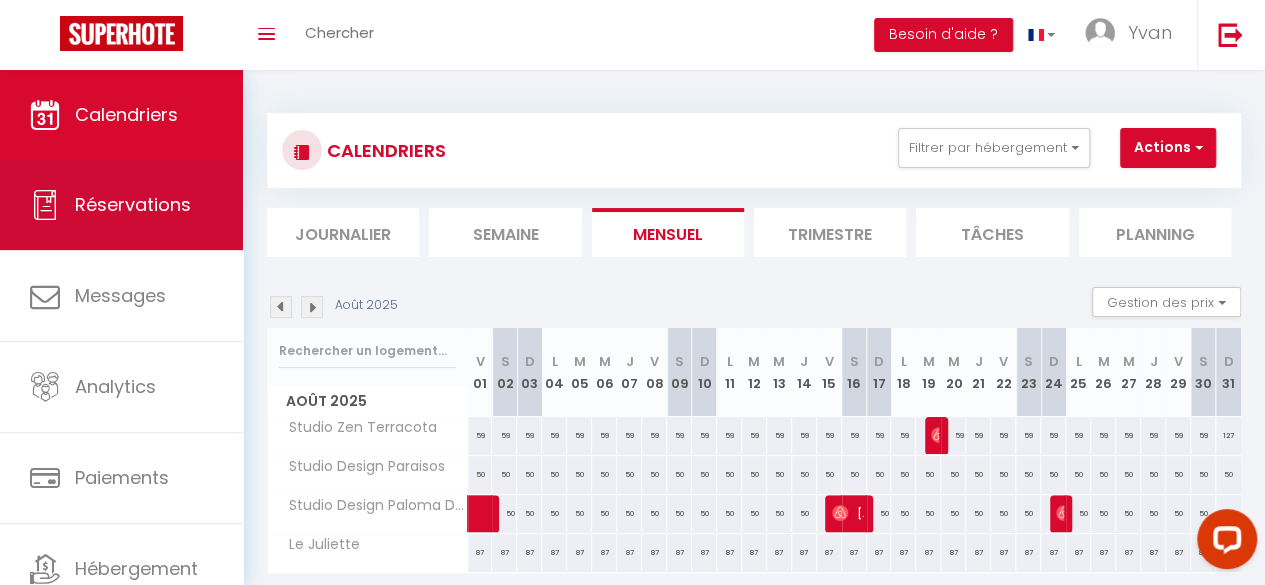 select on "not_cancelled" 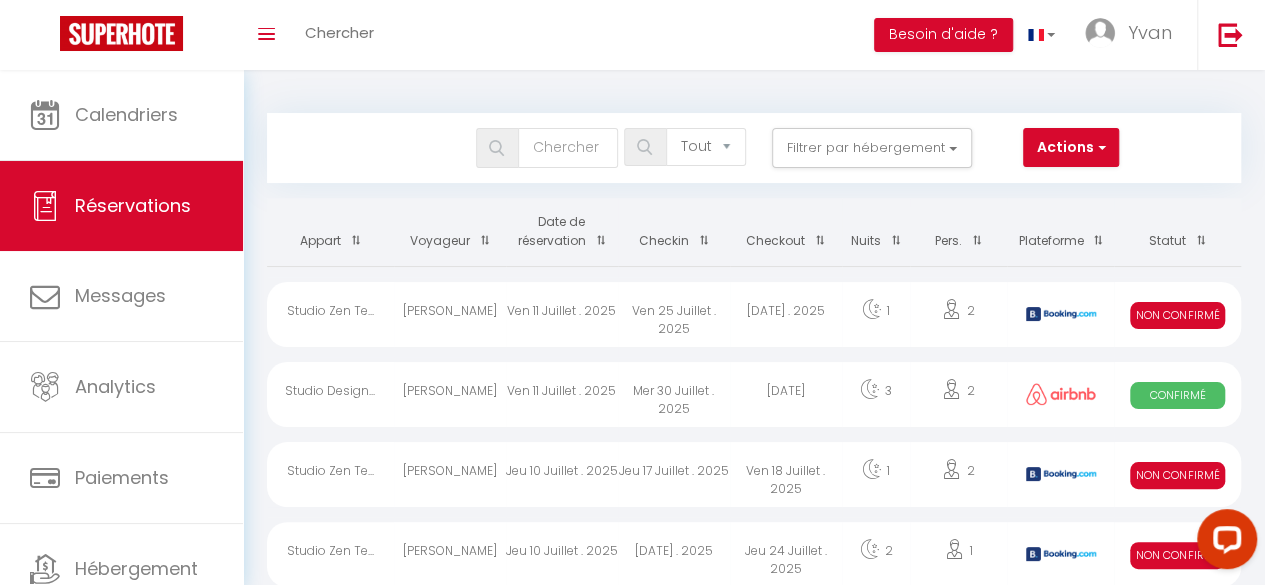 click on "Checkin" at bounding box center (674, 232) 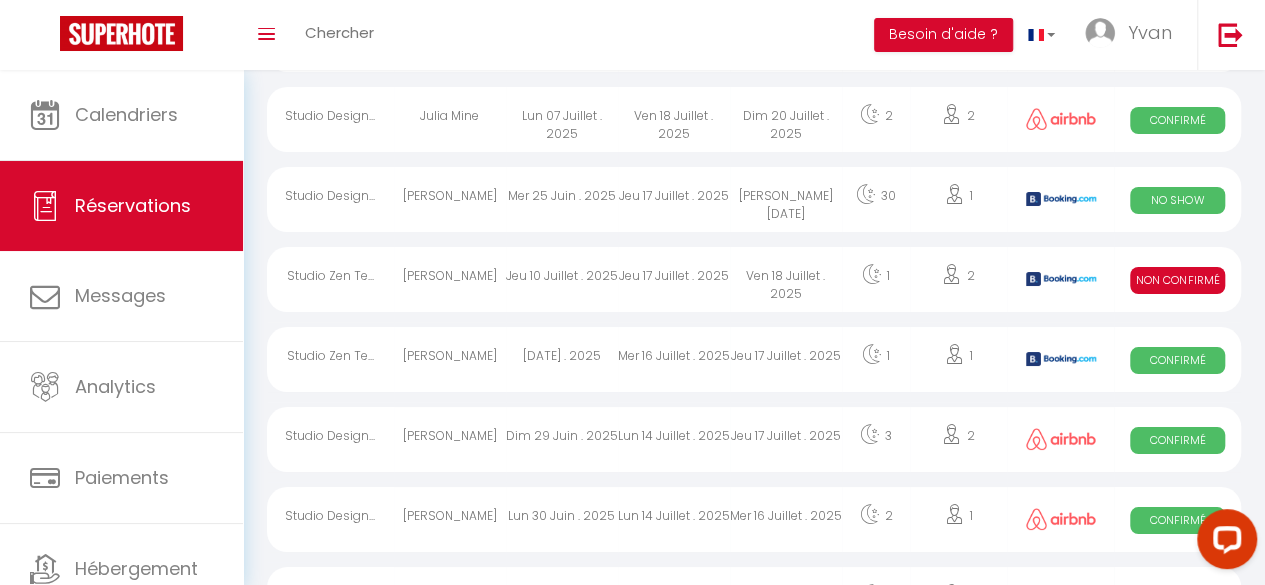 scroll, scrollTop: 3770, scrollLeft: 0, axis: vertical 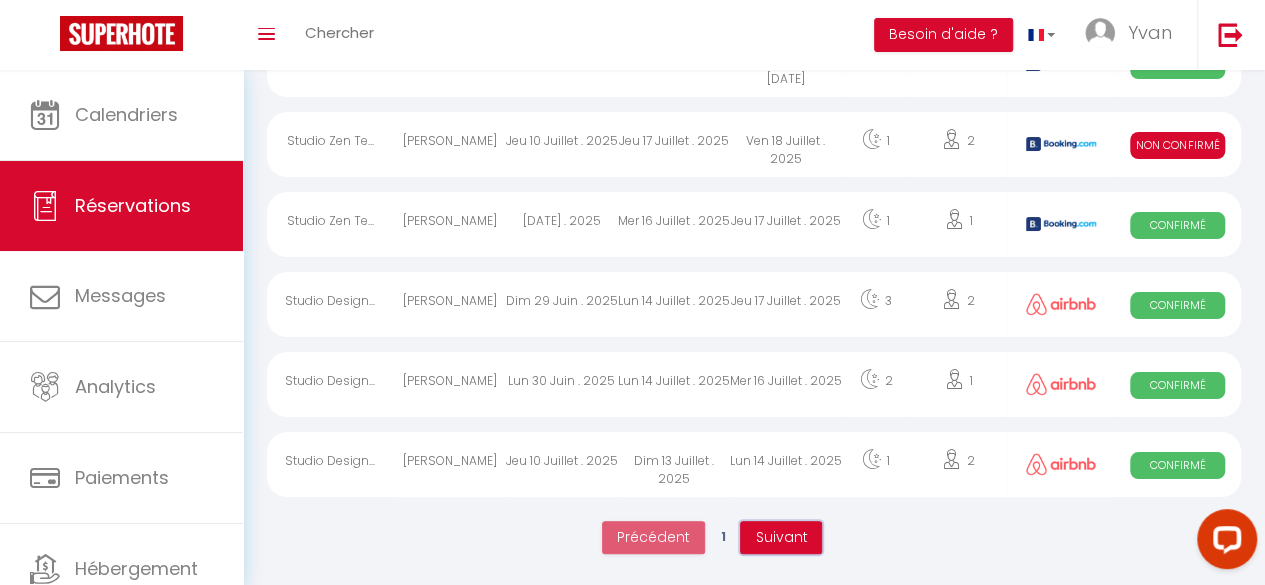 click on "Suivant" at bounding box center [781, 537] 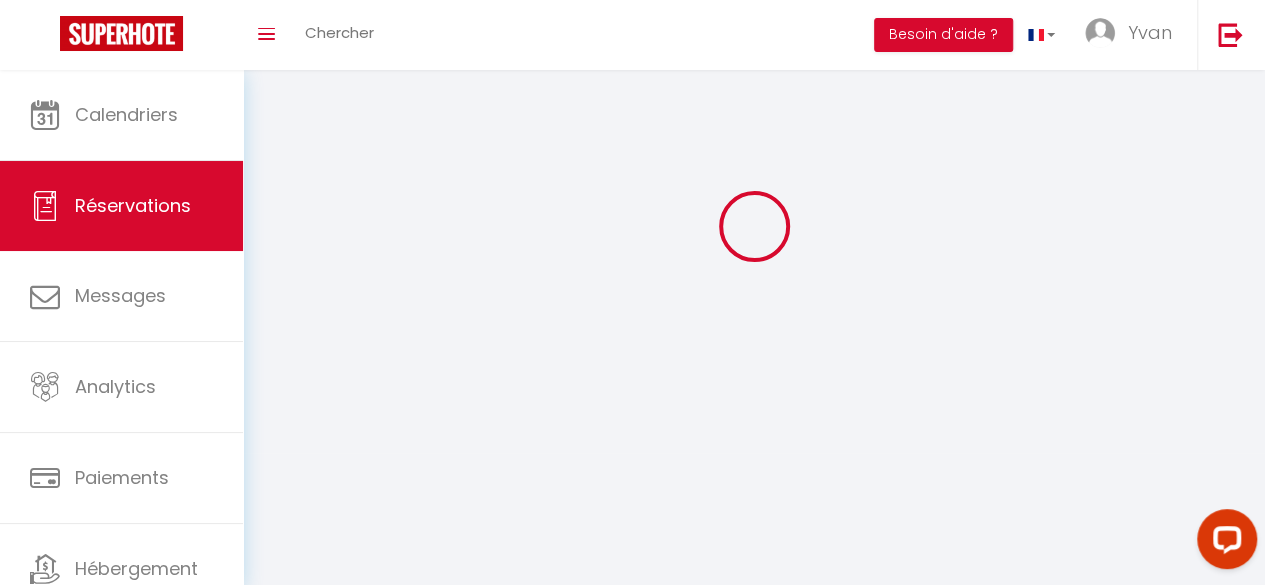scroll, scrollTop: 70, scrollLeft: 0, axis: vertical 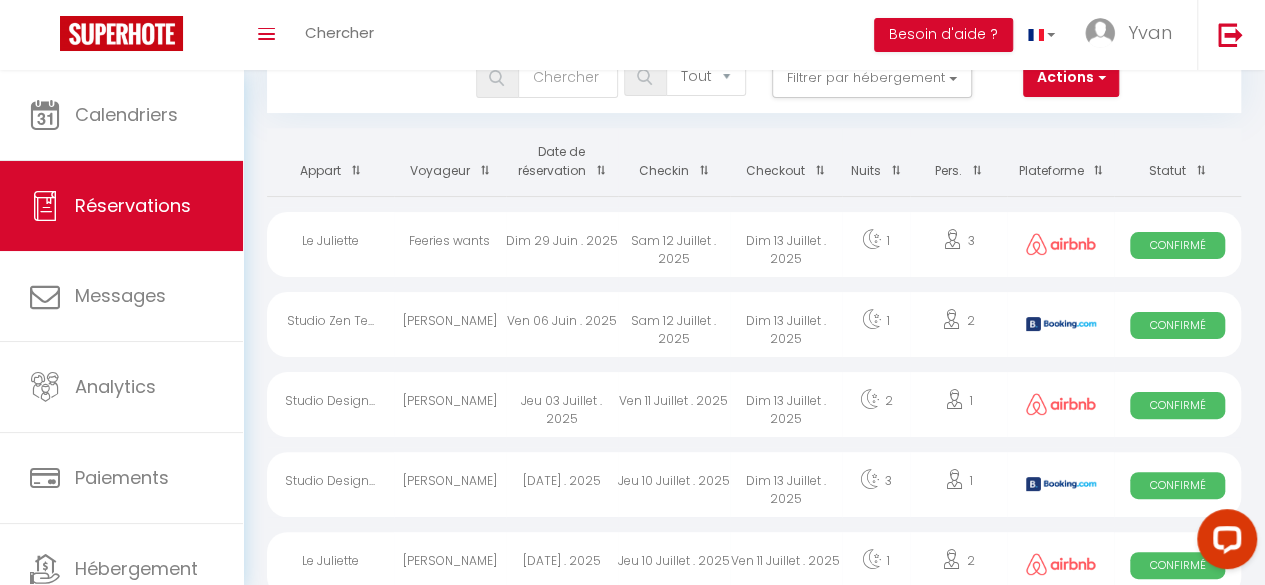 click on "Ven 11 Juillet . 2025" at bounding box center [674, 404] 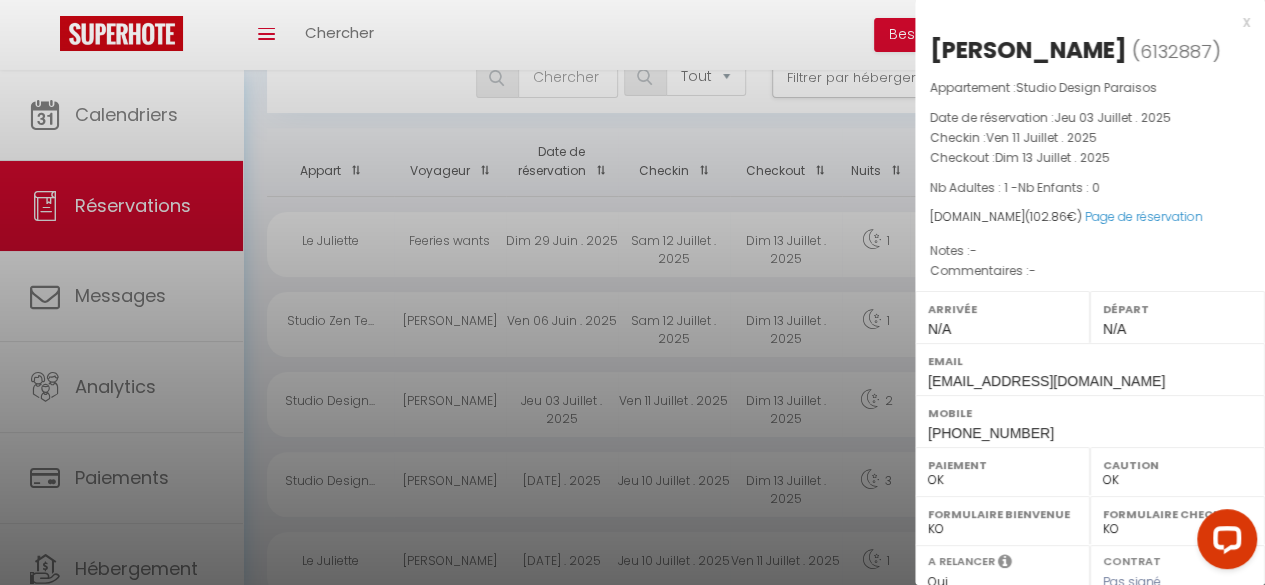 scroll, scrollTop: 342, scrollLeft: 0, axis: vertical 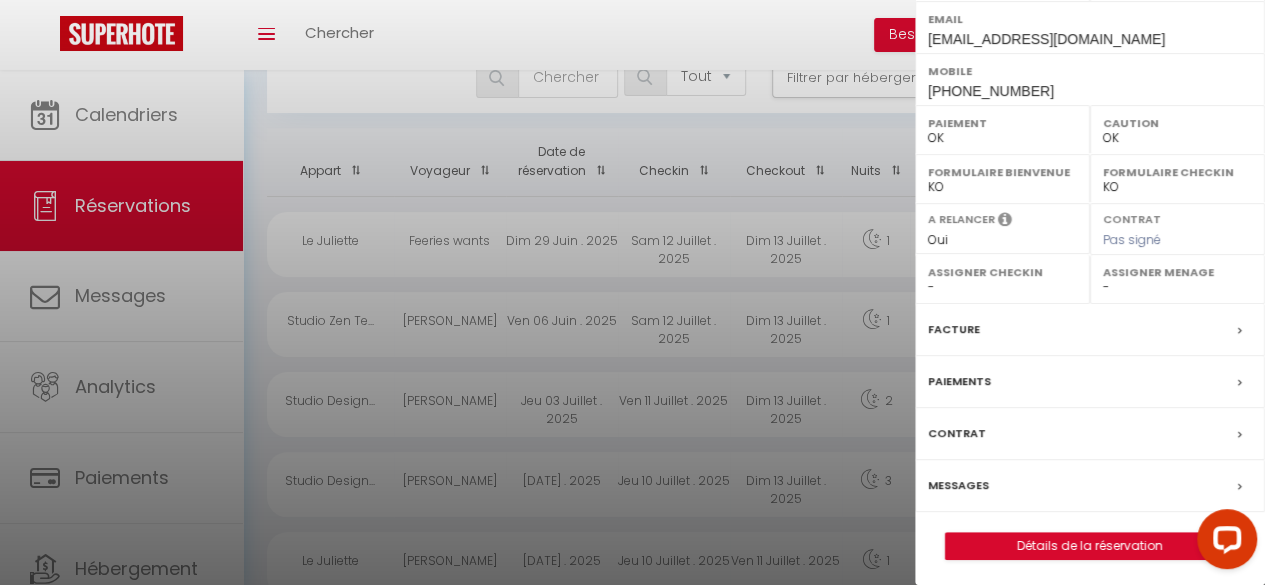 click on "Messages" at bounding box center (958, 485) 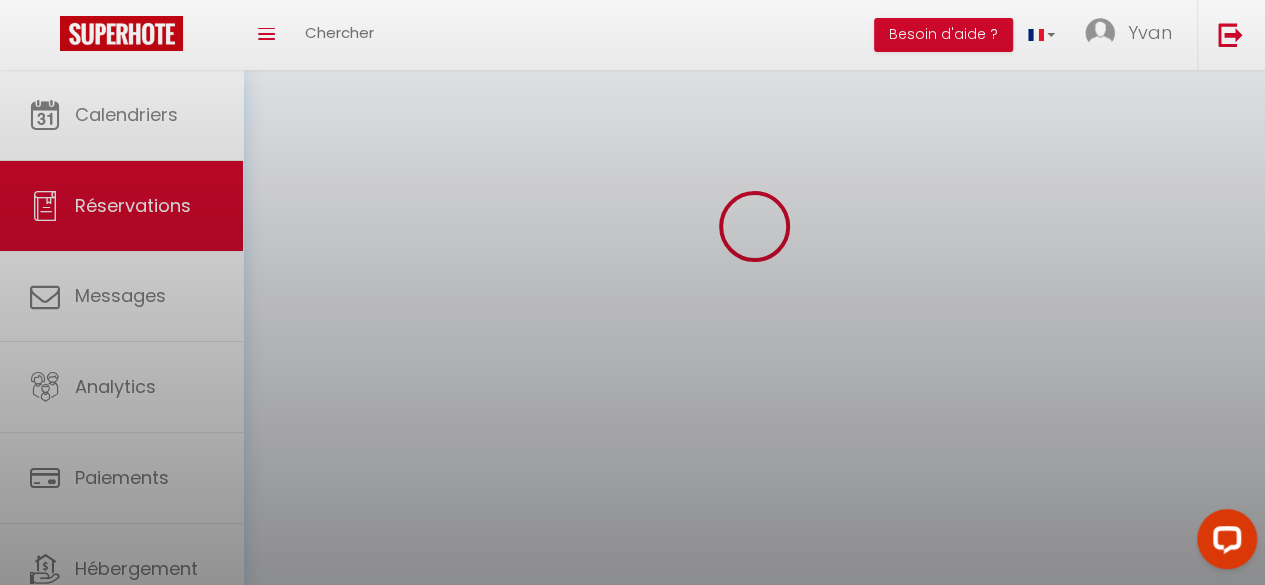scroll, scrollTop: 0, scrollLeft: 0, axis: both 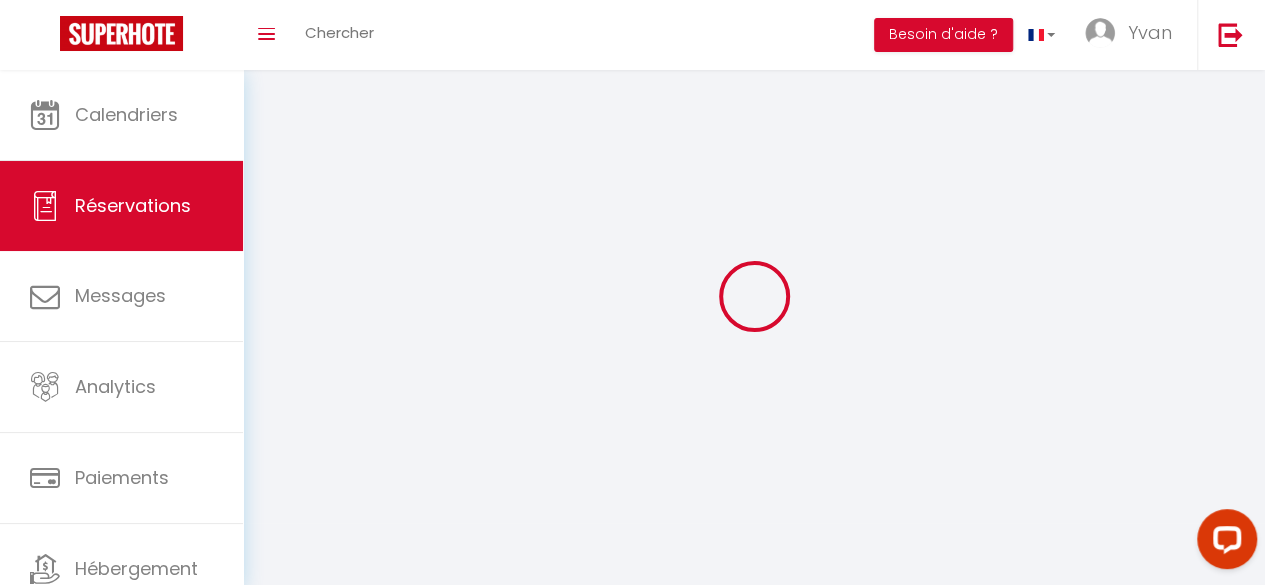 select 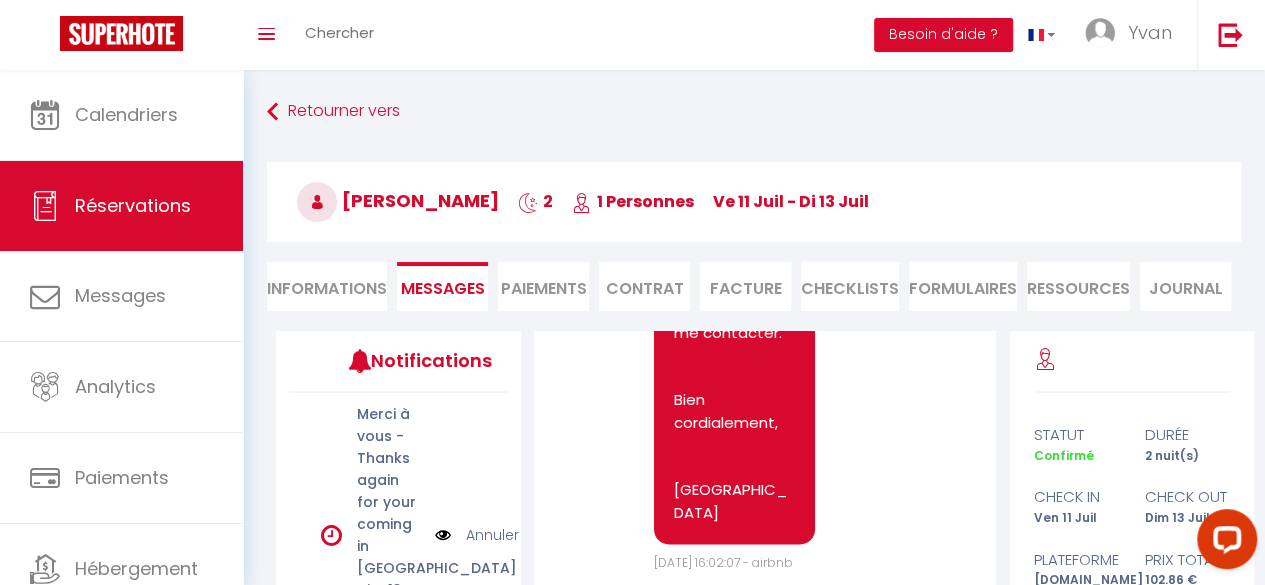scroll, scrollTop: 9497, scrollLeft: 0, axis: vertical 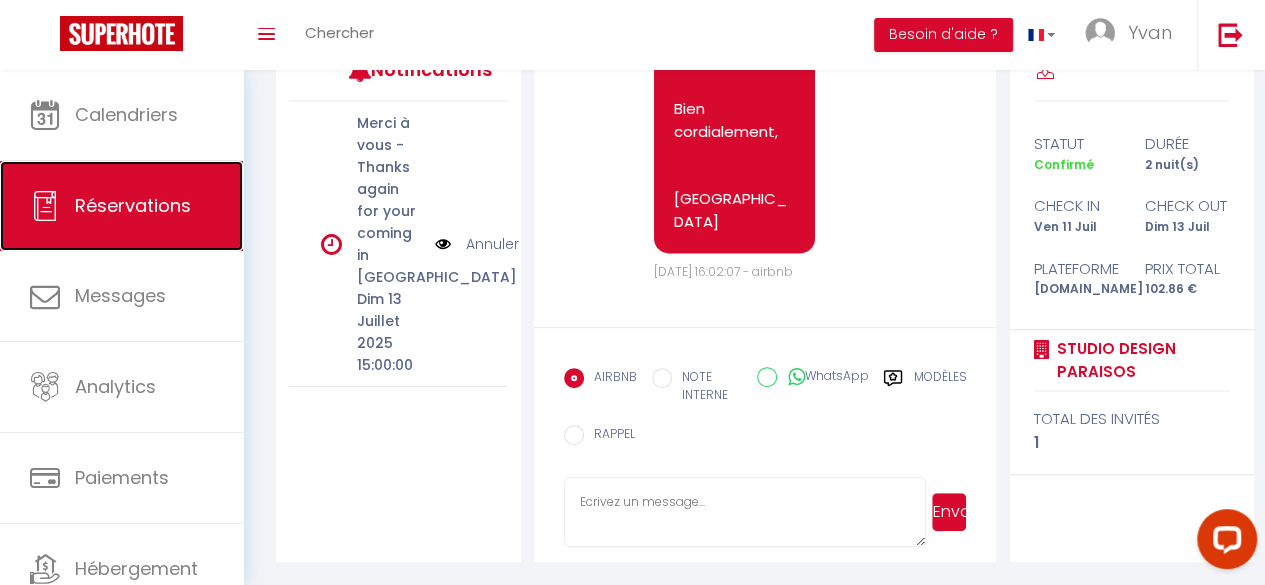 click on "Réservations" at bounding box center (133, 205) 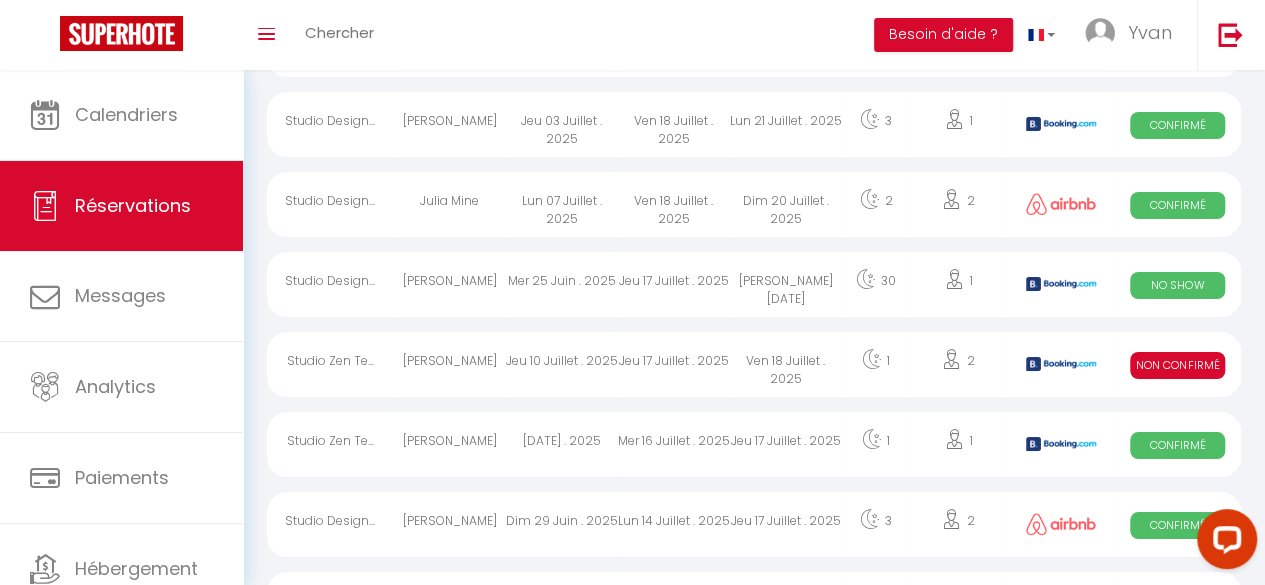 scroll, scrollTop: 3770, scrollLeft: 0, axis: vertical 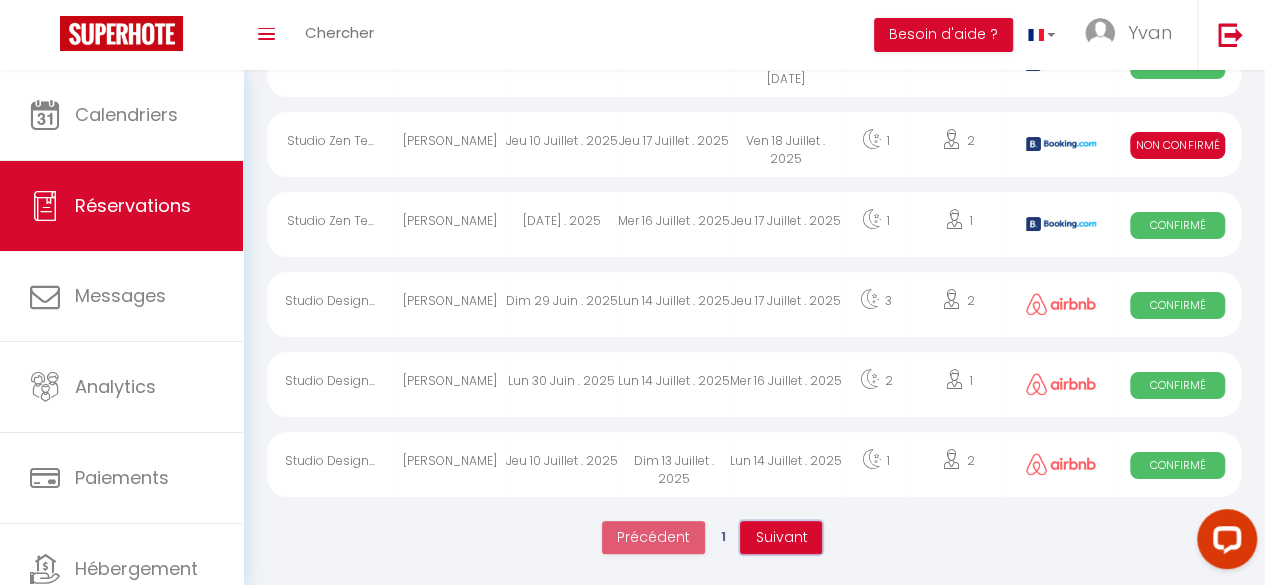 click on "Suivant" at bounding box center [781, 537] 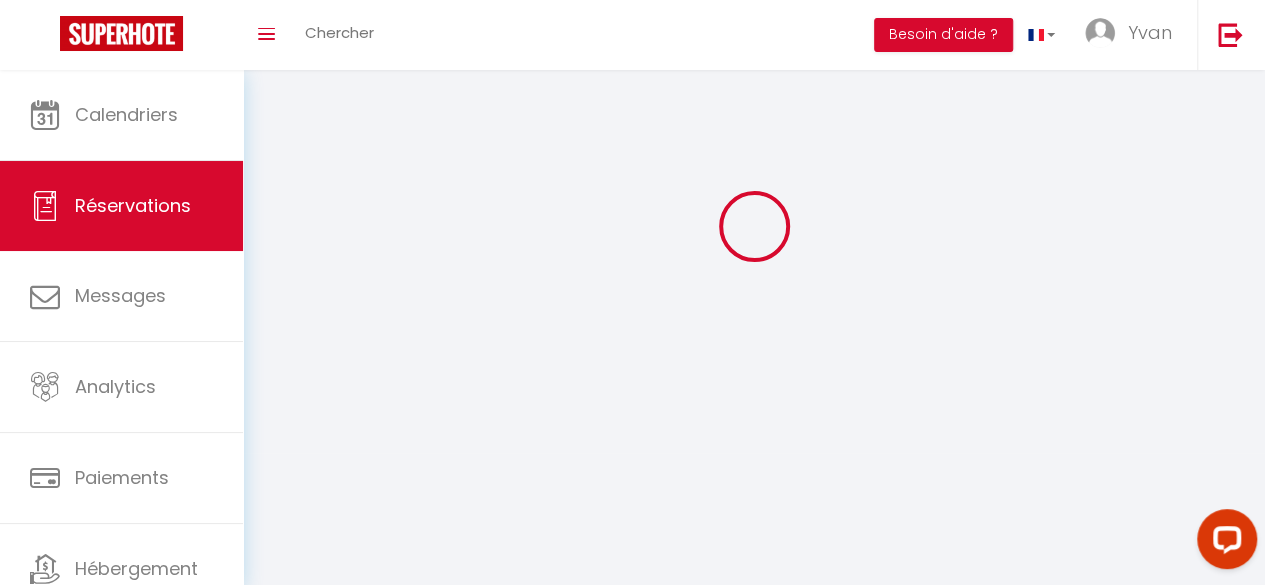 scroll, scrollTop: 70, scrollLeft: 0, axis: vertical 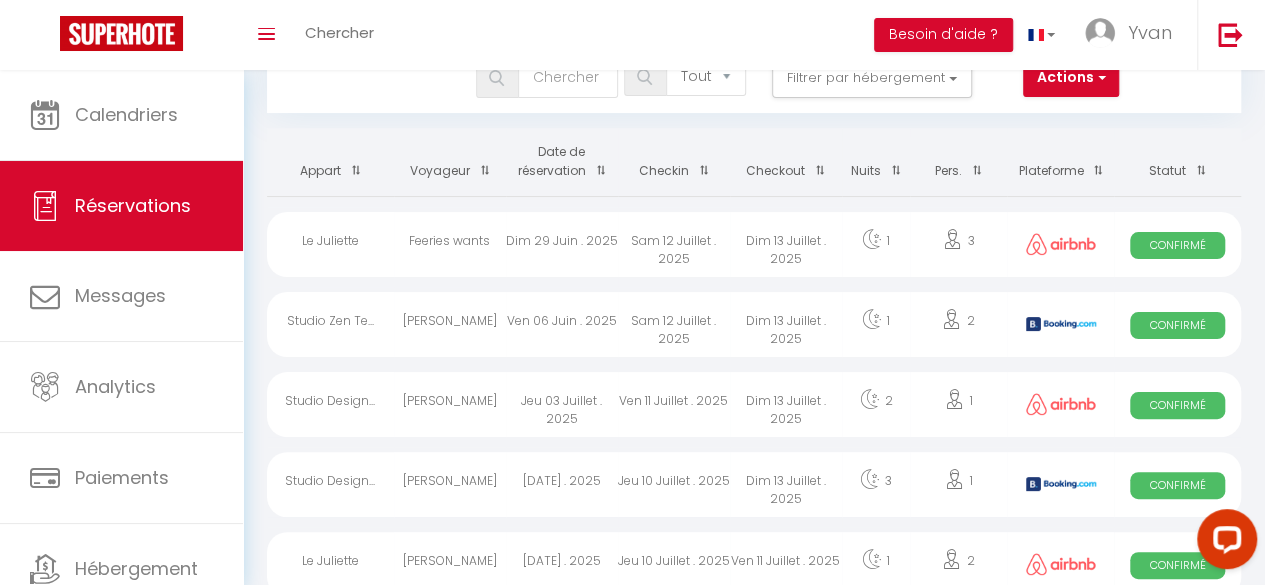 click on "Sam 12 Juillet . 2025" at bounding box center [674, 324] 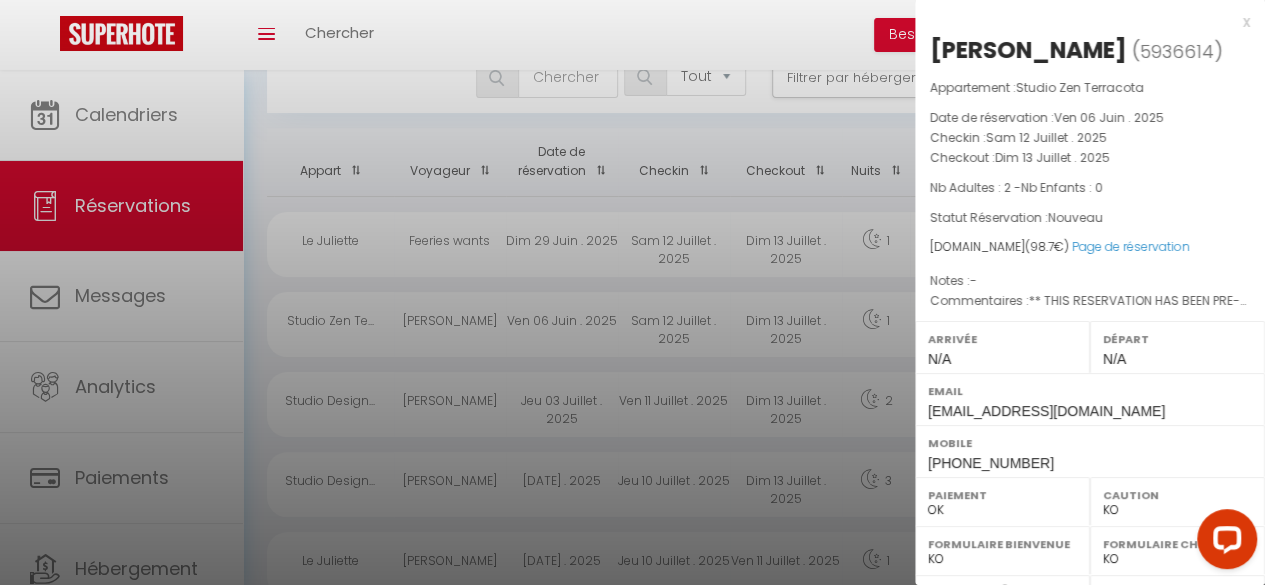scroll, scrollTop: 404, scrollLeft: 0, axis: vertical 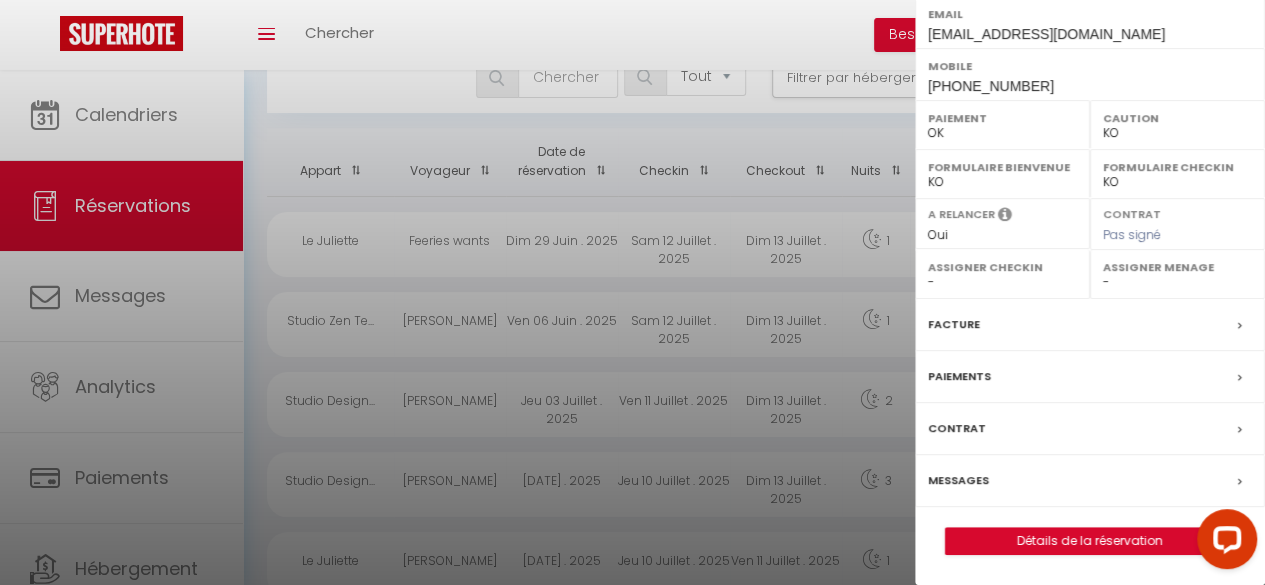 click on "Messages" at bounding box center (958, 480) 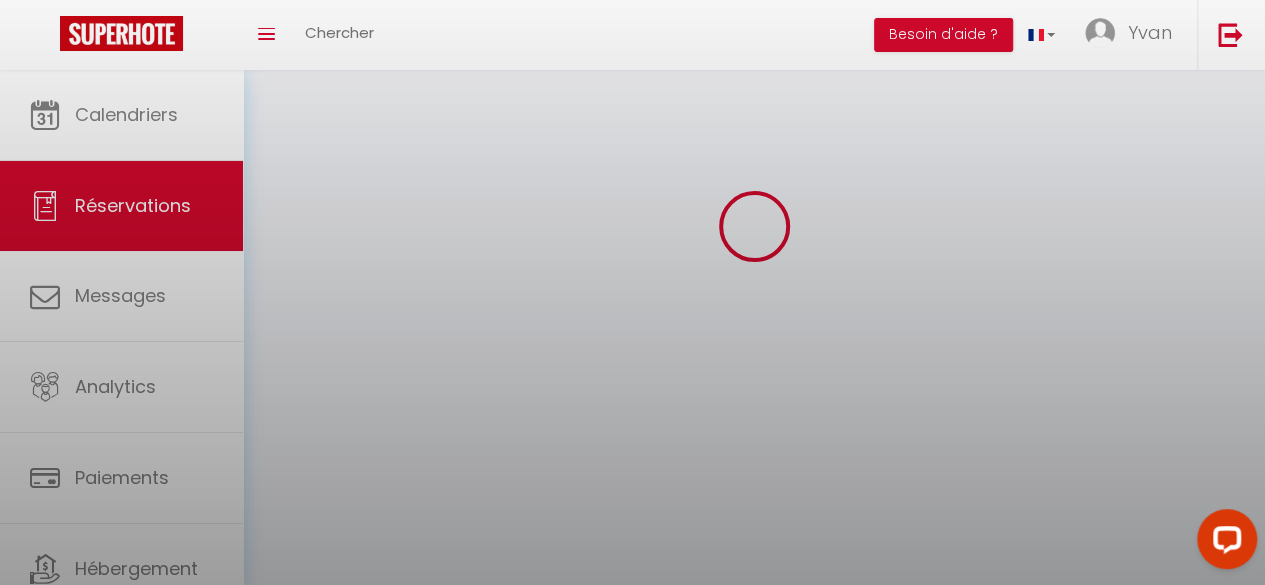 scroll, scrollTop: 0, scrollLeft: 0, axis: both 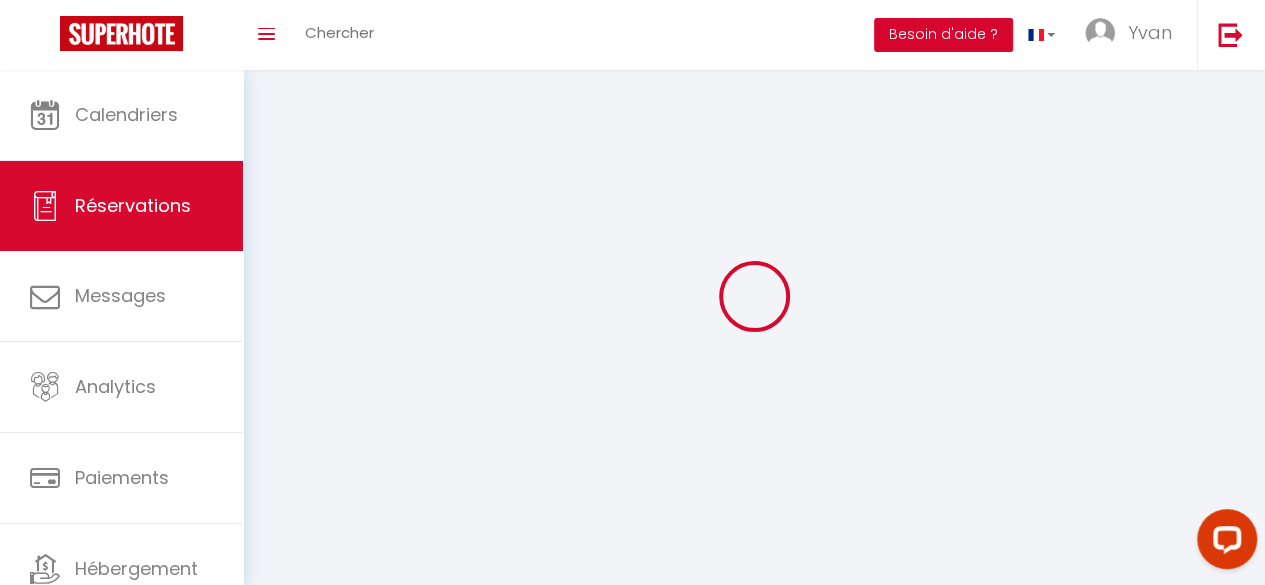 select 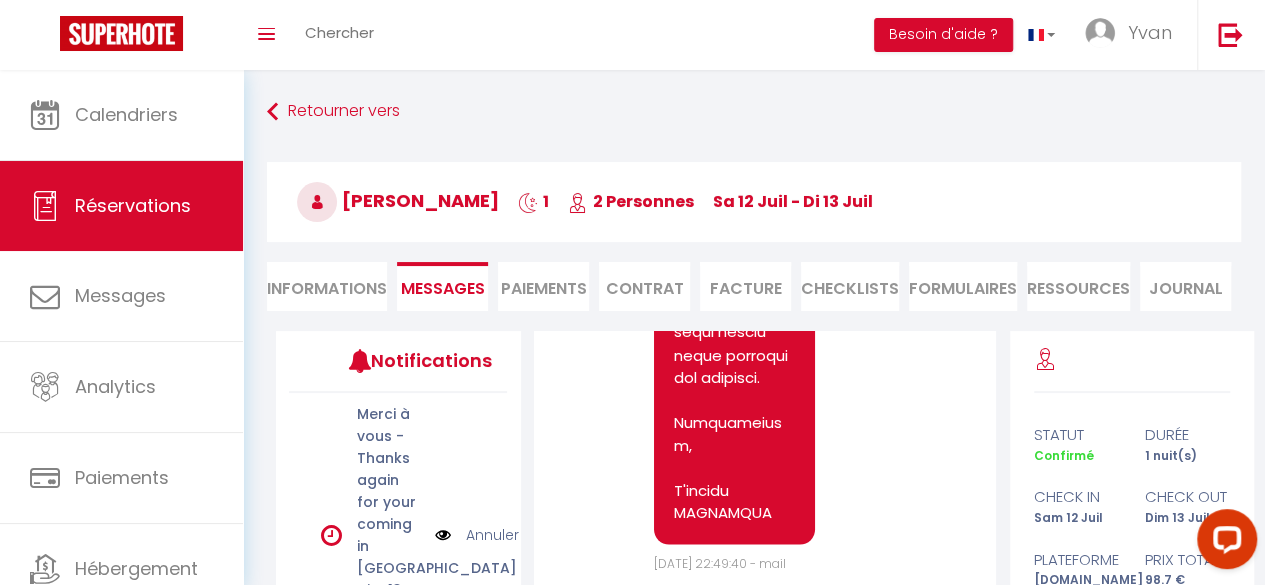 scroll, scrollTop: 6042, scrollLeft: 0, axis: vertical 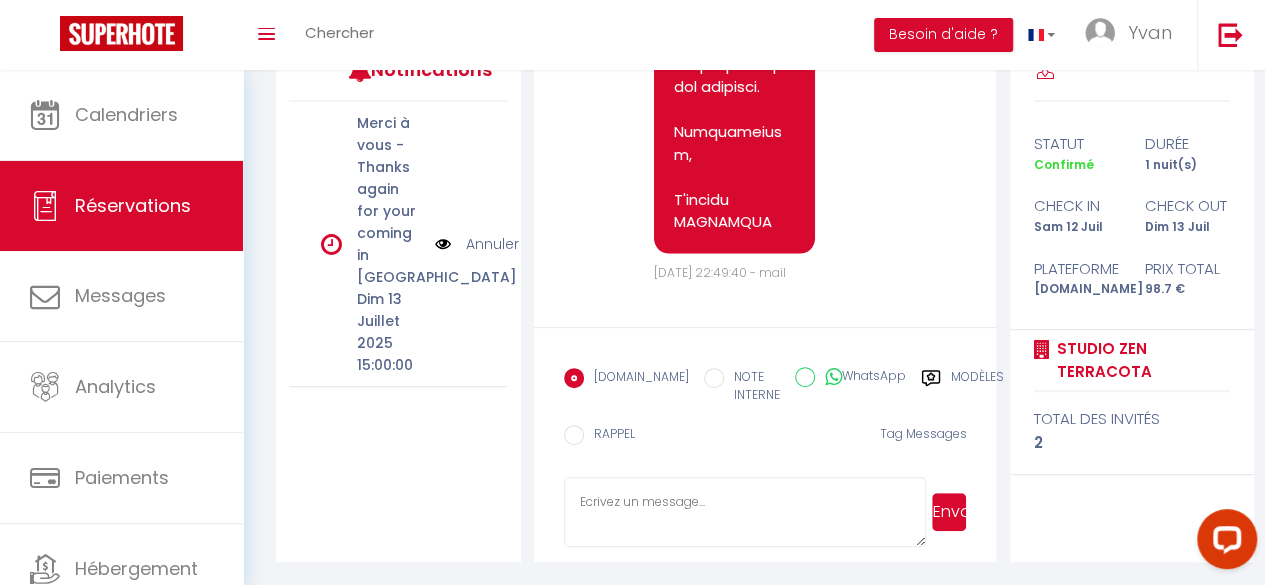click at bounding box center [745, 512] 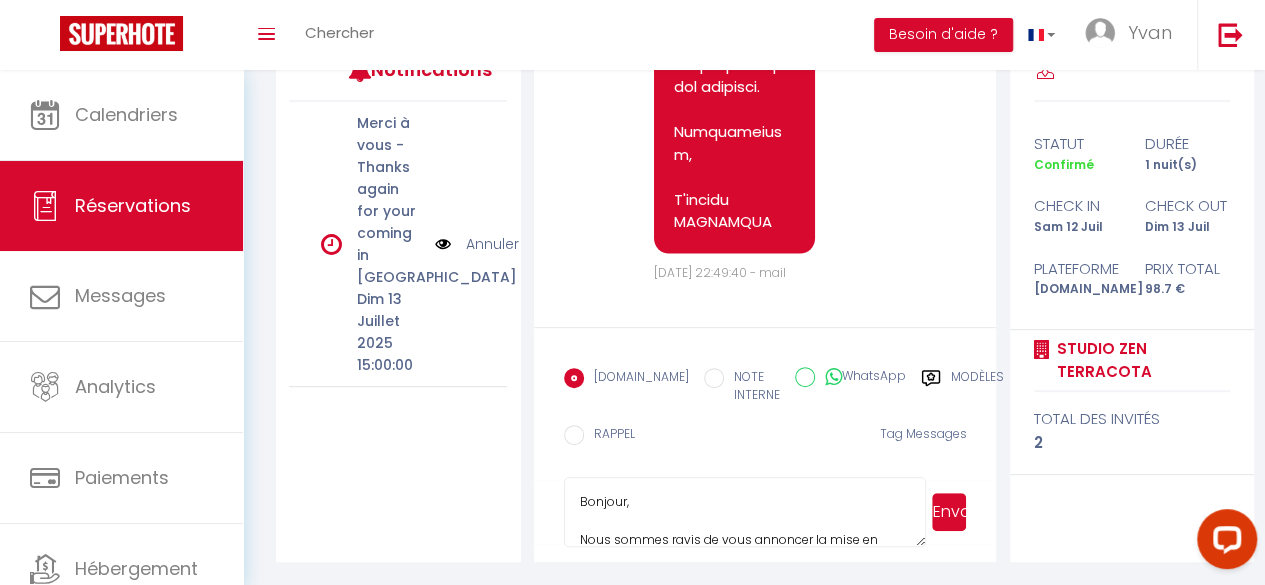 scroll, scrollTop: 530, scrollLeft: 0, axis: vertical 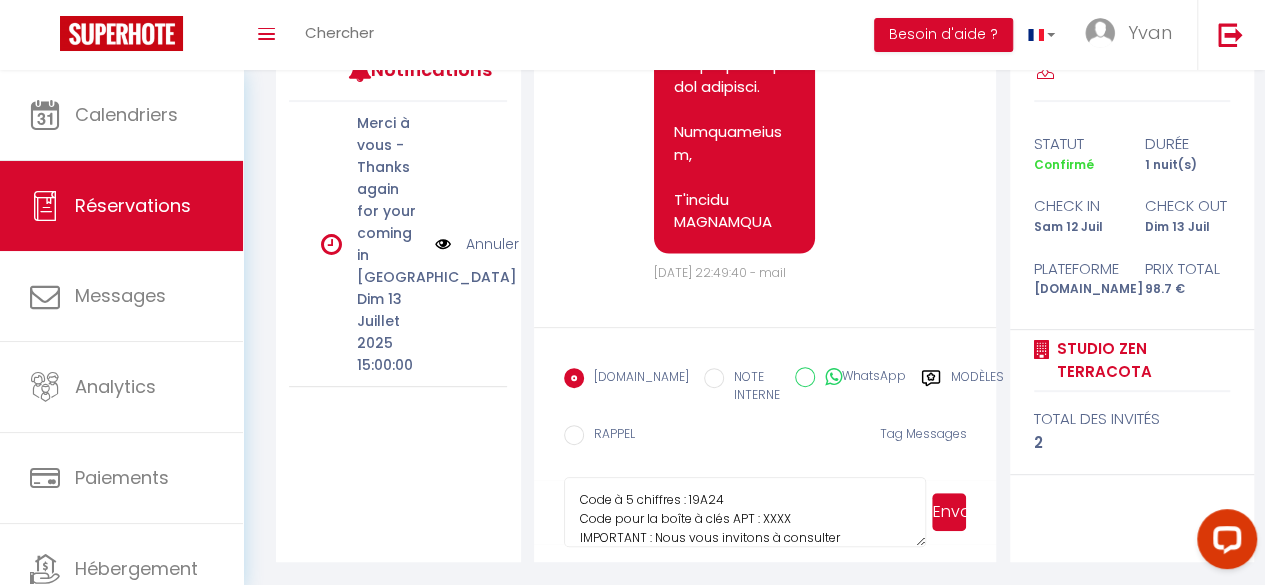 click on "Bonjour,
Nous sommes ravis de vous annoncer la mise en place d'un système d'accès autonome pour notre logement, vous permettant une entrée en toute indépendance à partir de 15h.
Informations d'Accès pour le Studio ZEN TERRACOTA :
Code à 5 chiffres : 19A24
Code pour la boîte à clés APT : XXXX
IMPORTANT : Nous vous invitons à consulter attentivement le guide détaillé pour accéder au logement, disponible à l'adresse suivante : [URL][DOMAIN_NAME]
Je reste à proximité et à votre entière disposition pour toute question ou assistance nécessaire.
Note : Veuillez noter qu'un état des lieux est réalisé par nos équipes avant votre arrivée et sera également effectué après votre départ. Le jour de votre départ, merci de restituer les clés avant 11h00 au plus tard.
Nous vous remercions de choisir notre établissement et vous souhaitons un agréable séjour.
Bien cordialement,
L'équipe COOCOO" at bounding box center (745, 512) 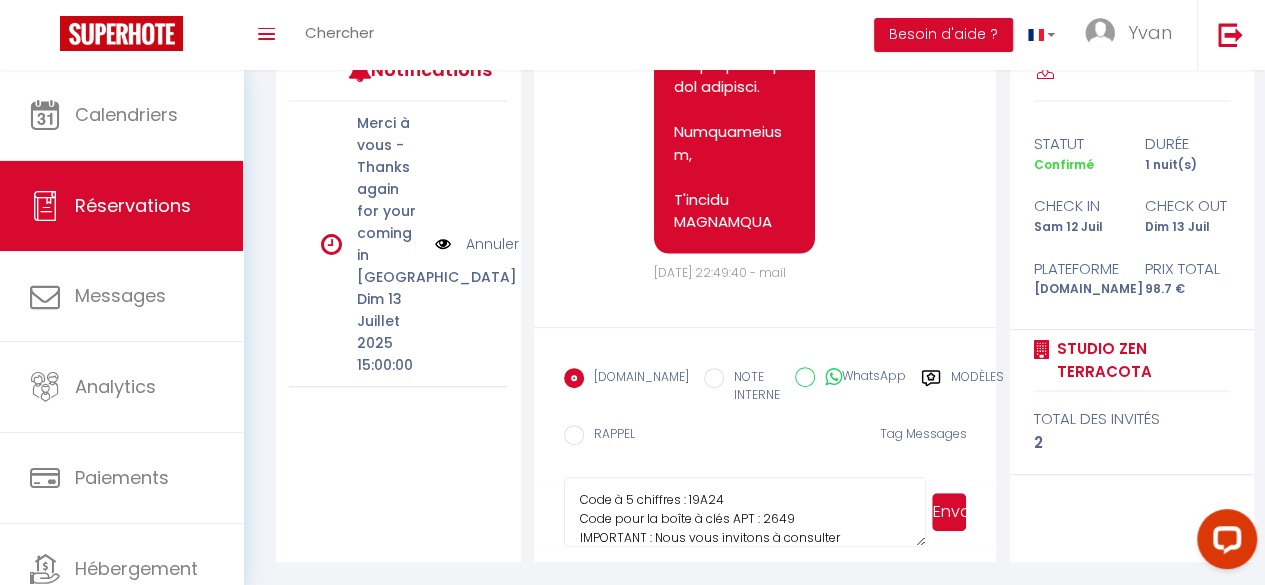 type on "Bonjour,
Nous sommes ravis de vous annoncer la mise en place d'un système d'accès autonome pour notre logement, vous permettant une entrée en toute indépendance à partir de 15h.
Informations d'Accès pour le Studio ZEN TERRACOTA :
Code à 5 chiffres : 19A24
Code pour la boîte à clés APT : 2649
IMPORTANT : Nous vous invitons à consulter attentivement le guide détaillé pour accéder au logement, disponible à l'adresse suivante : [URL][DOMAIN_NAME]
Je reste à proximité et à votre entière disposition pour toute question ou assistance nécessaire.
Note : Veuillez noter qu'un état des lieux est réalisé par nos équipes avant votre arrivée et sera également effectué après votre départ. Le jour de votre départ, merci de restituer les clés avant 11h00 au plus tard.
Nous vous remercions de choisir notre établissement et vous souhaitons un agréable séjour.
Bien cordialement,
L'équipe COOCOO" 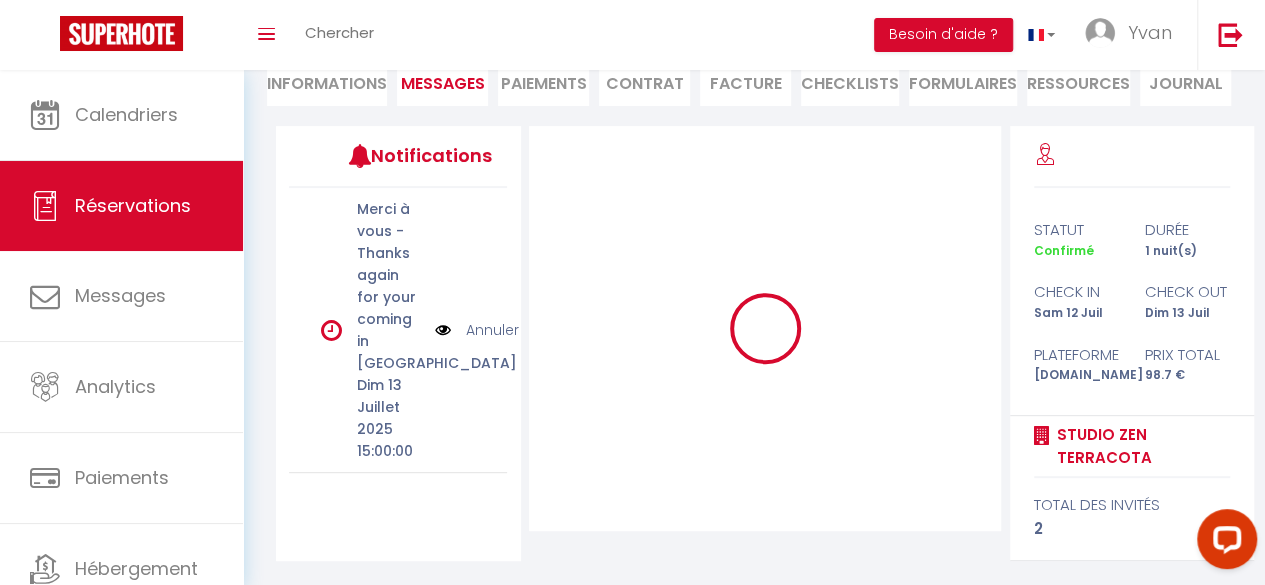 scroll, scrollTop: 204, scrollLeft: 0, axis: vertical 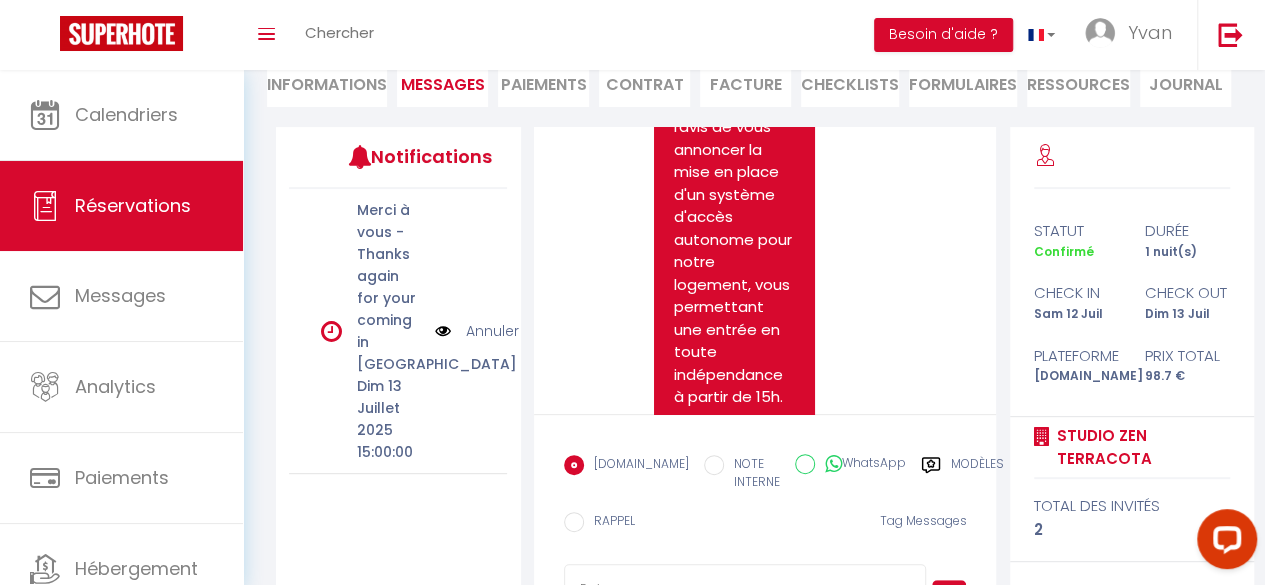 click at bounding box center (745, 599) 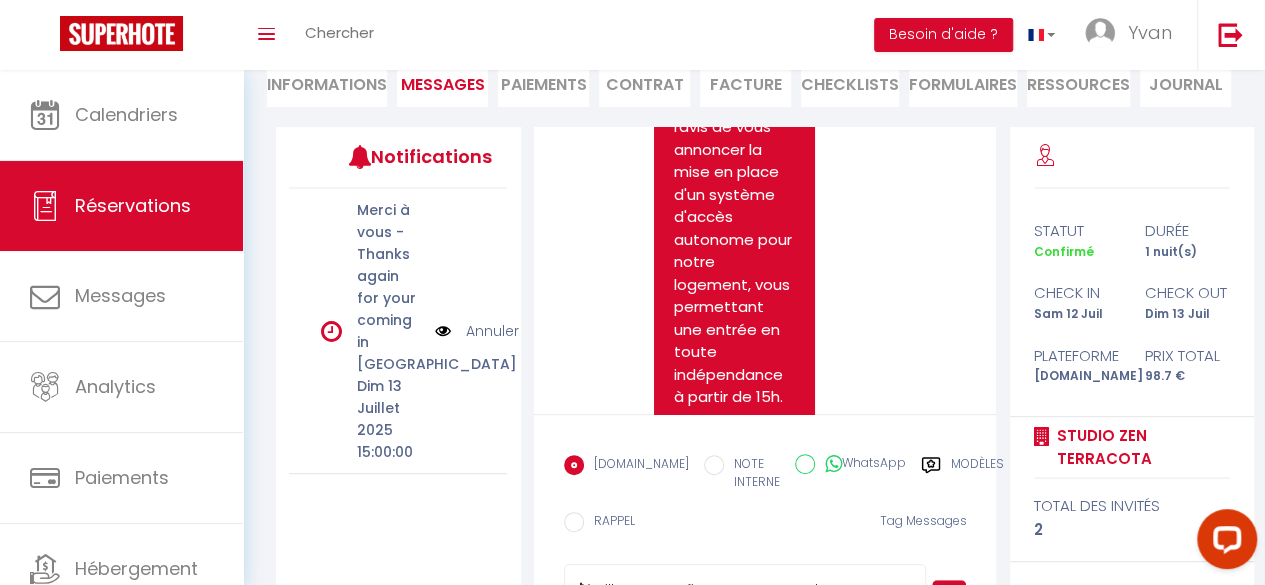 scroll, scrollTop: 134, scrollLeft: 0, axis: vertical 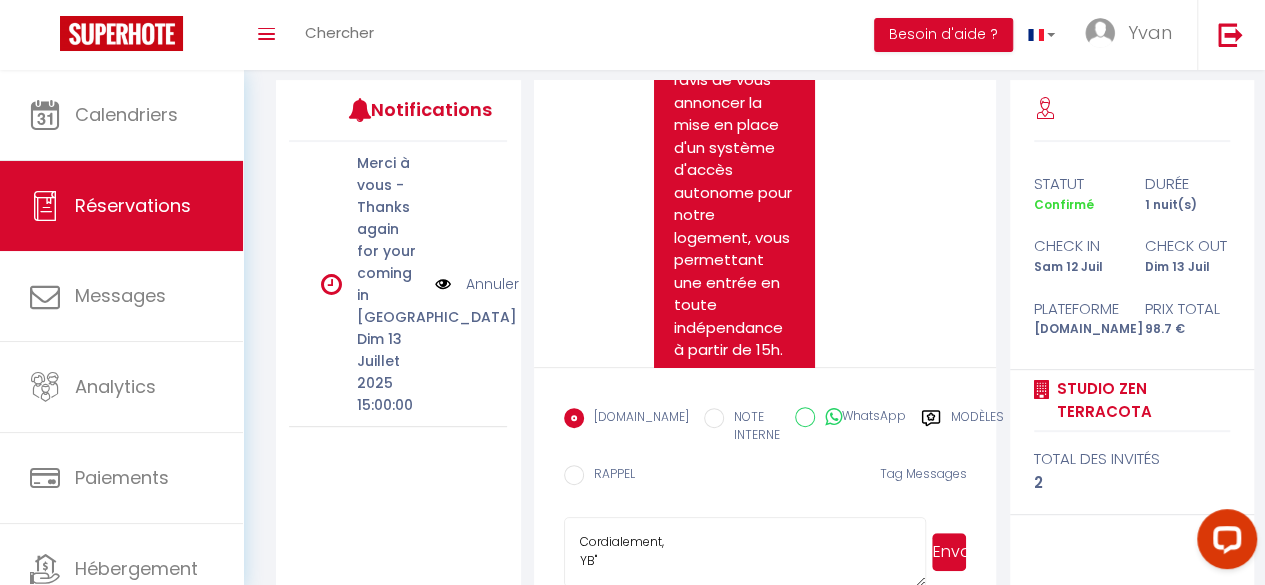 click on ""Veuillez nous confirmer que vous avez lu attentivement le guide (lien envoyé dans le message précédent – GUIDE [PERSON_NAME] AVEC PHOTOS)
IMPORTANT : Il faut bien comprendre que si vous n’avez pas regardé le guide détaillé avec les photos (lien envoyé), vous ne saurez pas accéder au logement.
Cordialement,
YB"" at bounding box center (745, 552) 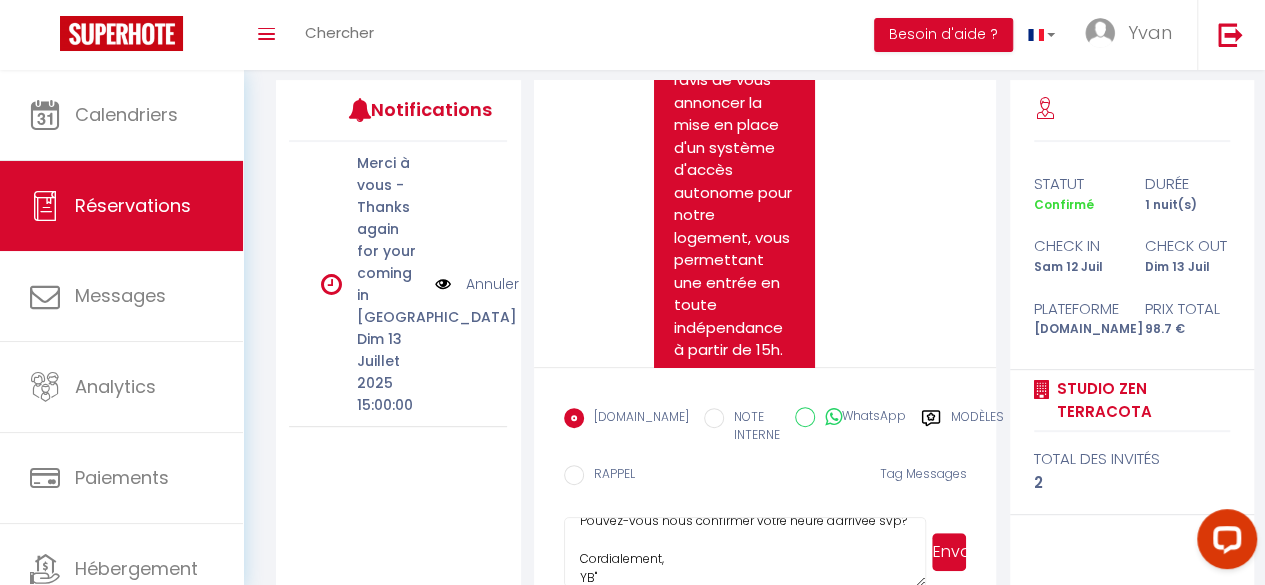 type on ""Veuillez nous confirmer que vous avez lu attentivement le guide (lien envoyé dans le message précédent – GUIDE [PERSON_NAME] AVEC PHOTOS)
IMPORTANT : Il faut bien comprendre que si vous n’avez pas regardé le guide détaillé avec les photos (lien envoyé), vous ne saurez pas accéder au logement.
Pouvez-vous nous confirmer votre heure d'arrivée svp?
Cordialement,
YB"" 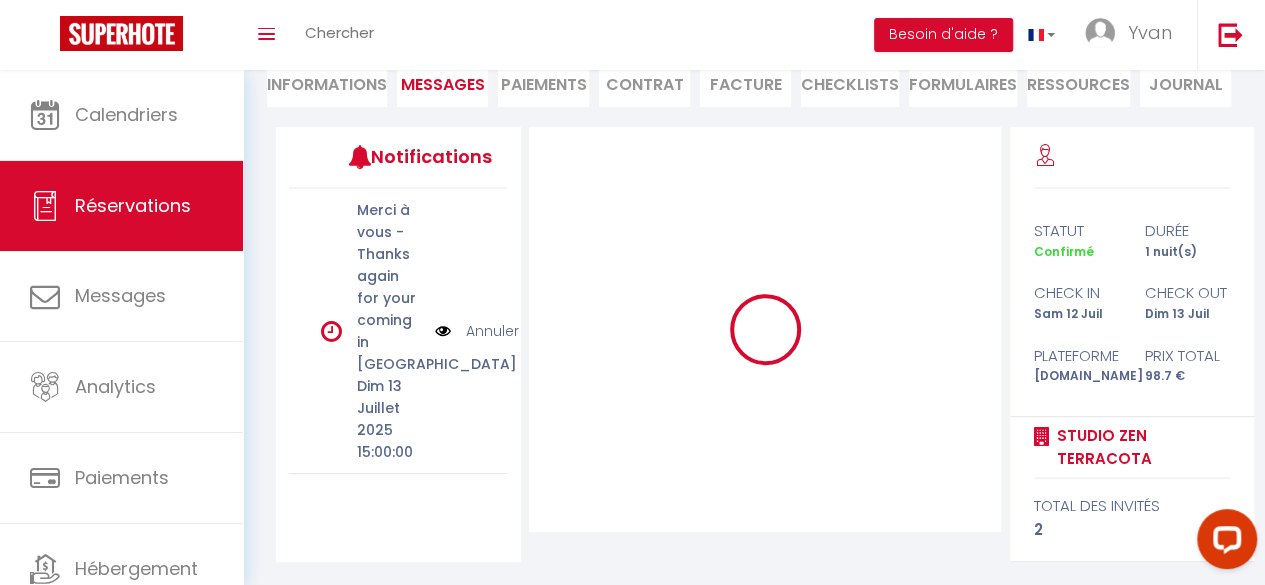 type 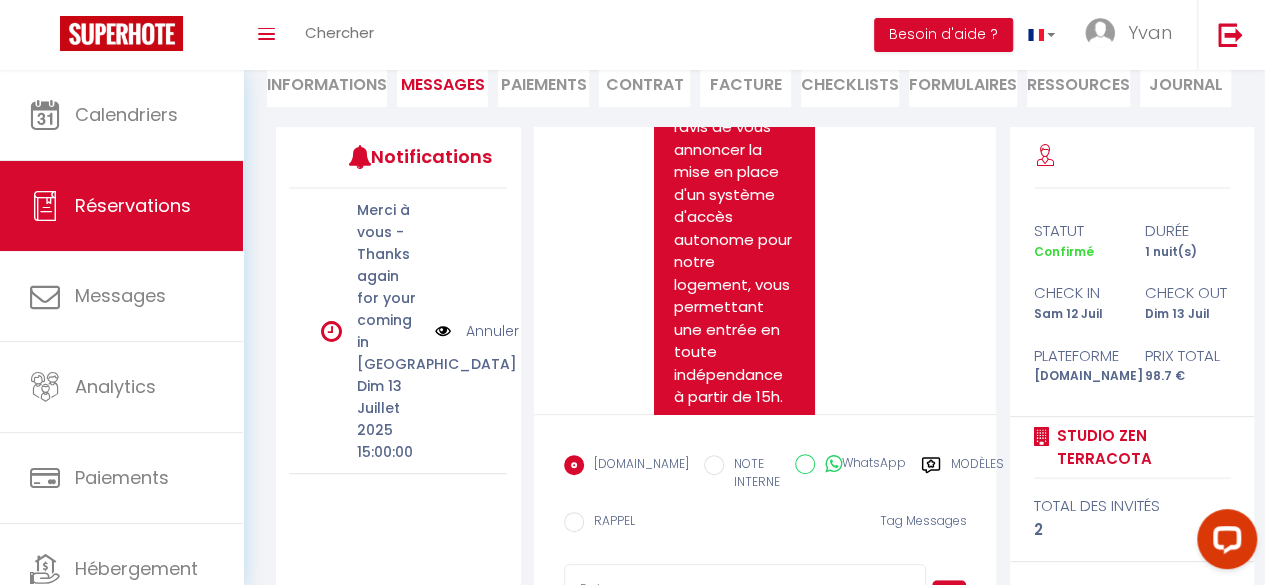 scroll, scrollTop: 0, scrollLeft: 0, axis: both 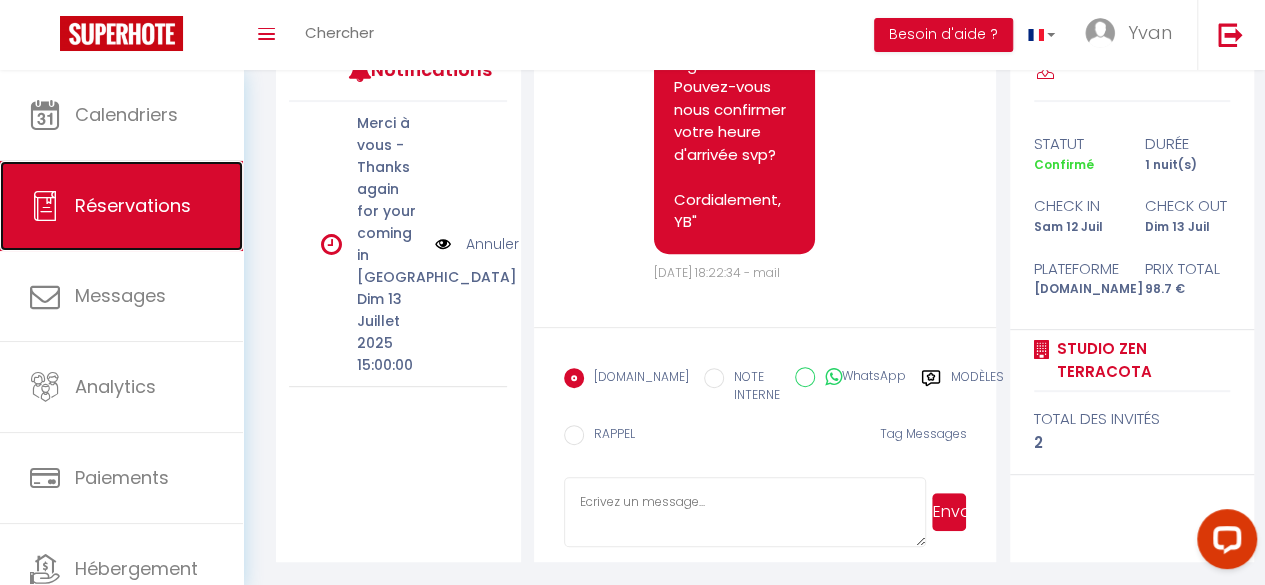 click on "Réservations" at bounding box center (133, 205) 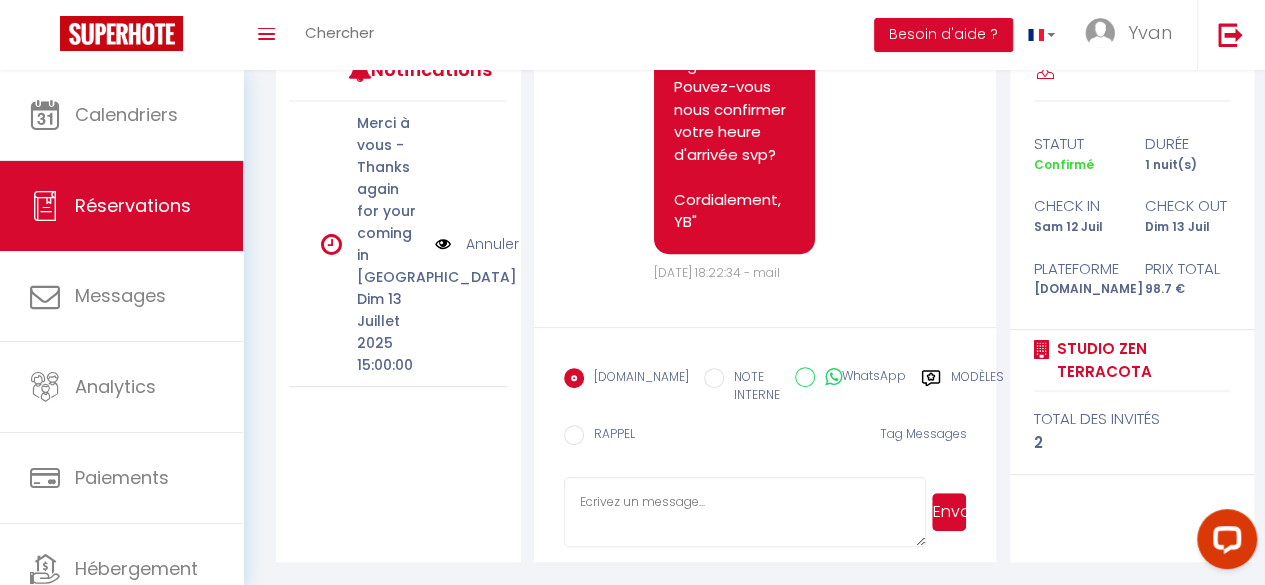 select on "not_cancelled" 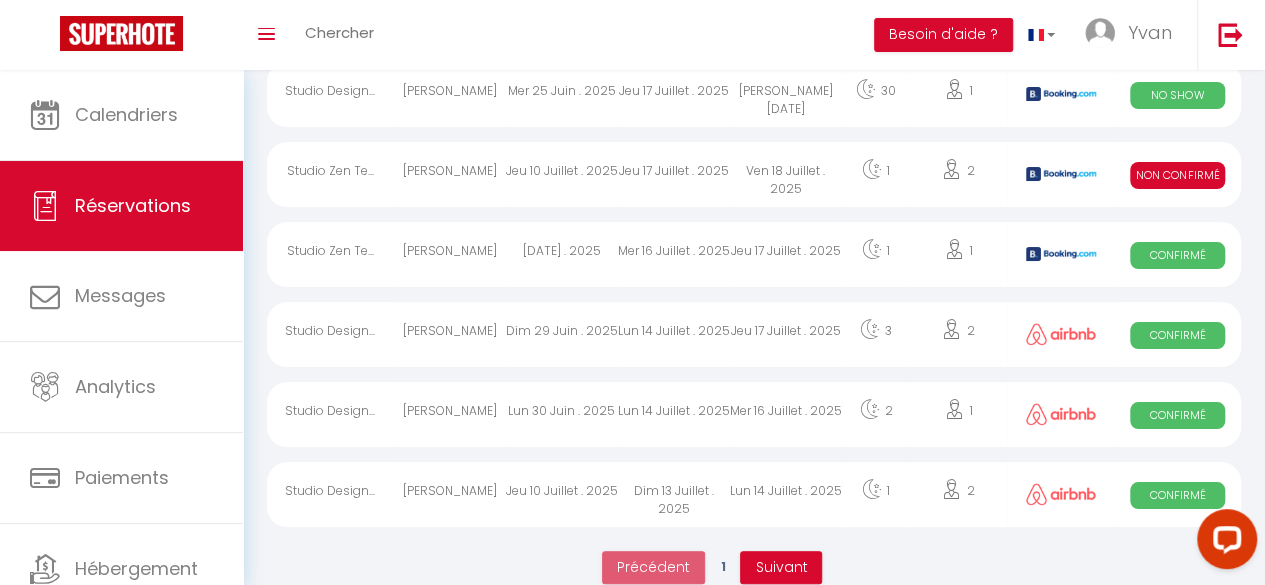 scroll, scrollTop: 3770, scrollLeft: 0, axis: vertical 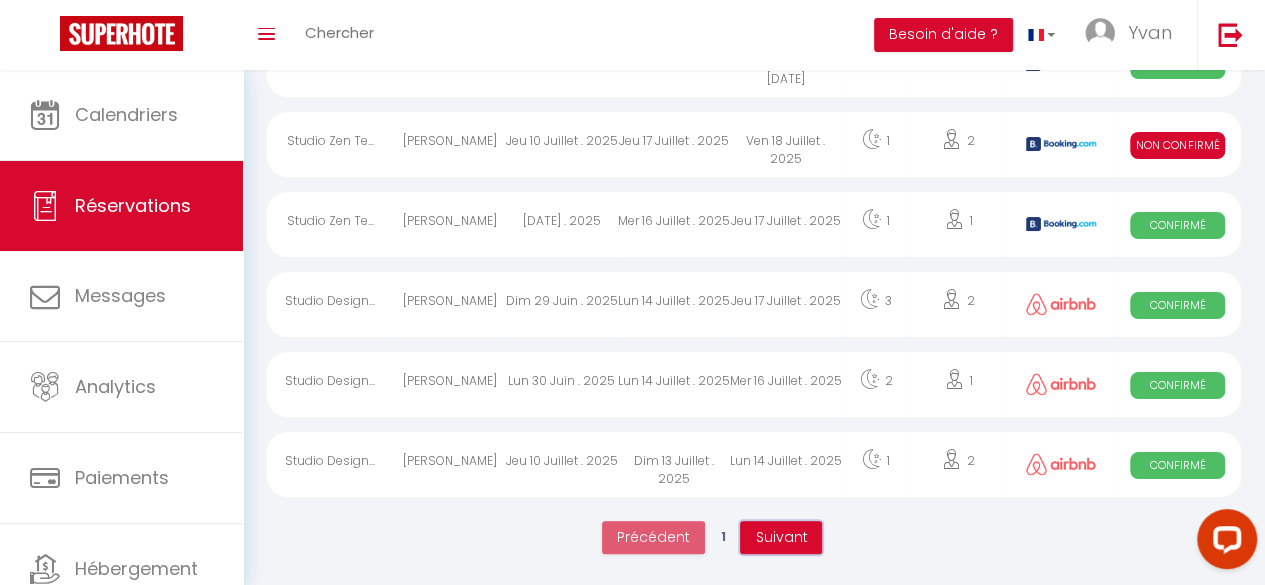 click on "Suivant" at bounding box center [781, 537] 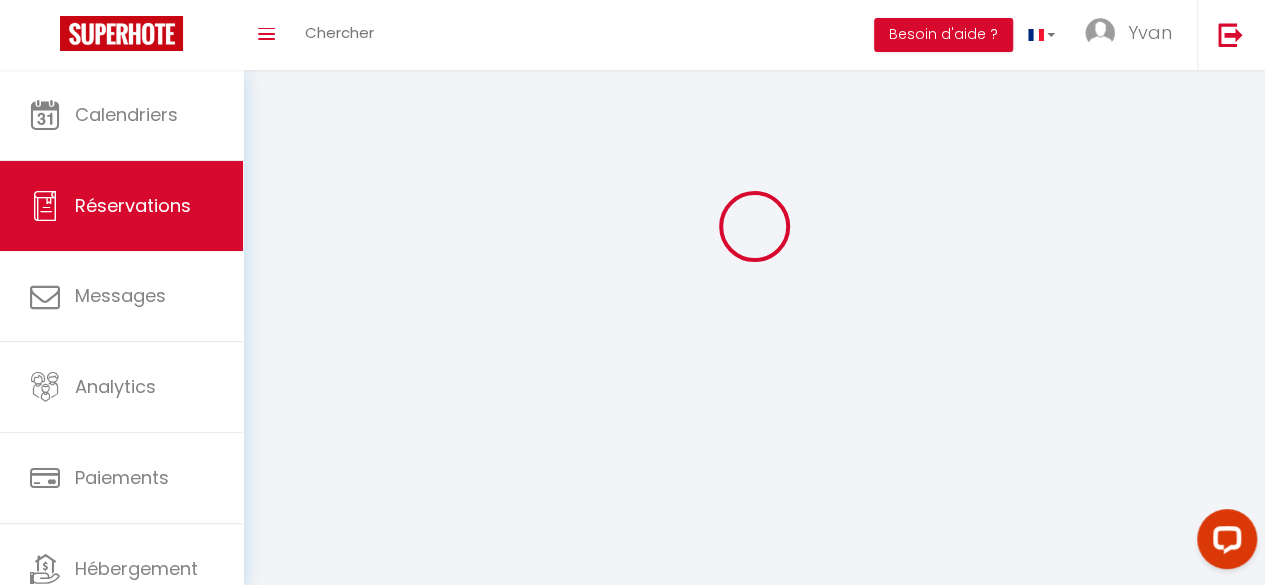 scroll, scrollTop: 70, scrollLeft: 0, axis: vertical 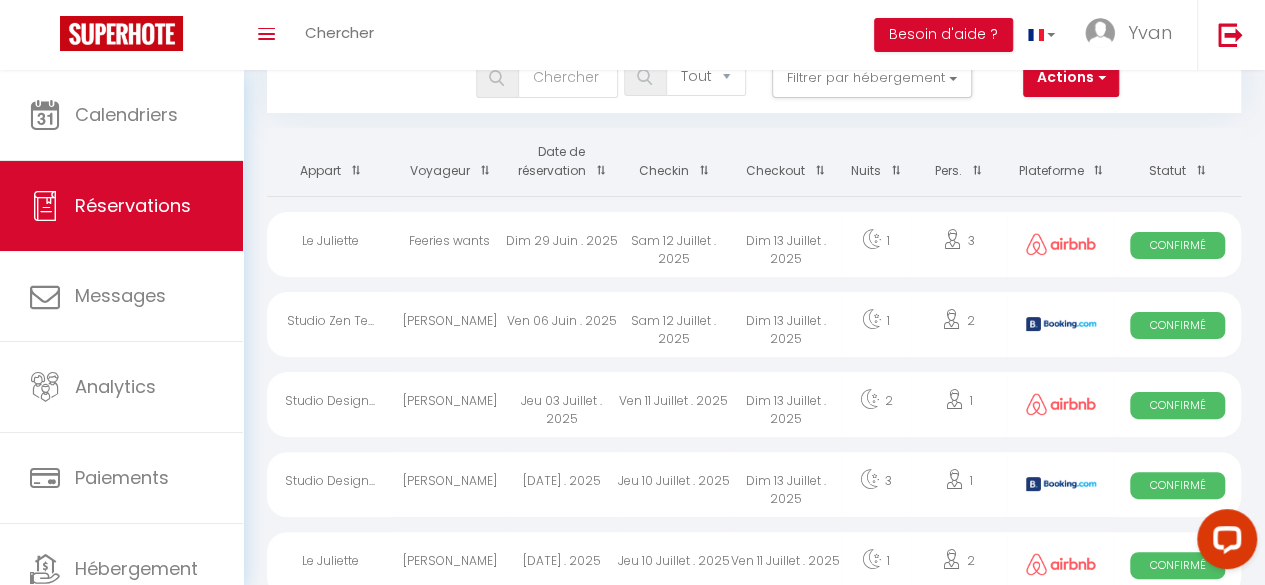 click on "Sam 12 Juillet . 2025" at bounding box center (674, 244) 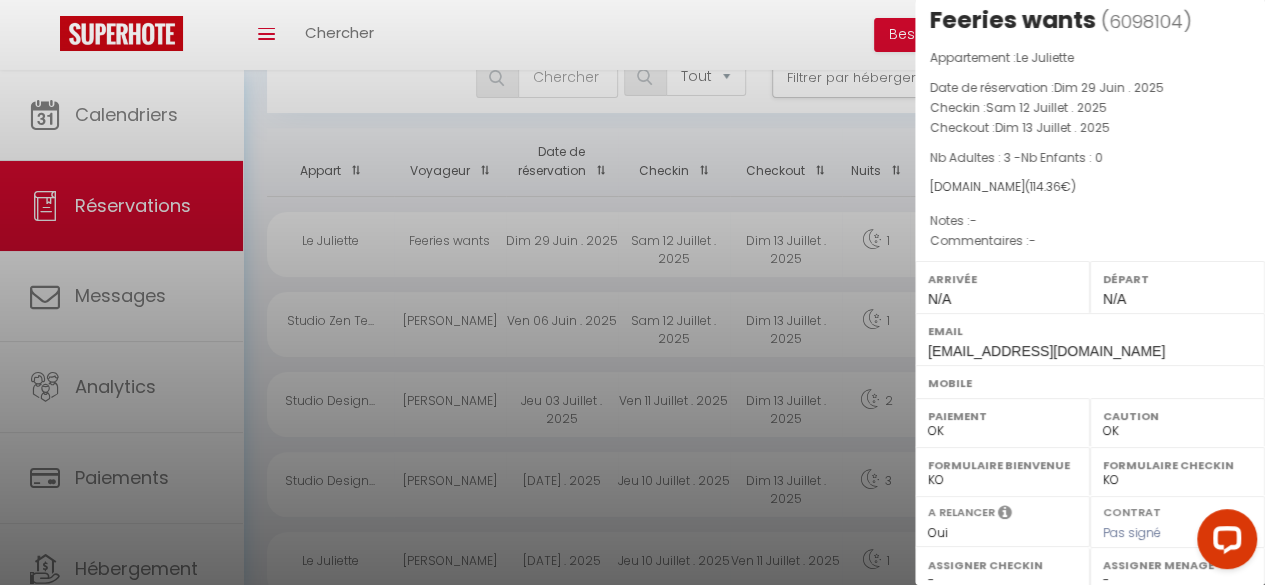 scroll, scrollTop: 13, scrollLeft: 0, axis: vertical 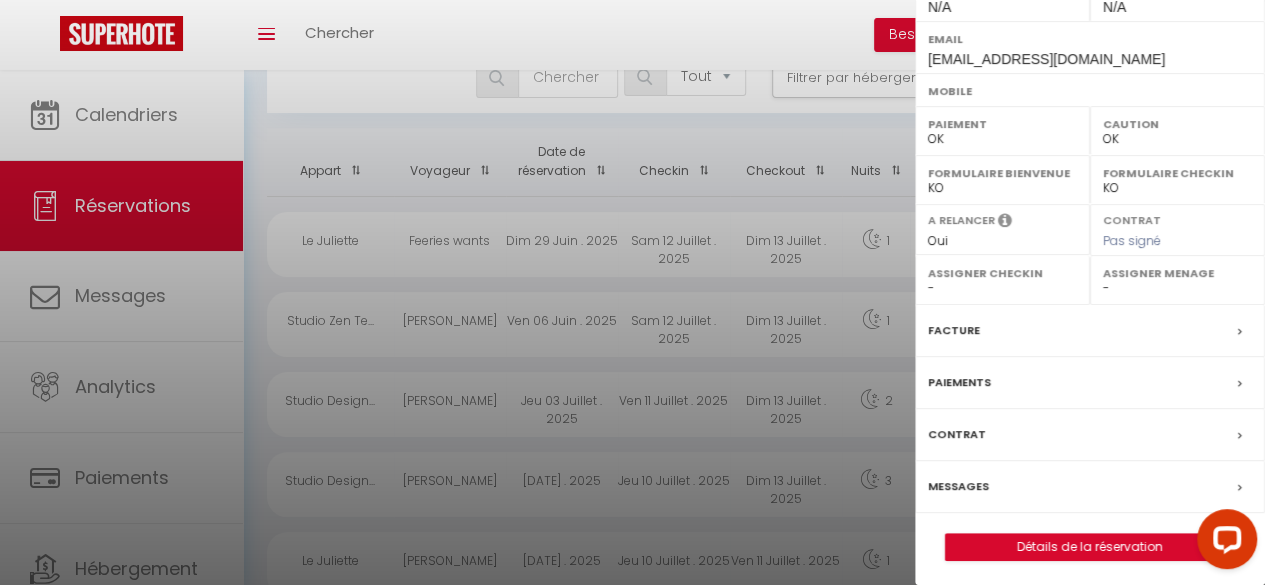 click on "Messages" at bounding box center (958, 486) 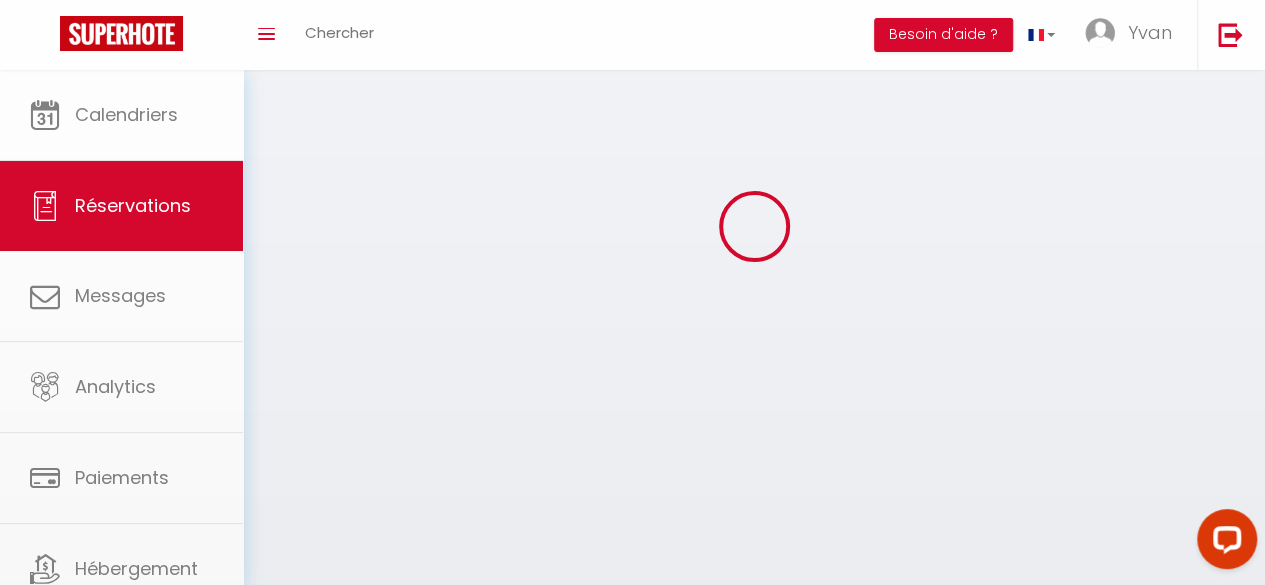 scroll, scrollTop: 0, scrollLeft: 0, axis: both 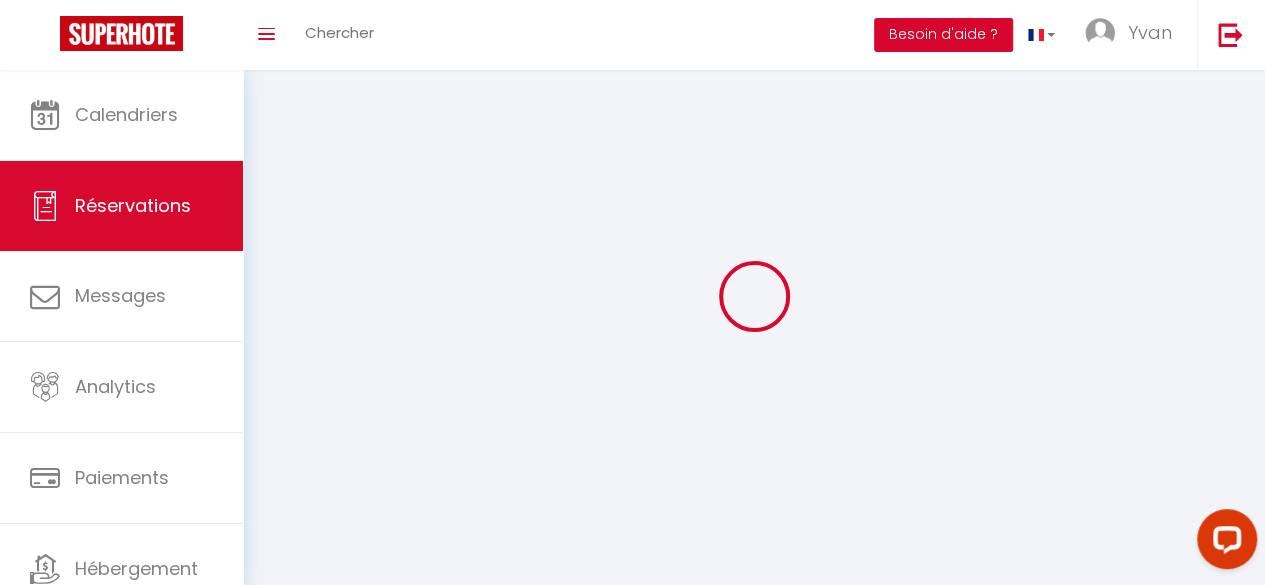 select 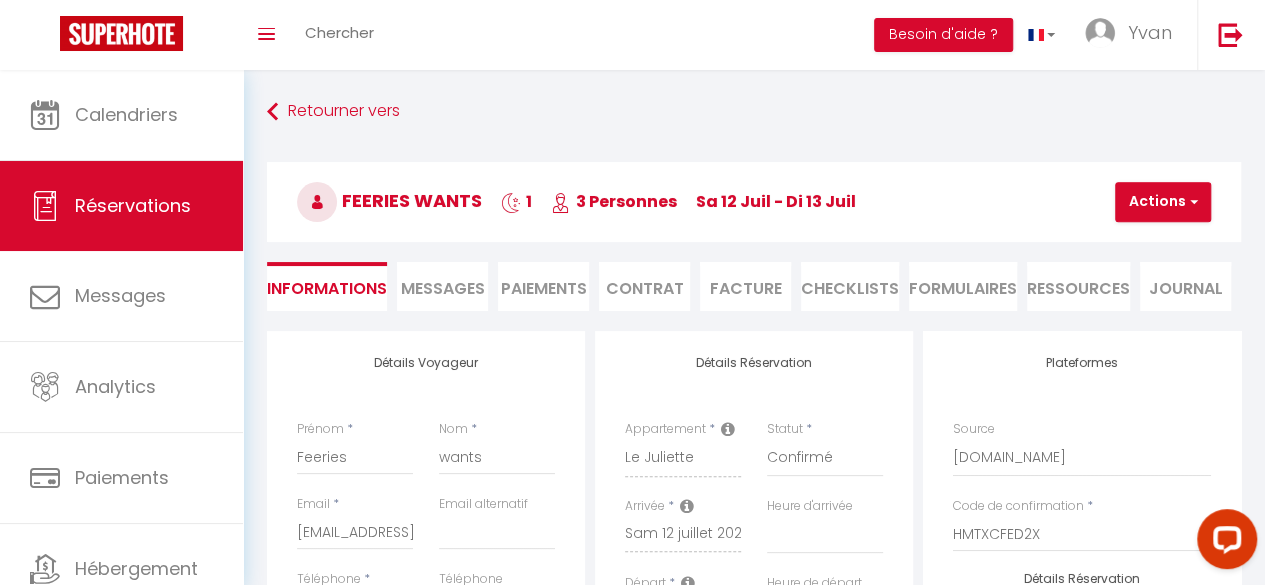 select 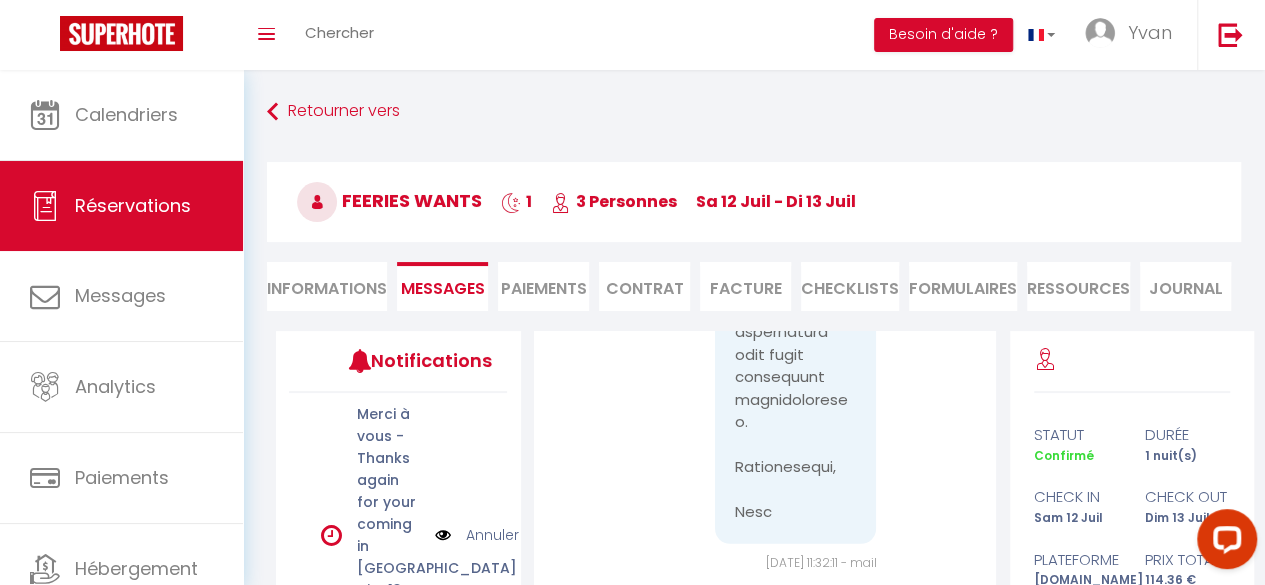 scroll, scrollTop: 6988, scrollLeft: 0, axis: vertical 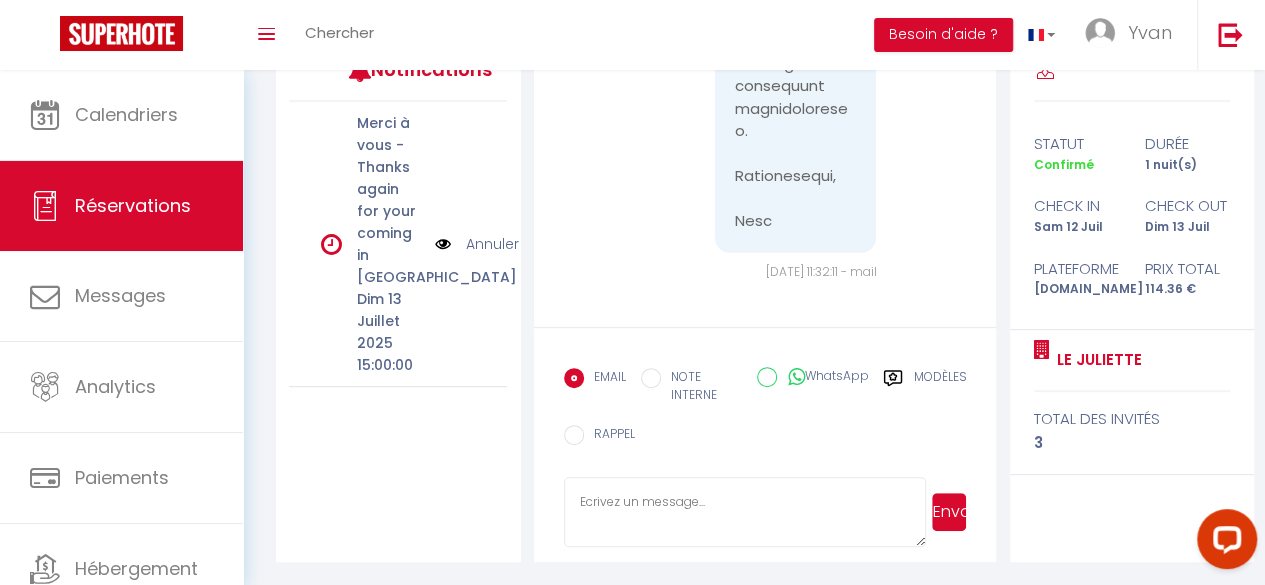 click at bounding box center (745, 512) 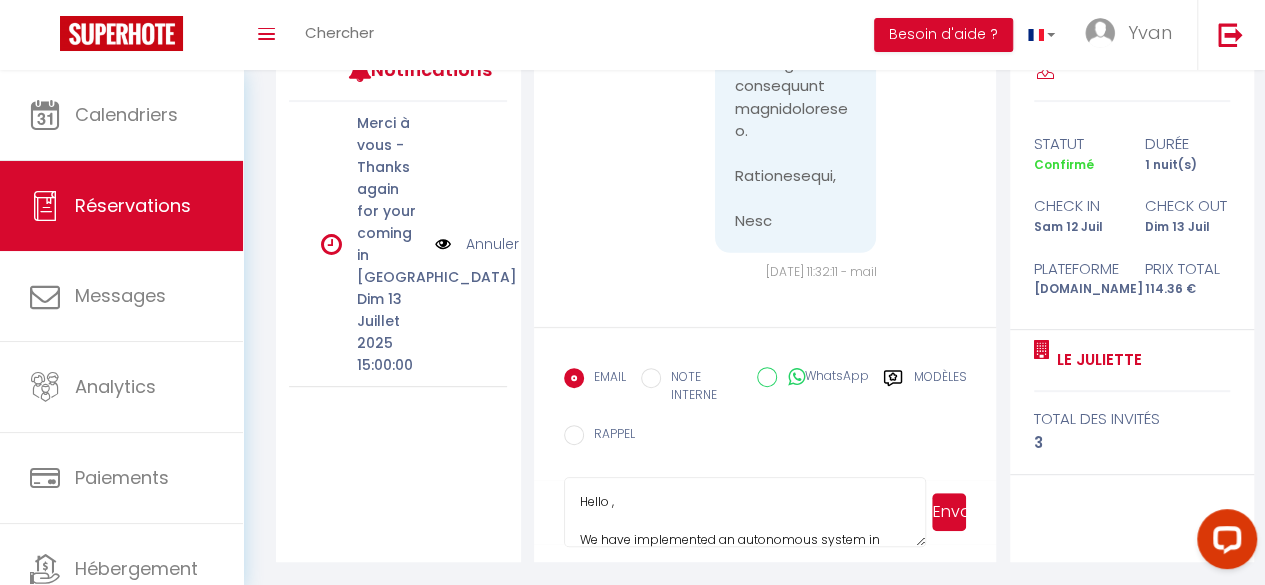 scroll, scrollTop: 323, scrollLeft: 0, axis: vertical 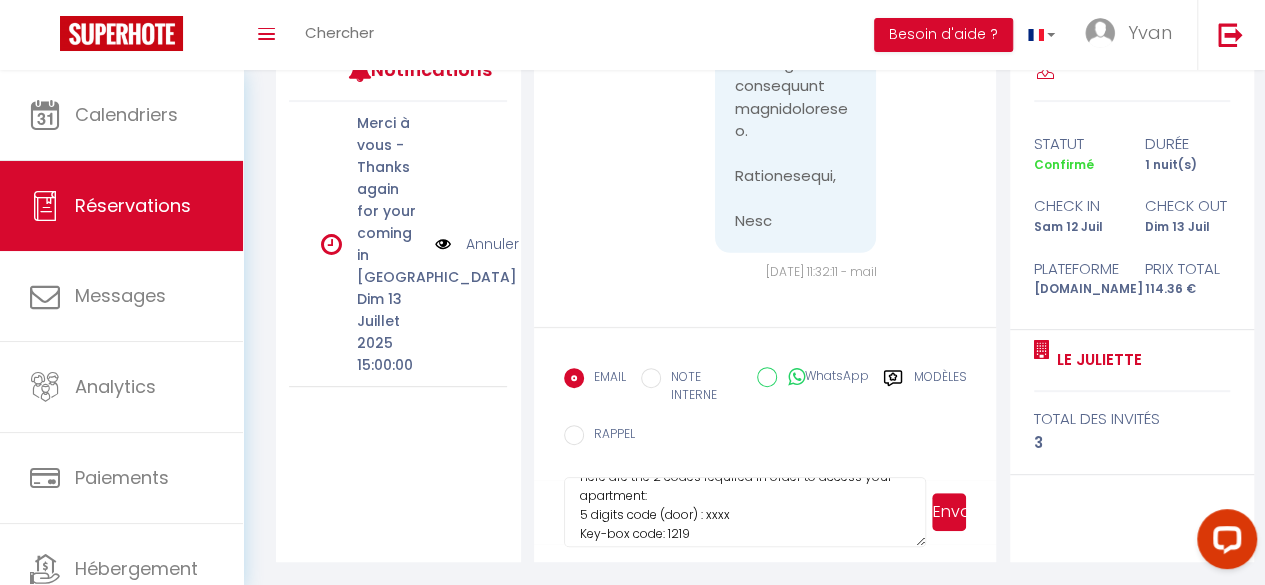 click on "Hello ,
We have implemented an autonomous system in order to facilitate the access to apartment. Your apartment will be available at 03:00PM
Here are the 2 codes required in order to access your apartment:
5 digits code (door) : xxxx
Key-box code: 1219
Please find the detailed procedure in order to access apartment:
[URL][DOMAIN_NAME]
Feel free to contact me if you have any questions.
Regards,
YB" at bounding box center [745, 512] 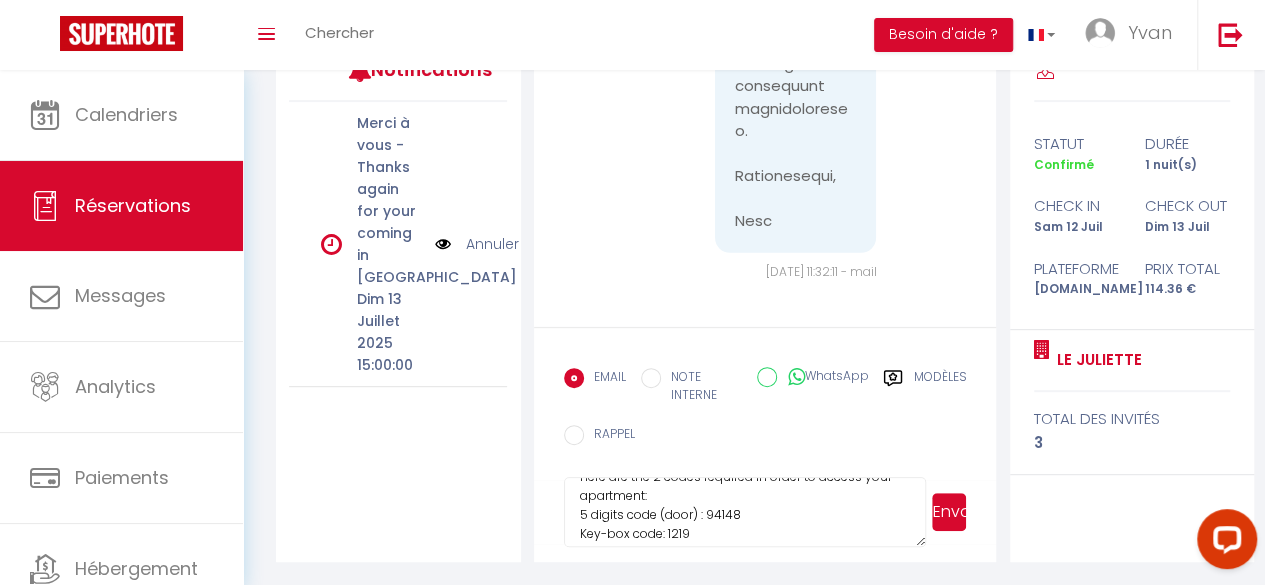 type on "Hello ,
We have implemented an autonomous system in order to facilitate the access to apartment. Your apartment will be available at 03:00PM
Here are the 2 codes required in order to access your apartment:
5 digits code (door) : 94148
Key-box code: 1219
Please find the detailed procedure in order to access apartment:
[URL][DOMAIN_NAME]
Feel free to contact me if you have any questions.
Regards,
YB" 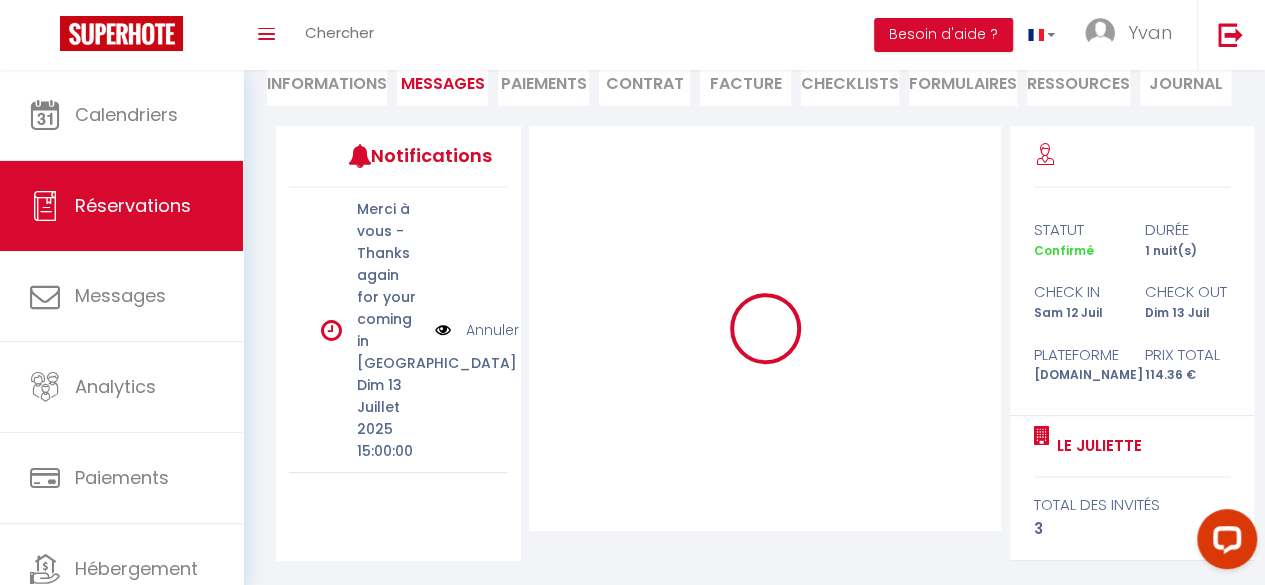 scroll, scrollTop: 204, scrollLeft: 0, axis: vertical 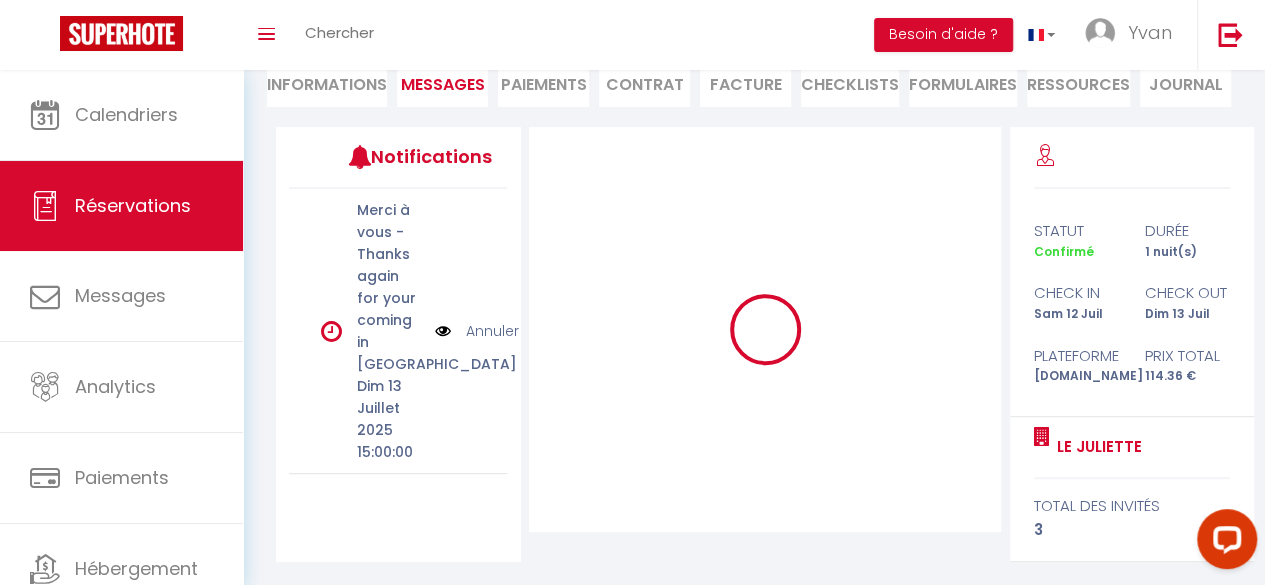 type 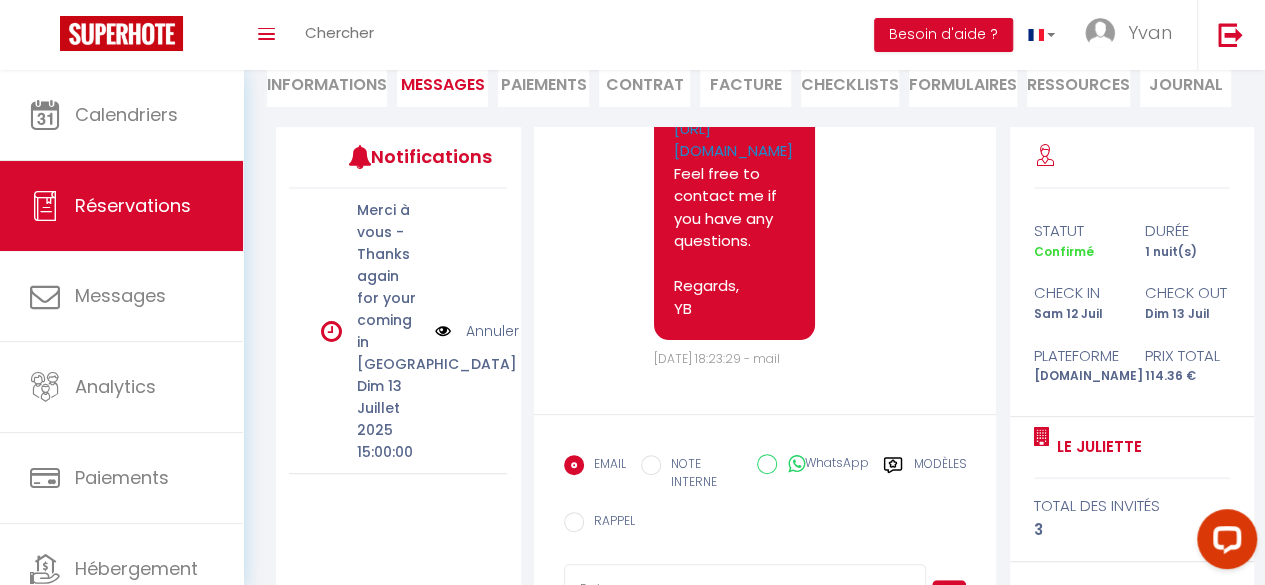 scroll, scrollTop: 8045, scrollLeft: 0, axis: vertical 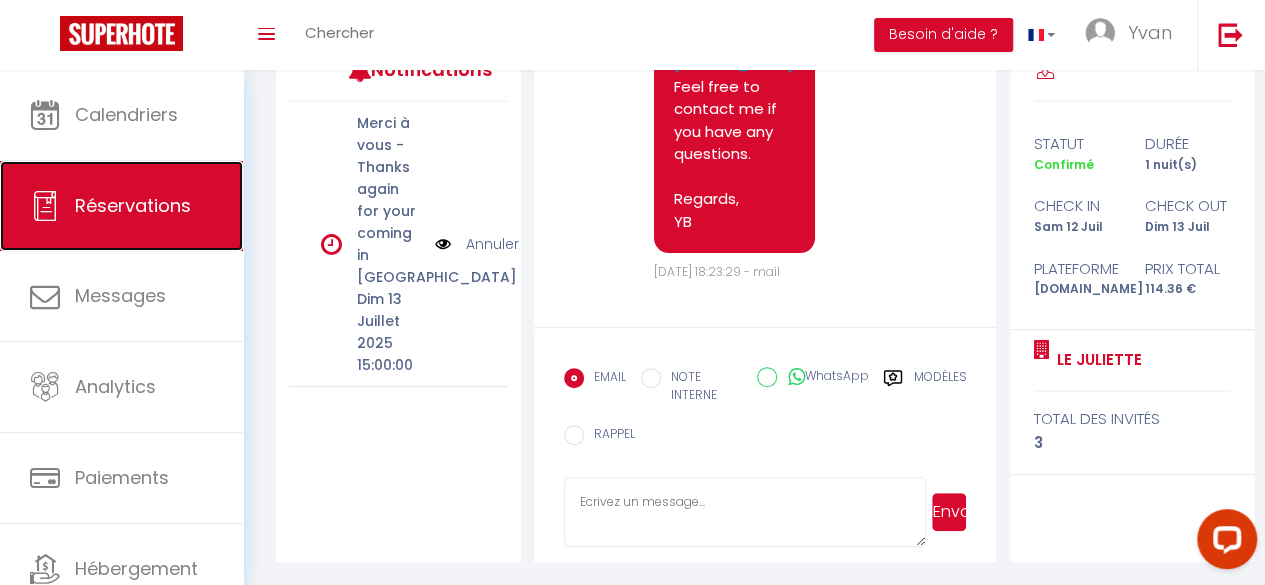 click on "Réservations" at bounding box center [133, 205] 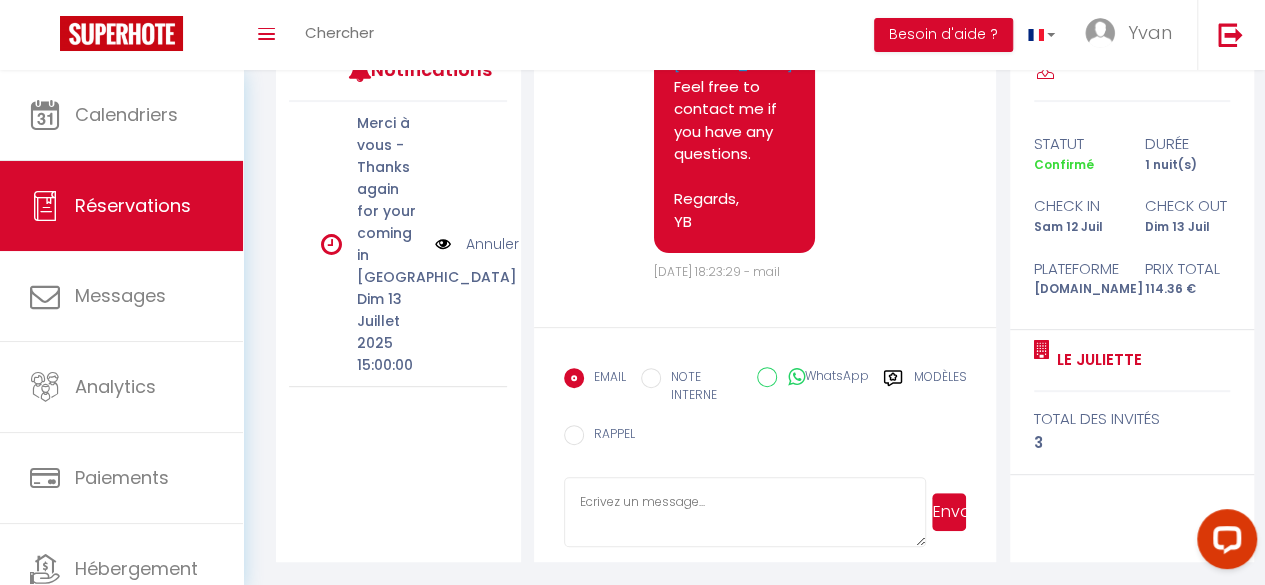 select on "not_cancelled" 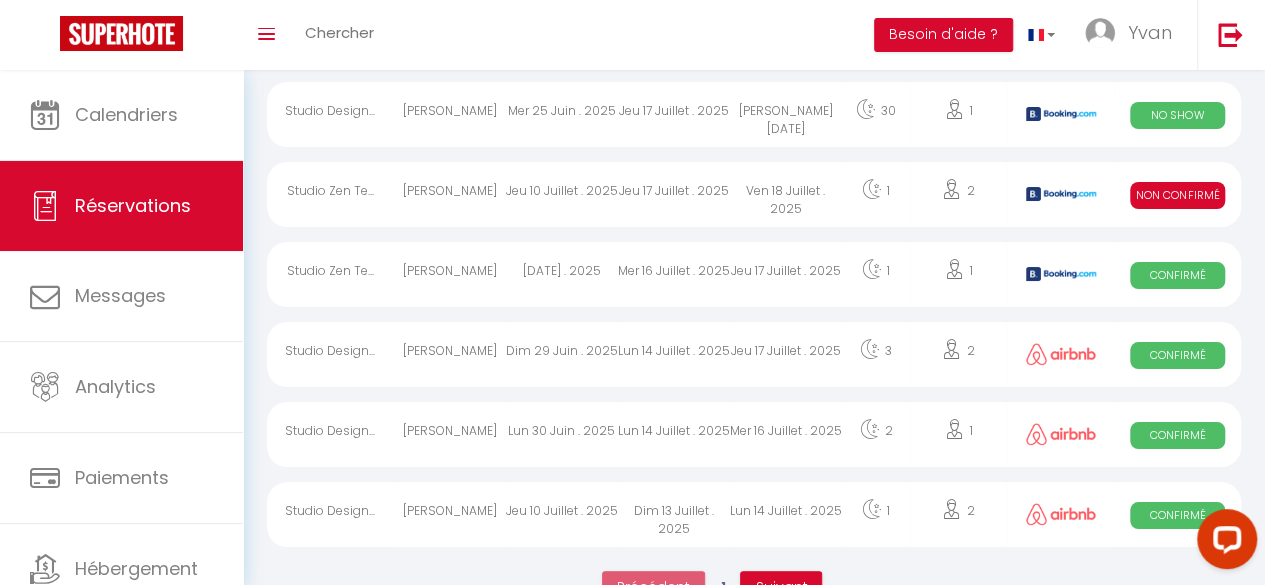 scroll, scrollTop: 3770, scrollLeft: 0, axis: vertical 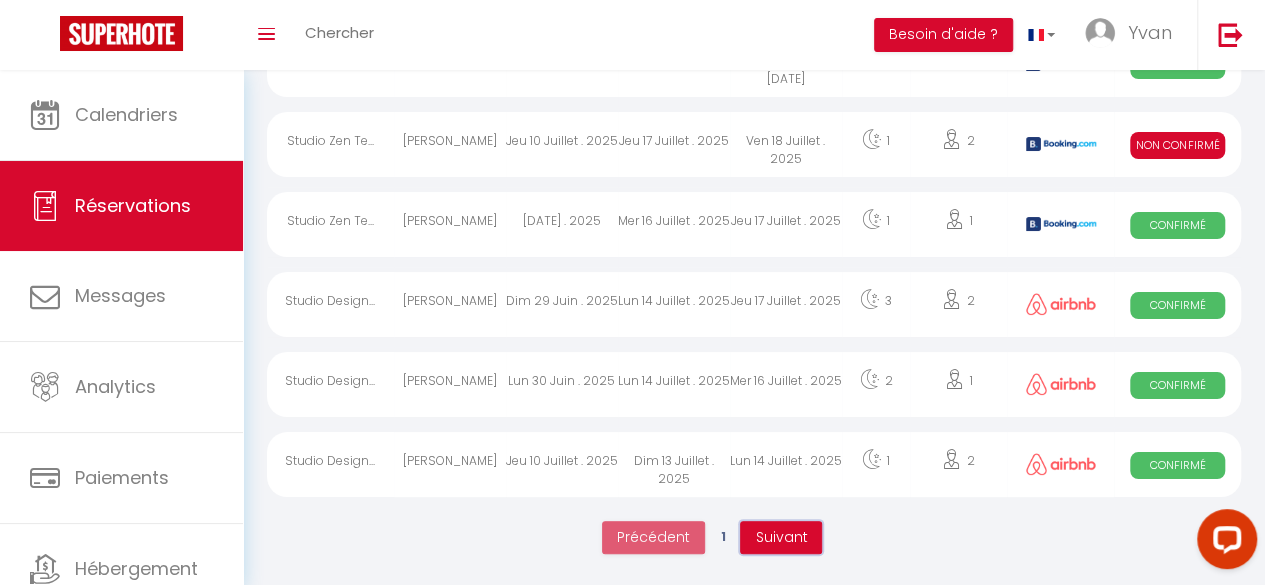 click on "Suivant" at bounding box center (781, 537) 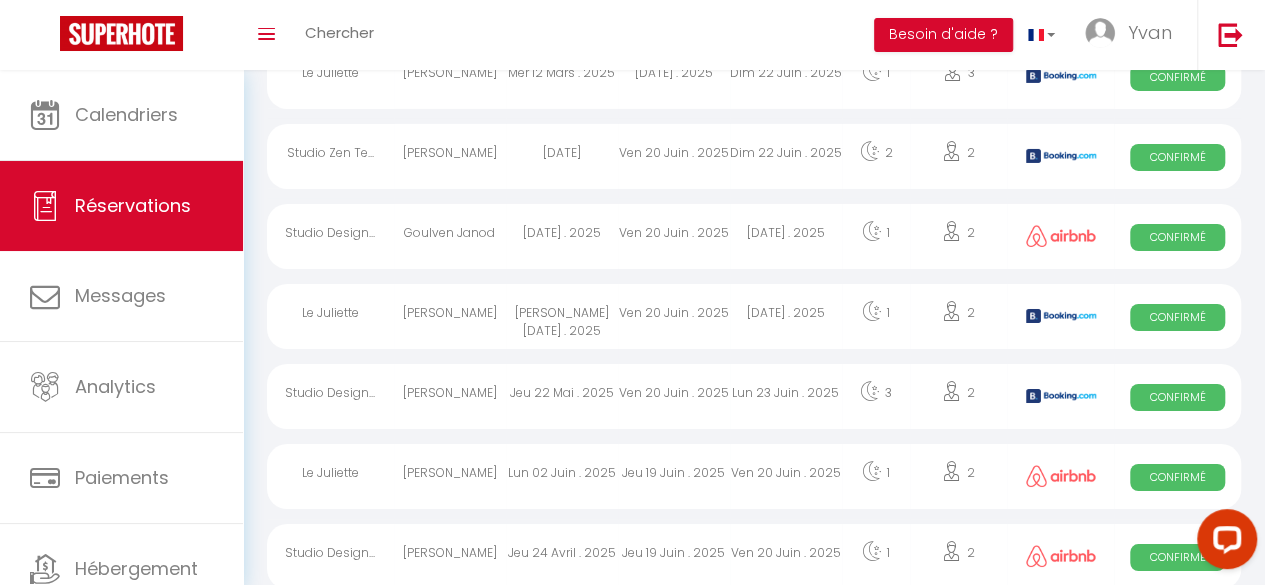 scroll, scrollTop: 3770, scrollLeft: 0, axis: vertical 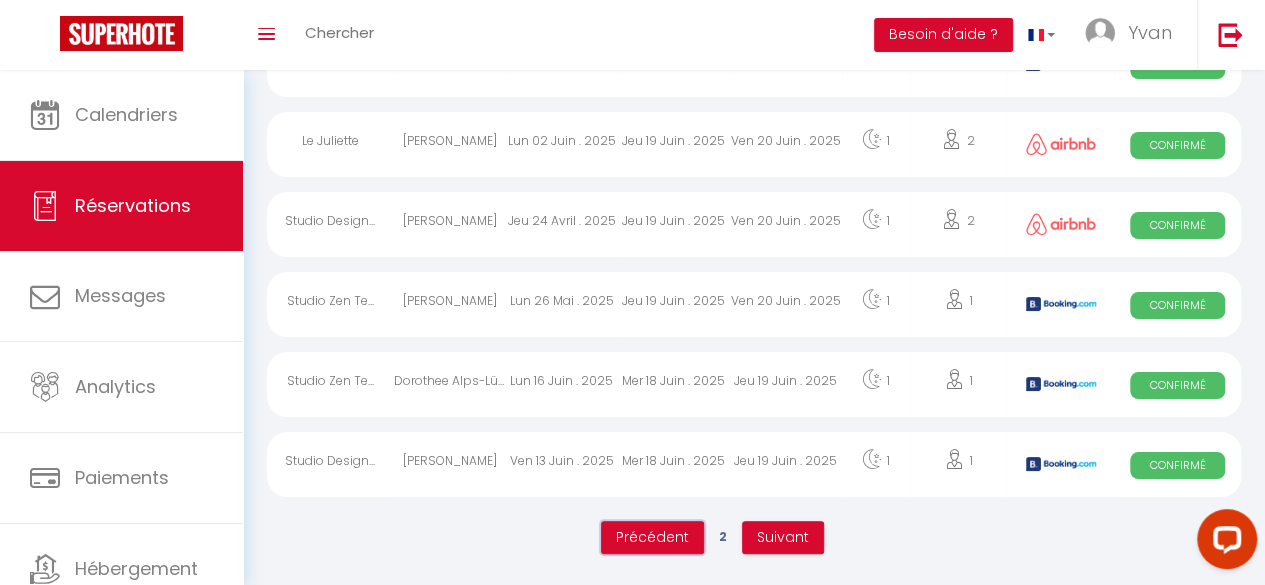 click on "Précédent" at bounding box center [652, 537] 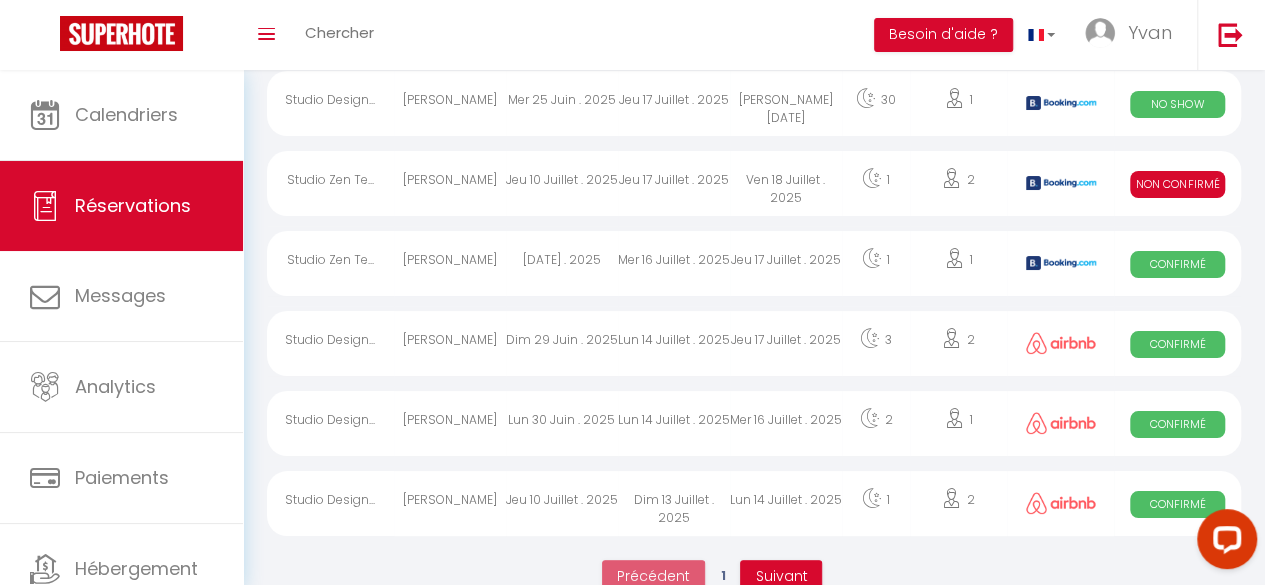 scroll, scrollTop: 3770, scrollLeft: 0, axis: vertical 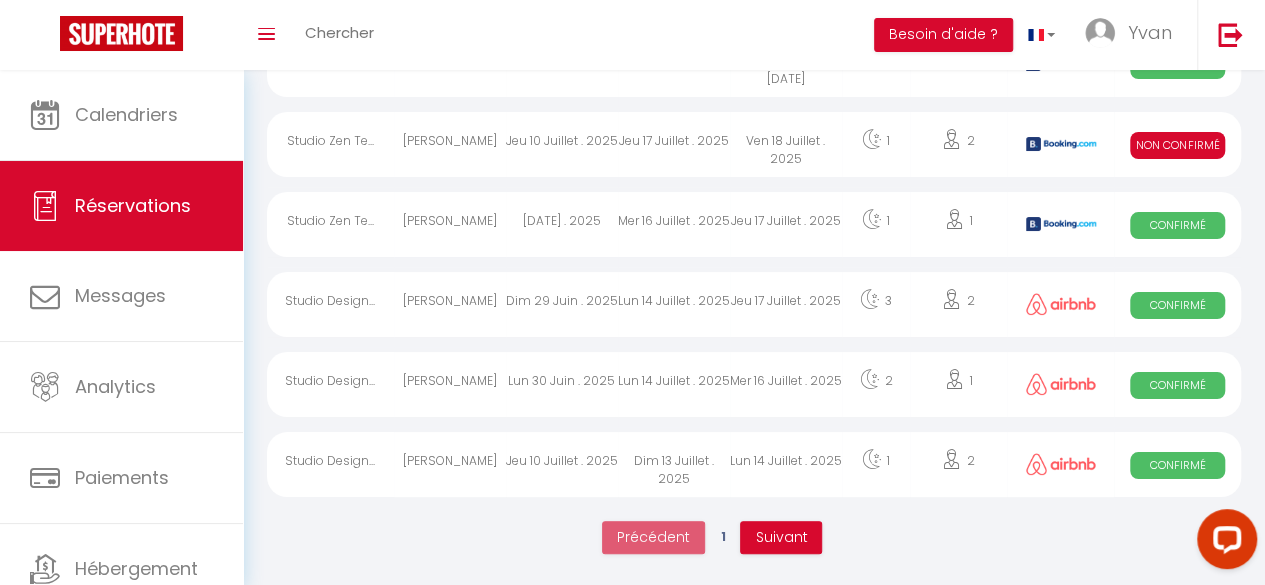 click on "Dim 13 Juillet . 2025" at bounding box center [674, 464] 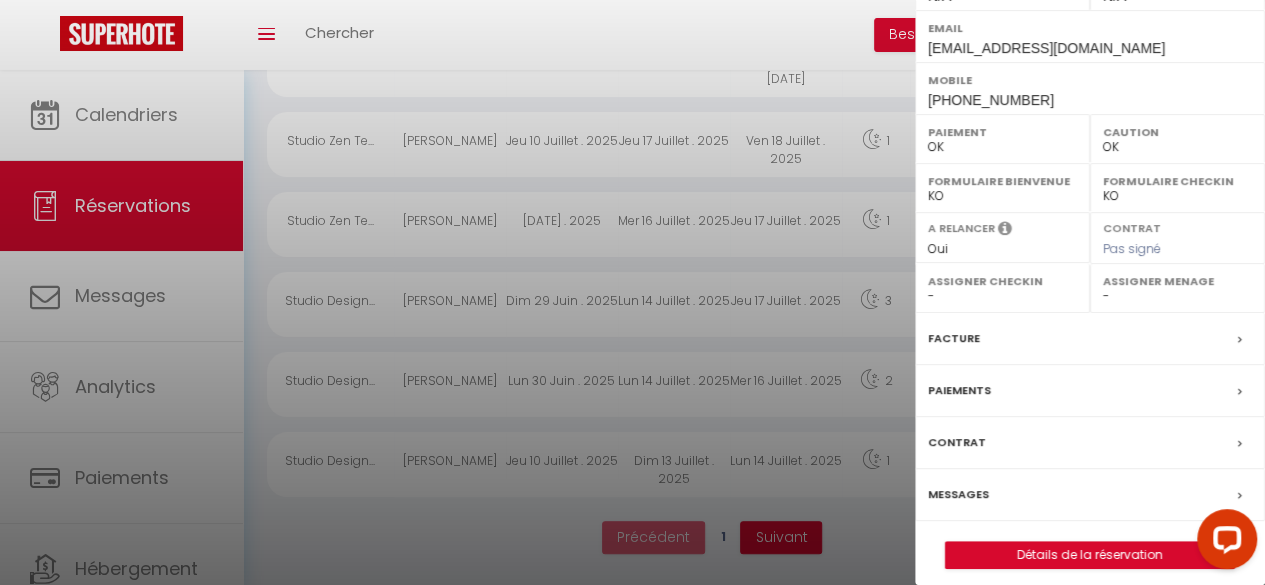 scroll, scrollTop: 342, scrollLeft: 0, axis: vertical 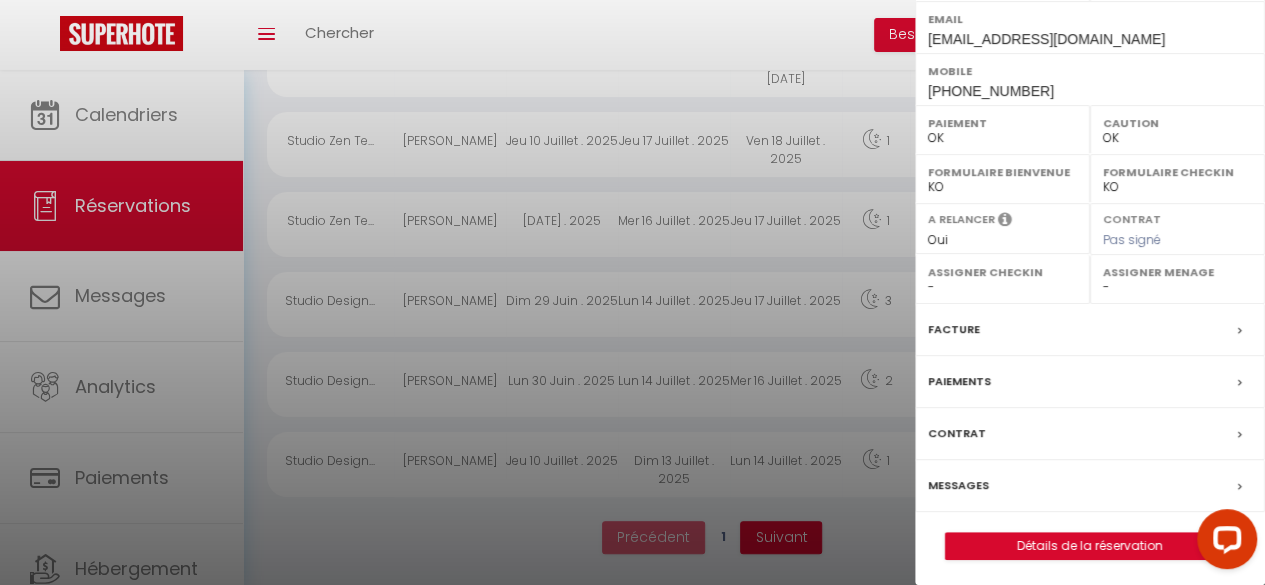 click on "Messages" at bounding box center [958, 485] 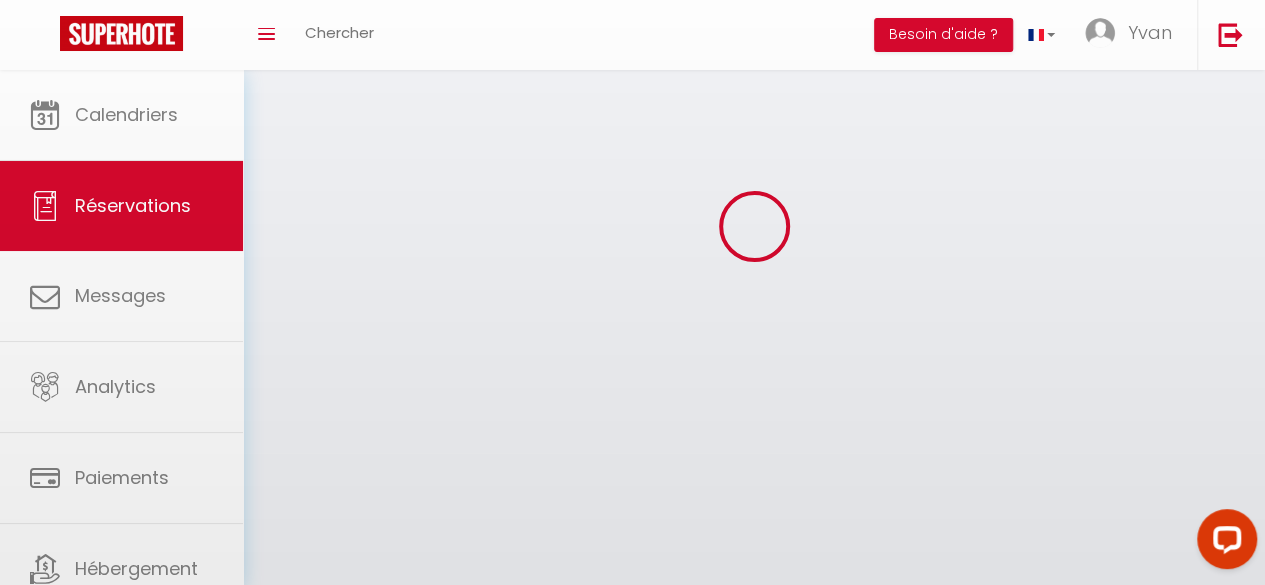 scroll, scrollTop: 0, scrollLeft: 0, axis: both 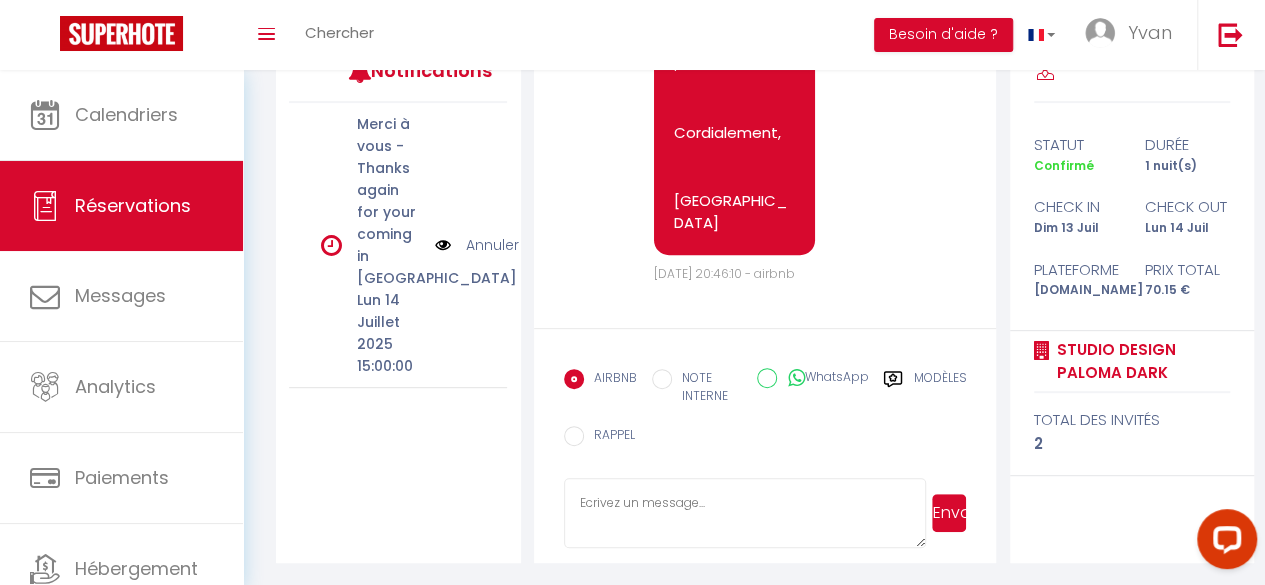 click at bounding box center (745, 513) 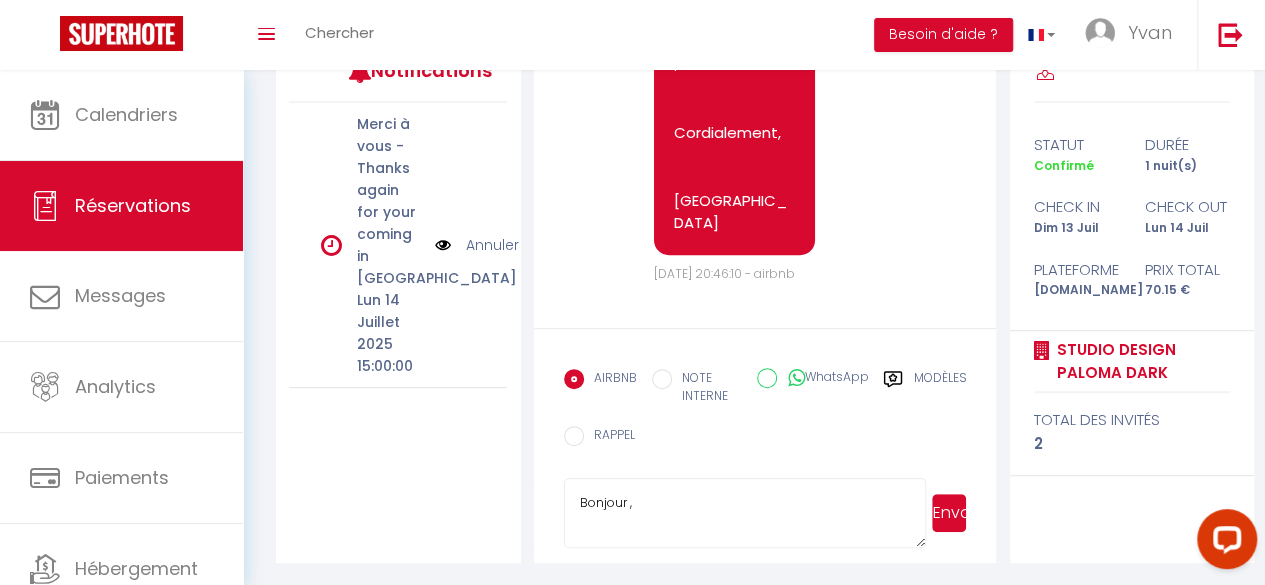 scroll, scrollTop: 436, scrollLeft: 0, axis: vertical 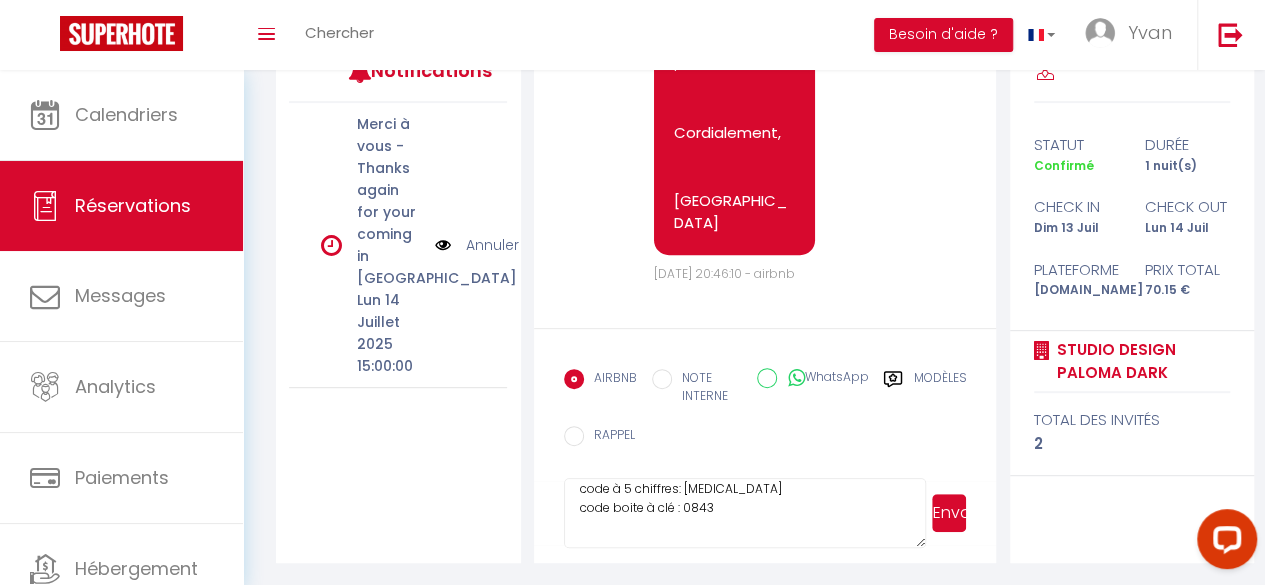 click on "Bonjour ,
Nous avons mis en place récemment un nouveau système autonome pour accéder au logement donc vous pourrez y accéder à partir de 15H.
Voici les codes requis pour accéder à votre logement :
code à 5 chiffres: [MEDICAL_DATA]
code boite à clé : 0843
Voici le guide détaillé pour accéder au logement:
[URL][DOMAIN_NAME]
Je suis à côté et disponible donc si vous avez des questions, n’hésitez pas.
Note: Un état des lieux est fait par nos équipes avant votre arrivée et sera fait à votre sortie. La remise des clés est à faire à 11h00 maximum.
Bien Cdt,
YB" at bounding box center [745, 513] 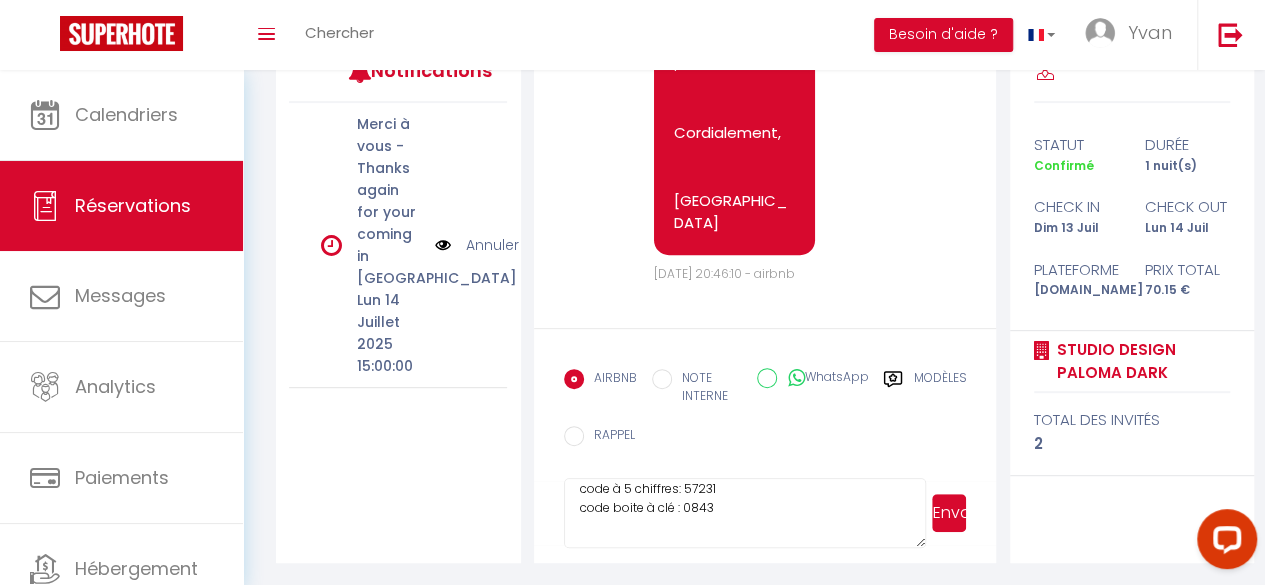 type on "Bonjour ,
Nous avons mis en place récemment un nouveau système autonome pour accéder au logement donc vous pourrez y accéder à partir de 15H.
Voici les codes requis pour accéder à votre logement :
code à 5 chiffres: 57231
code boite à clé : 0843
Voici le guide détaillé pour accéder au logement:
[URL][DOMAIN_NAME]
Je suis à côté et disponible donc si vous avez des questions, n’hésitez pas.
Note: Un état des lieux est fait par nos équipes avant votre arrivée et sera fait à votre sortie. La remise des clés est à faire à 11h00 maximum.
Bien Cdt,
YB" 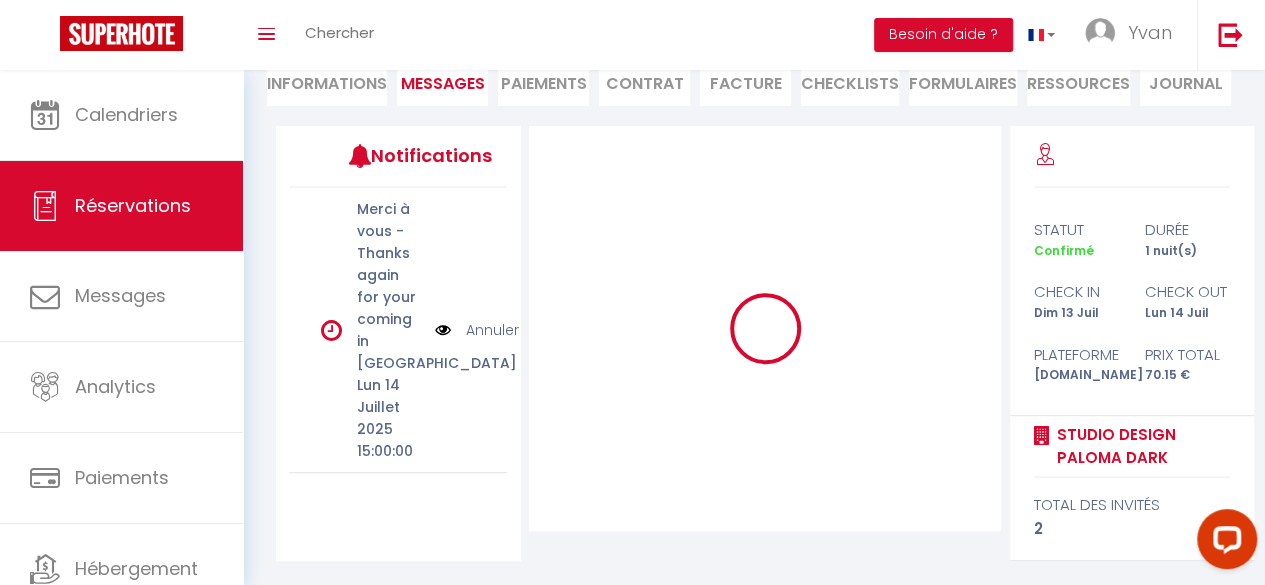 scroll, scrollTop: 204, scrollLeft: 0, axis: vertical 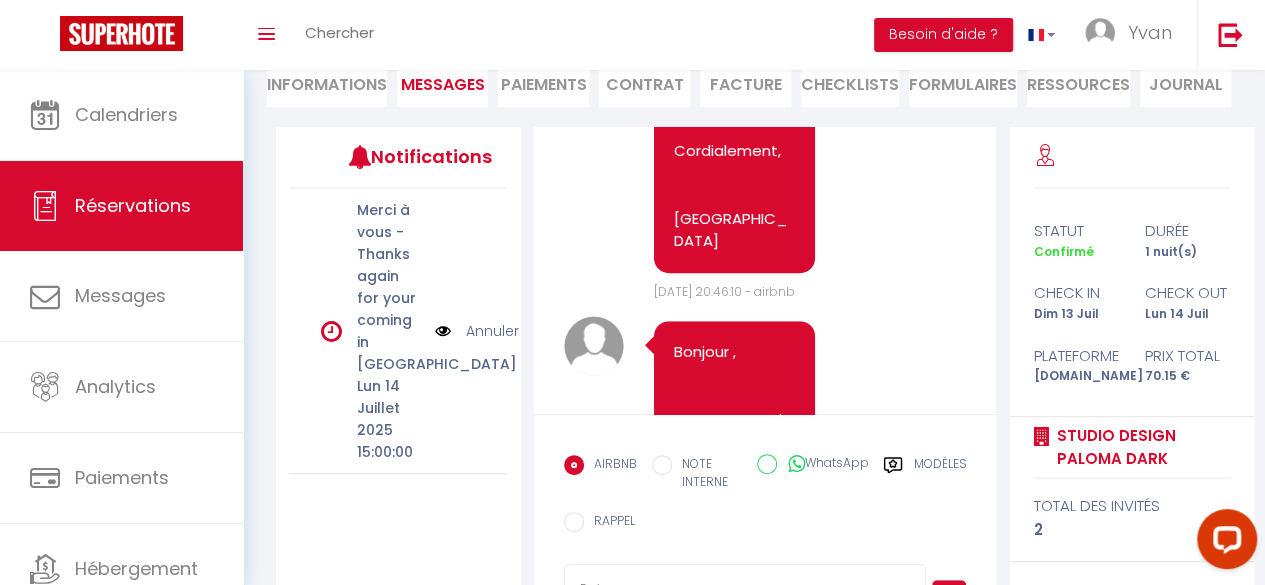 click at bounding box center (745, 599) 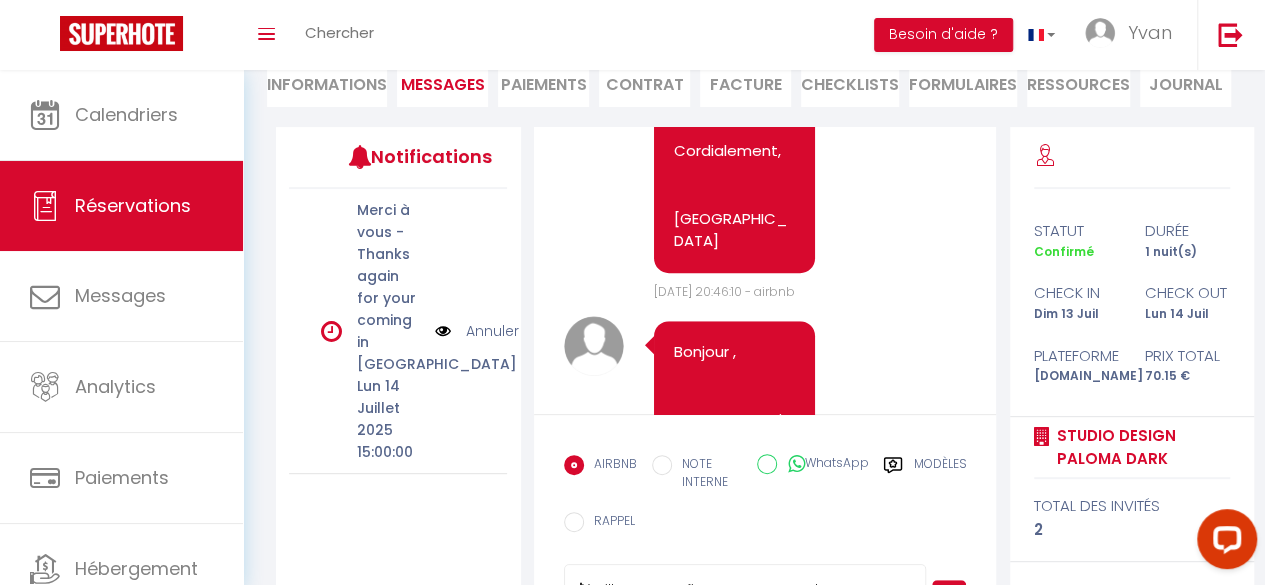 scroll, scrollTop: 134, scrollLeft: 0, axis: vertical 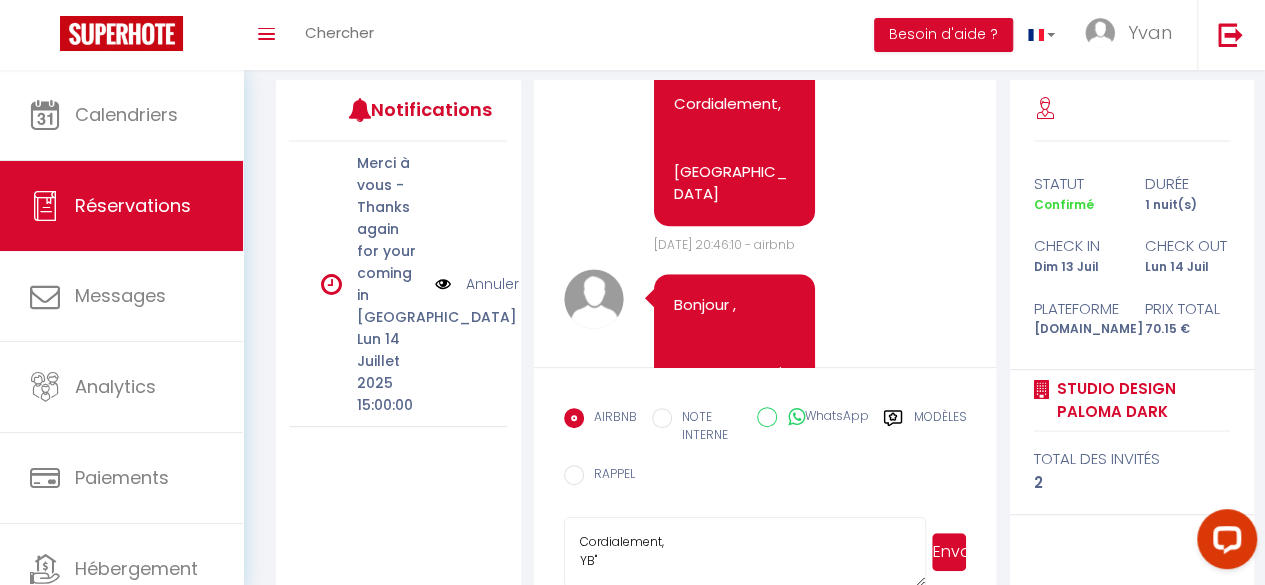 paste on "Pouvez-vous nous confirmer votre heure d'arrivée svp?" 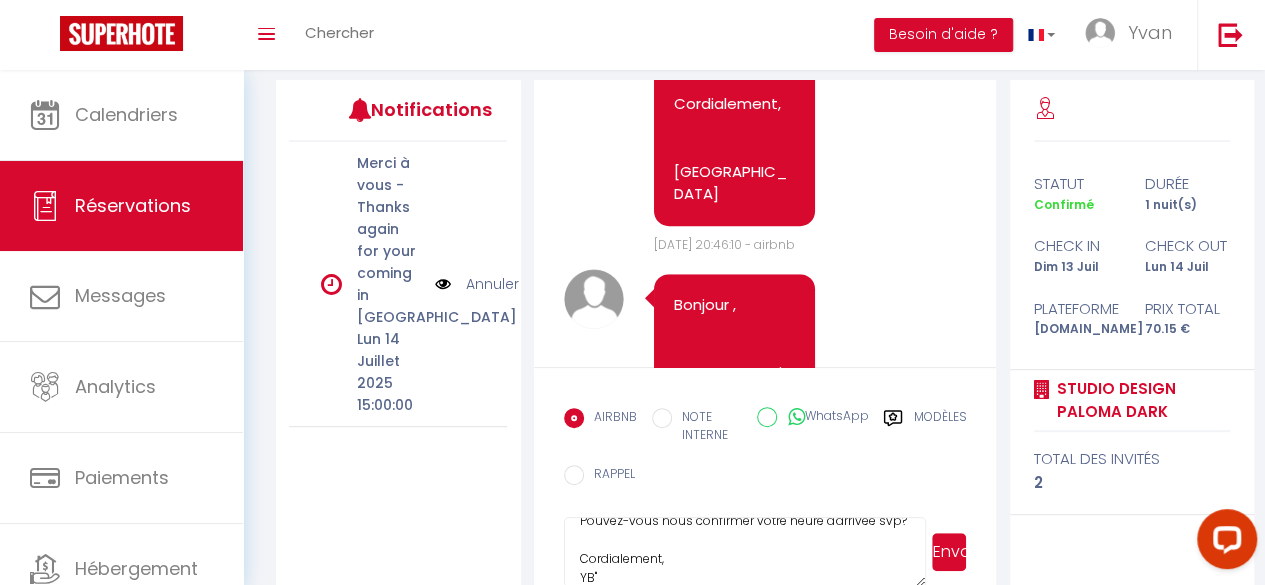 type on ""Veuillez nous confirmer que vous avez lu attentivement le guide (lien envoyé dans le message précédent – GUIDE [PERSON_NAME] AVEC PHOTOS)
IMPORTANT : Il faut bien comprendre que si vous n’avez pas regardé le guide détaillé avec les photos (lien envoyé), vous ne saurez pas accéder au logement.
Pouvez-vous nous confirmer votre heure d'arrivée svp?
Cordialement,
YB"" 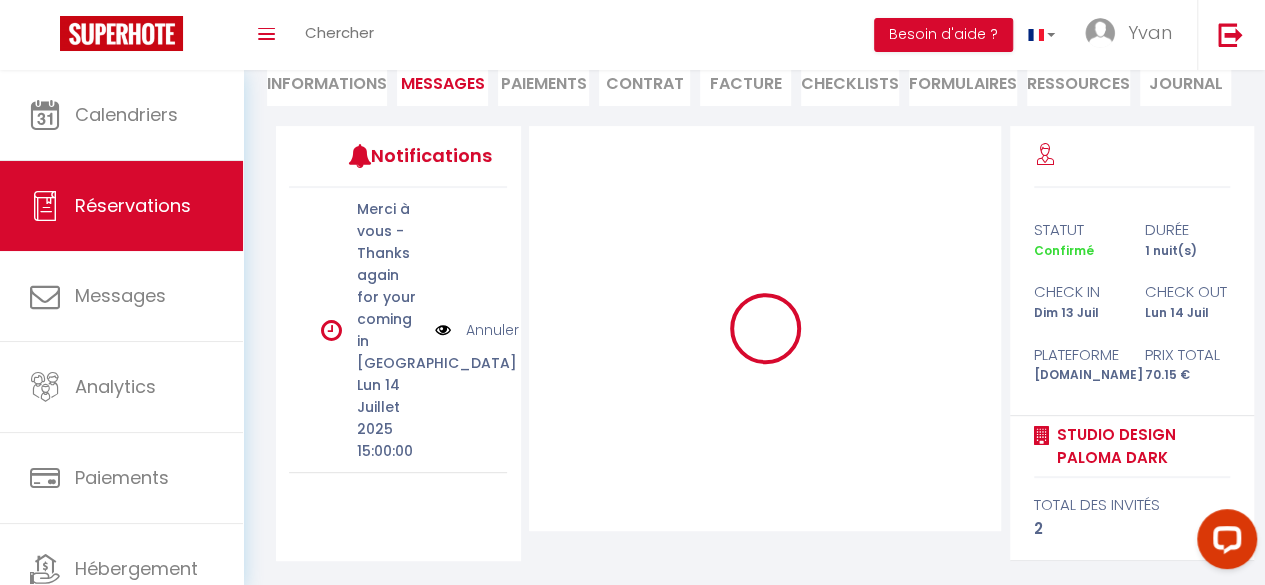 scroll, scrollTop: 204, scrollLeft: 0, axis: vertical 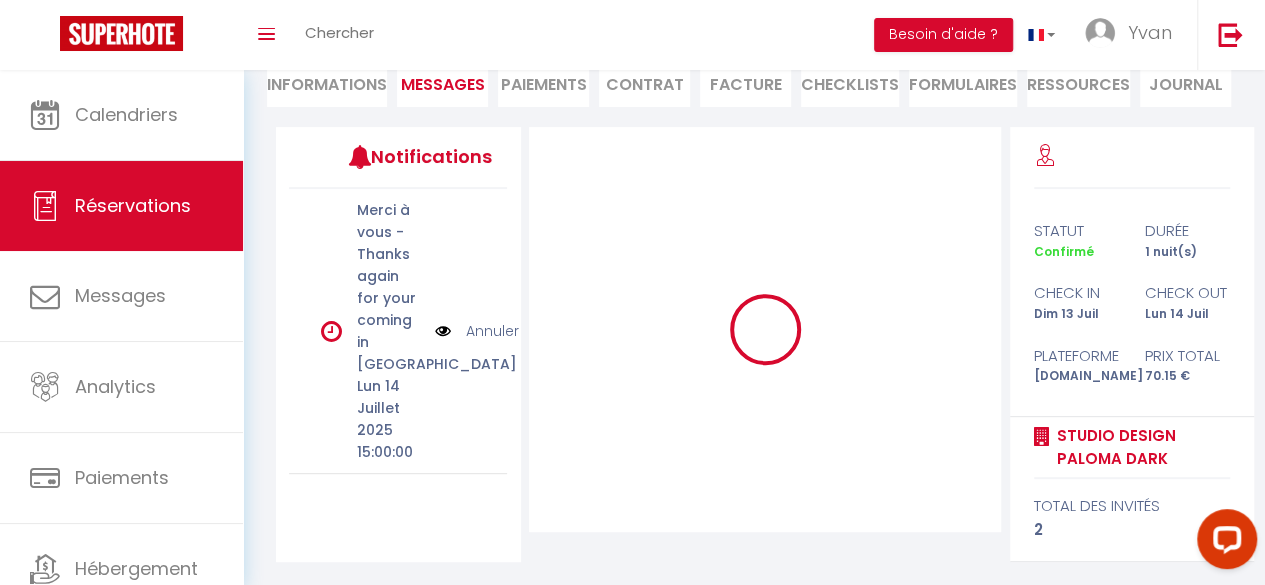 type 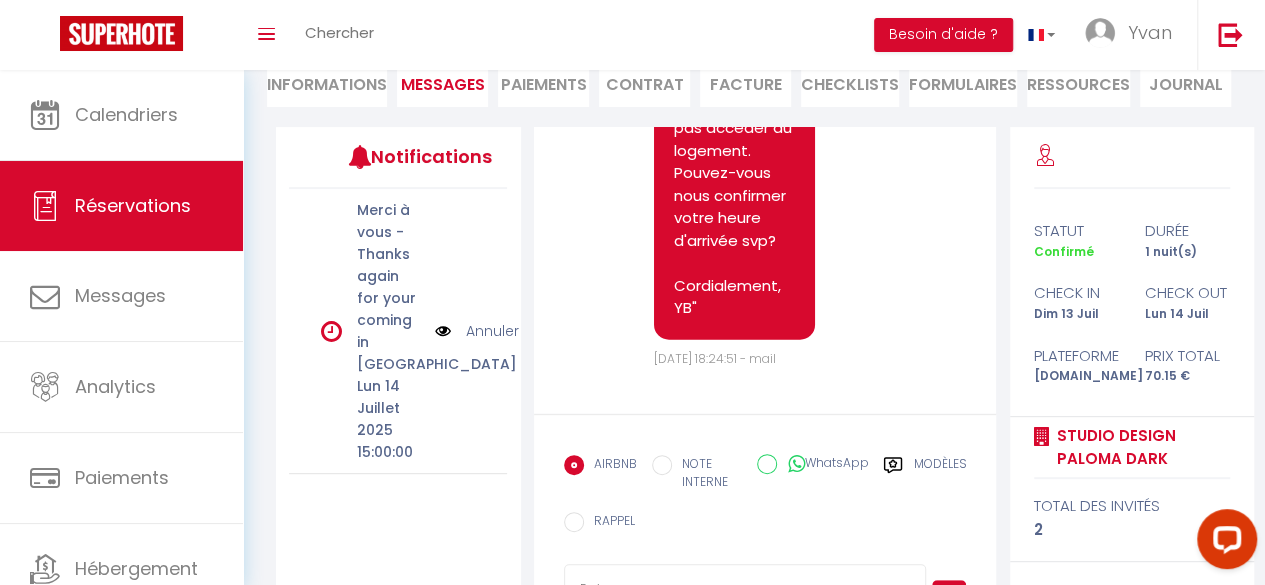 scroll, scrollTop: 6330, scrollLeft: 0, axis: vertical 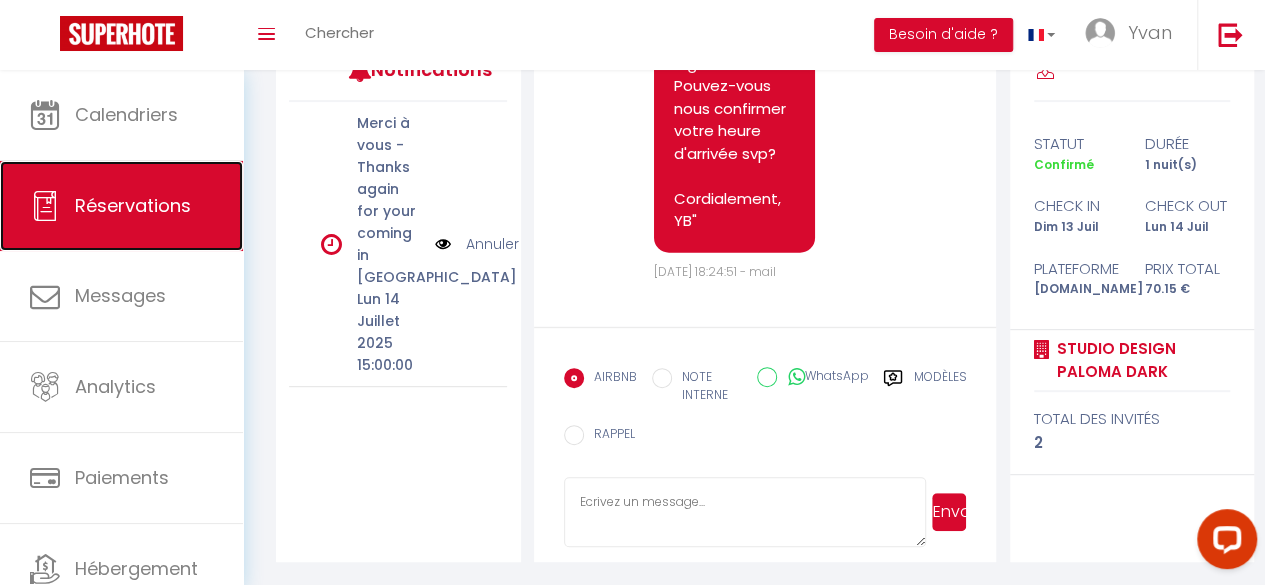 click on "Réservations" at bounding box center [133, 205] 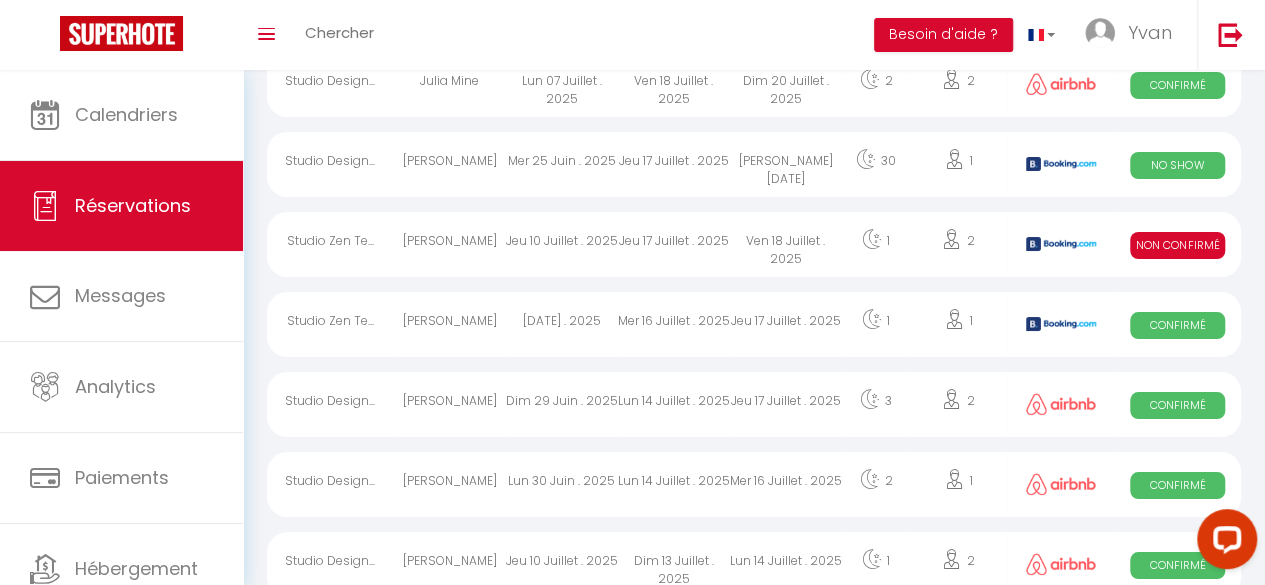 scroll, scrollTop: 3770, scrollLeft: 0, axis: vertical 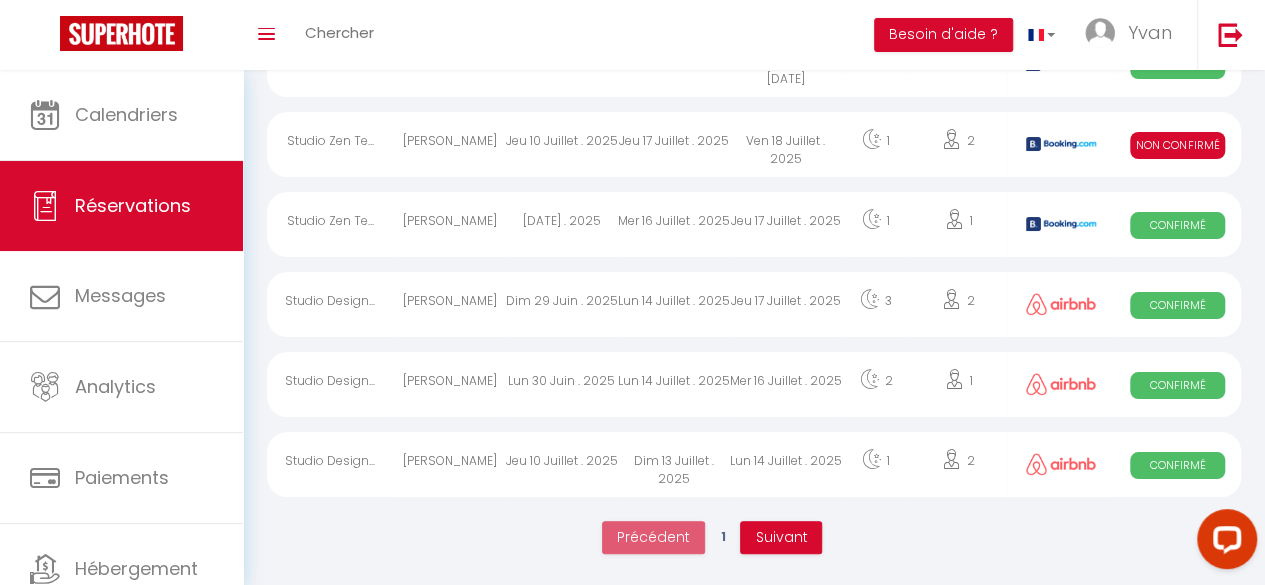 click on "Dim 13 Juillet . 2025" at bounding box center [674, 464] 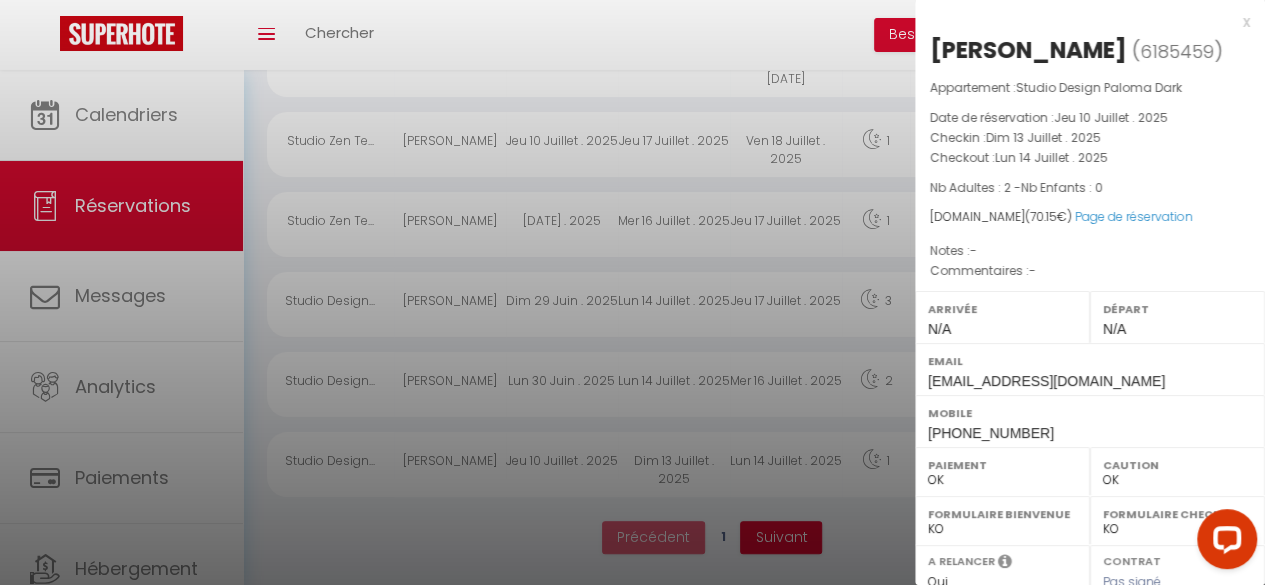 click at bounding box center (632, 292) 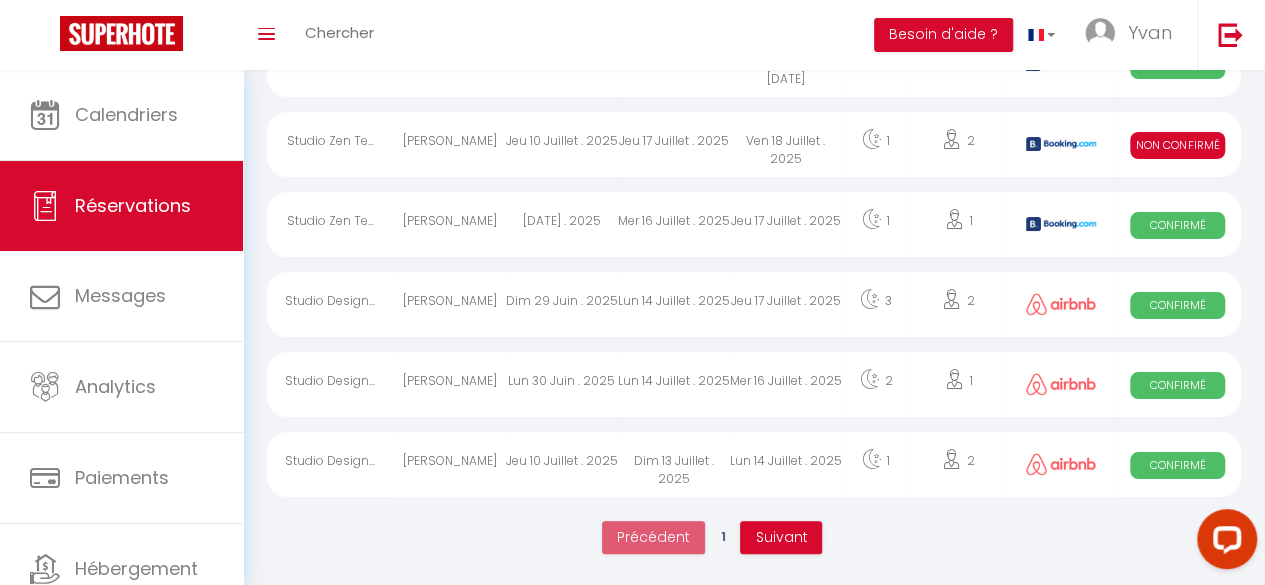 click on "Lun 14 Juillet . 2025" at bounding box center (674, 384) 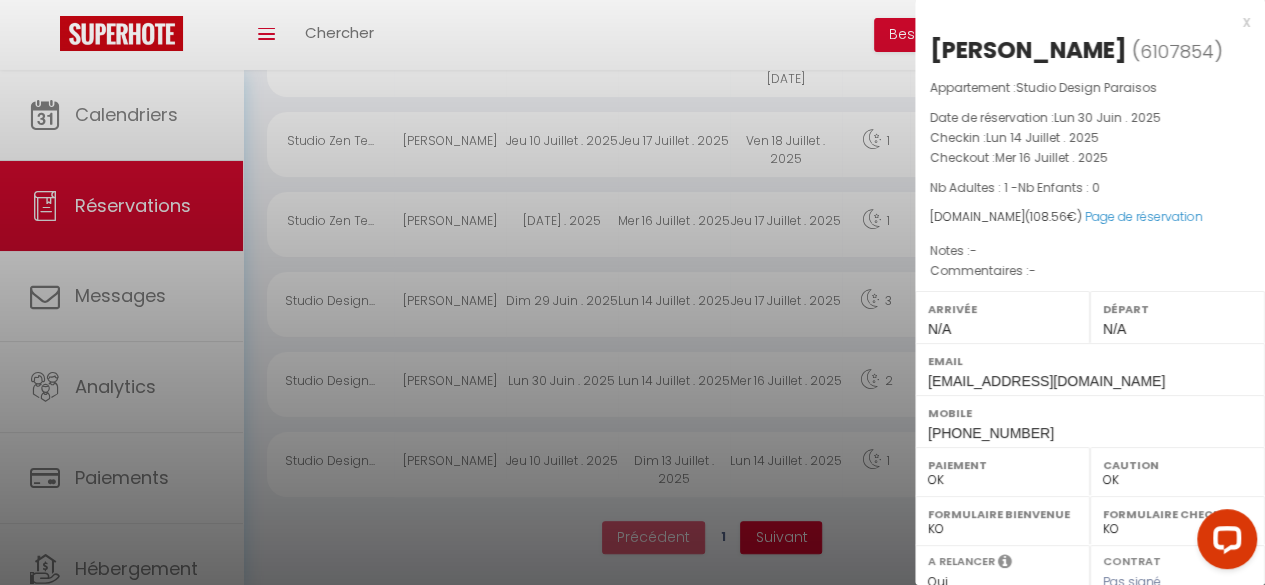 scroll, scrollTop: 342, scrollLeft: 0, axis: vertical 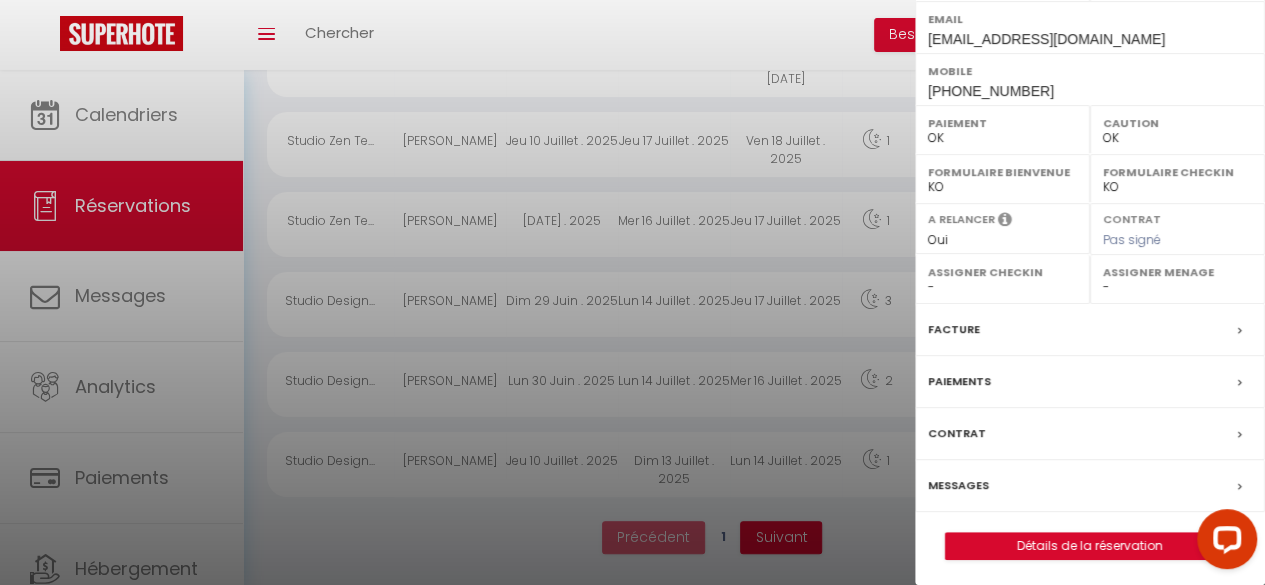 click on "Messages" at bounding box center [958, 485] 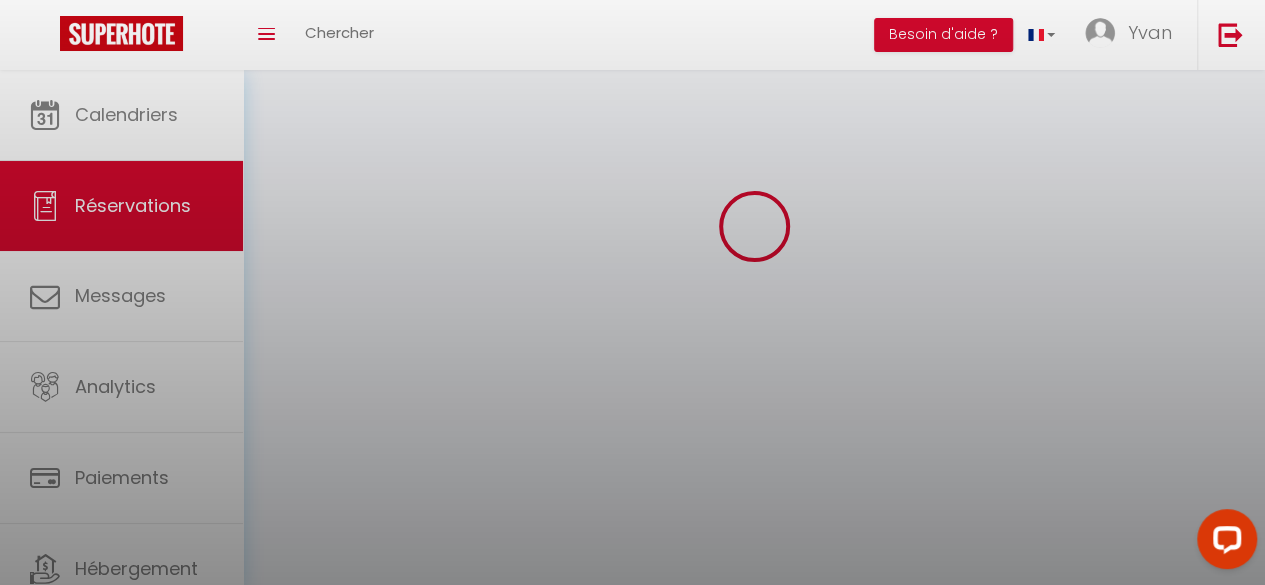 scroll, scrollTop: 0, scrollLeft: 0, axis: both 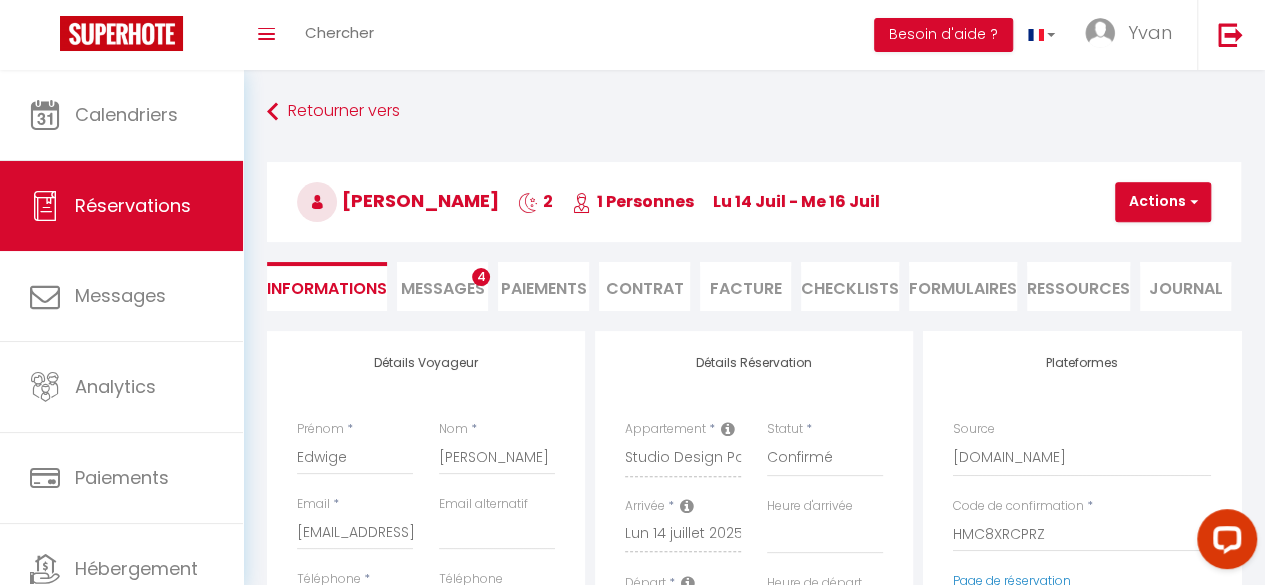 select 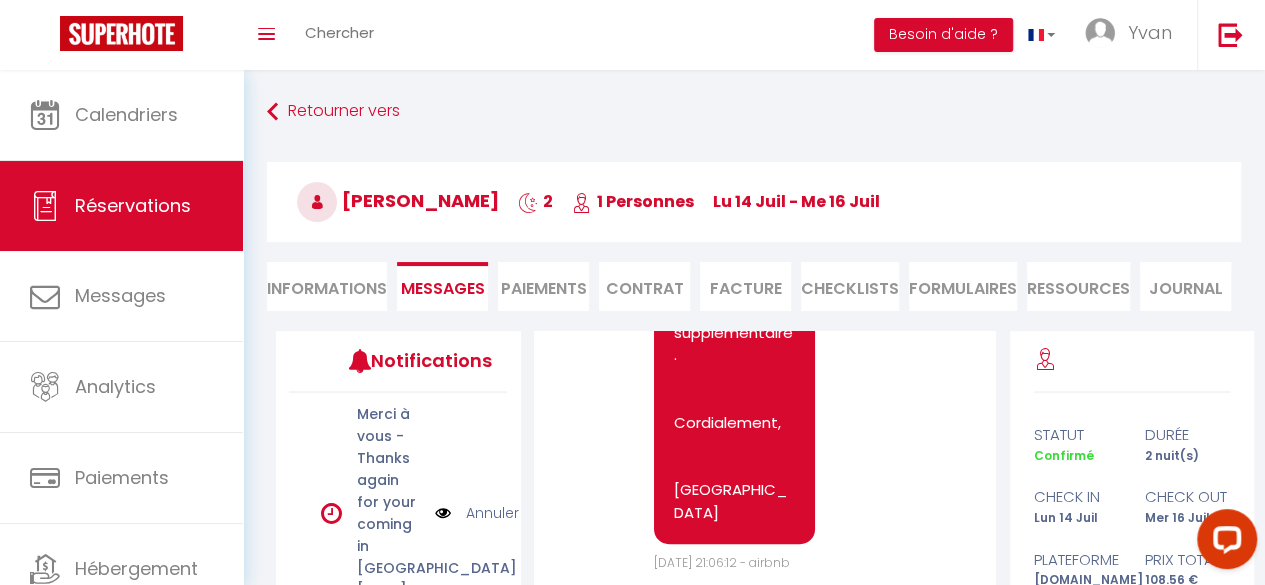 scroll, scrollTop: 4195, scrollLeft: 0, axis: vertical 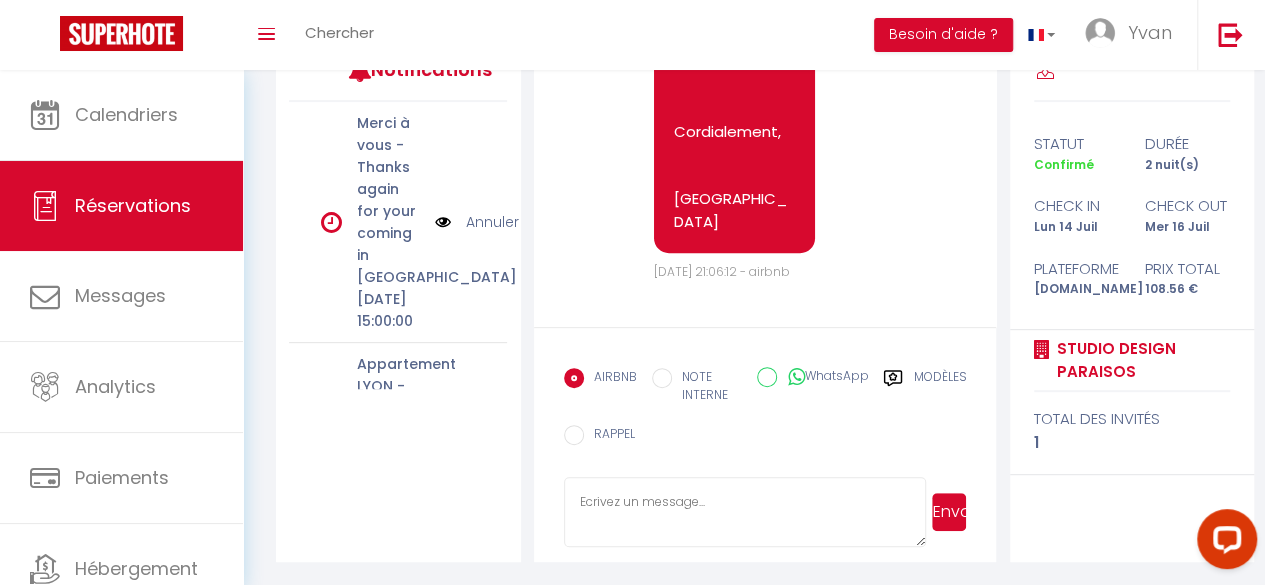 paste on "Bonjour,
Nous sommes ravis de vous annoncer que nous avons récemment mis en œuvre un nouveau système d'accès autonome pour faciliter votre entrée dans le logement. Vous pourrez accéder à votre espace dès 15h.
Codes d'accès à votre logement :
Code à 5 chiffres : XXXXXX
Code de la boîte à clés : 2055
Guide d'accès détaillé :
Nous vous invitons à consulter le guide détaillé pour accéder au logement disponible à l'adresse suivante : [URL][DOMAIN_NAME]
Je suis à proximité et à votre disposition pour toute question ou assistance nécessaire.
Note : Veuillez noter qu'un état des lieux est réalisé par nos équipes avant votre arrivée et sera effectué à votre départ. Merci de bien vouloir remettre les clés au plus tard à 11h00 le jour de votre départ.
Bien cordialement,
YB" 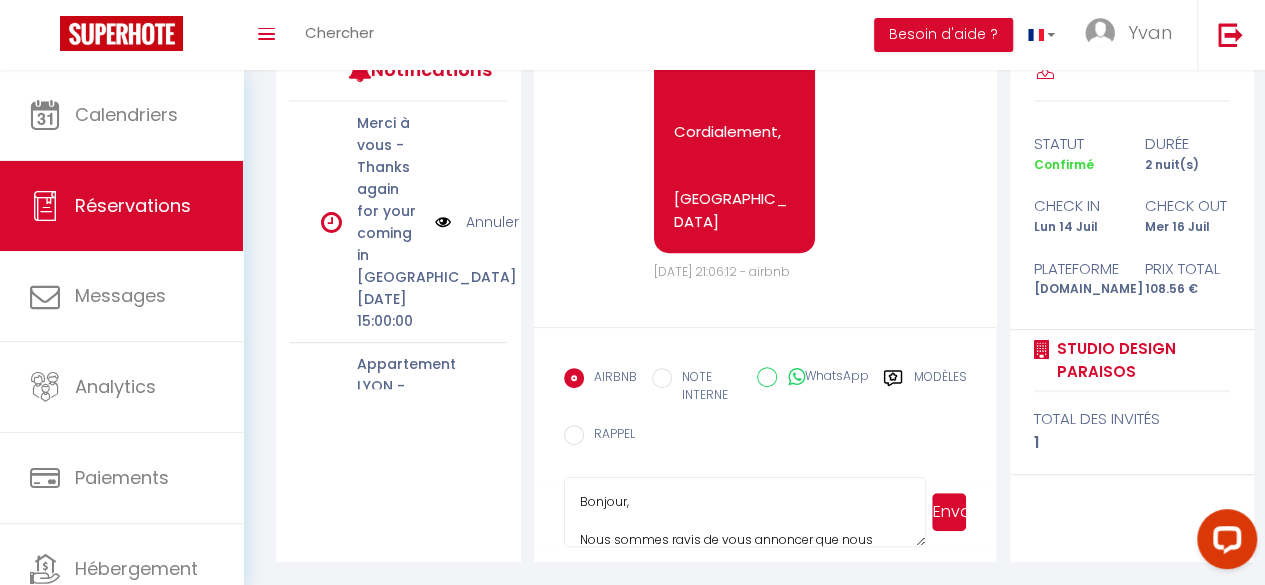 click on "Bonjour,
Nous sommes ravis de vous annoncer que nous avons récemment mis en œuvre un nouveau système d'accès autonome pour faciliter votre entrée dans le logement. Vous pourrez accéder à votre espace dès 15h.
Codes d'accès à votre logement :
Code à 5 chiffres : XXXXXX
Code de la boîte à clés : 2055
Guide d'accès détaillé :
Nous vous invitons à consulter le guide détaillé pour accéder au logement disponible à l'adresse suivante : [URL][DOMAIN_NAME]
Je suis à proximité et à votre disposition pour toute question ou assistance nécessaire.
Note : Veuillez noter qu'un état des lieux est réalisé par nos équipes avant votre arrivée et sera effectué à votre départ. Merci de bien vouloir remettre les clés au plus tard à 11h00 le jour de votre départ.
Bien cordialement,
YB" at bounding box center (745, 512) 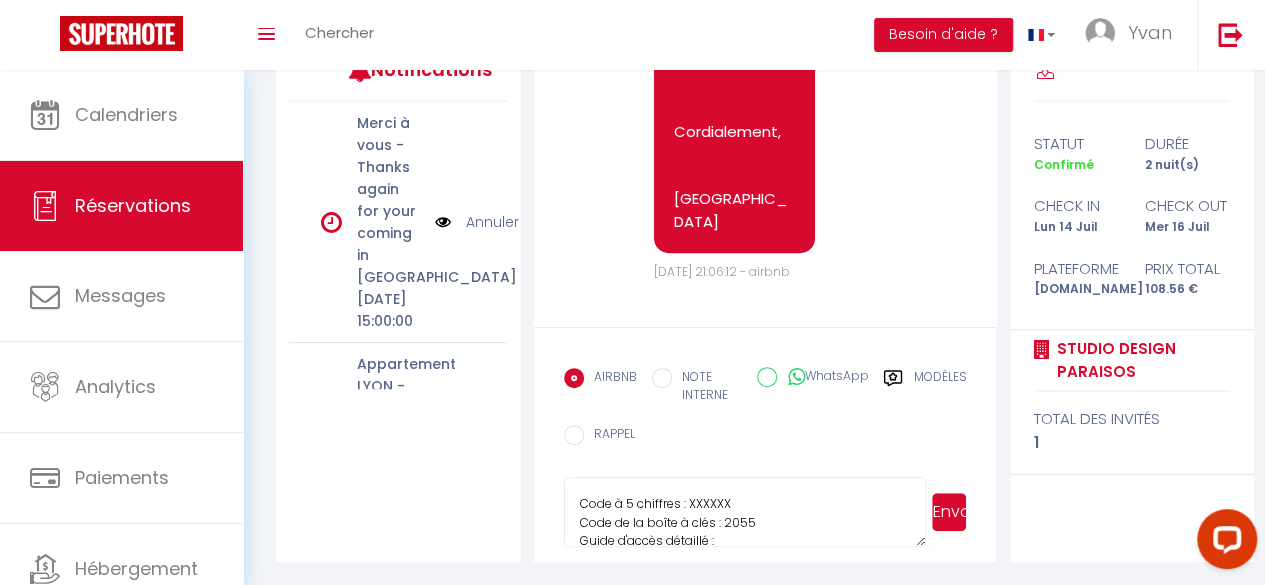 scroll, scrollTop: 186, scrollLeft: 0, axis: vertical 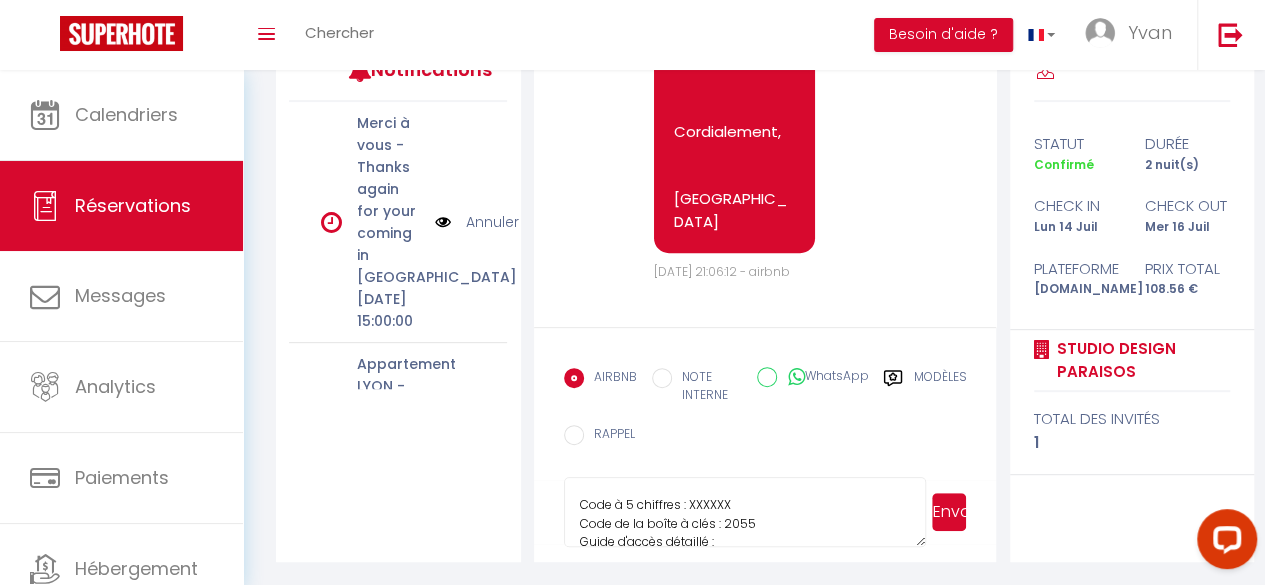 click on "Bonjour,
Nous sommes ravis de vous annoncer que nous avons récemment mis en œuvre un nouveau système d'accès autonome pour faciliter votre entrée dans le logement. Vous pourrez accéder à votre espace dès 15h.
Codes d'accès à votre logement :
Code à 5 chiffres : XXXXXX
Code de la boîte à clés : 2055
Guide d'accès détaillé :
Nous vous invitons à consulter le guide détaillé pour accéder au logement disponible à l'adresse suivante : [URL][DOMAIN_NAME]
Je suis à proximité et à votre disposition pour toute question ou assistance nécessaire.
Note : Veuillez noter qu'un état des lieux est réalisé par nos équipes avant votre arrivée et sera effectué à votre départ. Merci de bien vouloir remettre les clés au plus tard à 11h00 le jour de votre départ.
Bien cordialement,
YB" at bounding box center [745, 512] 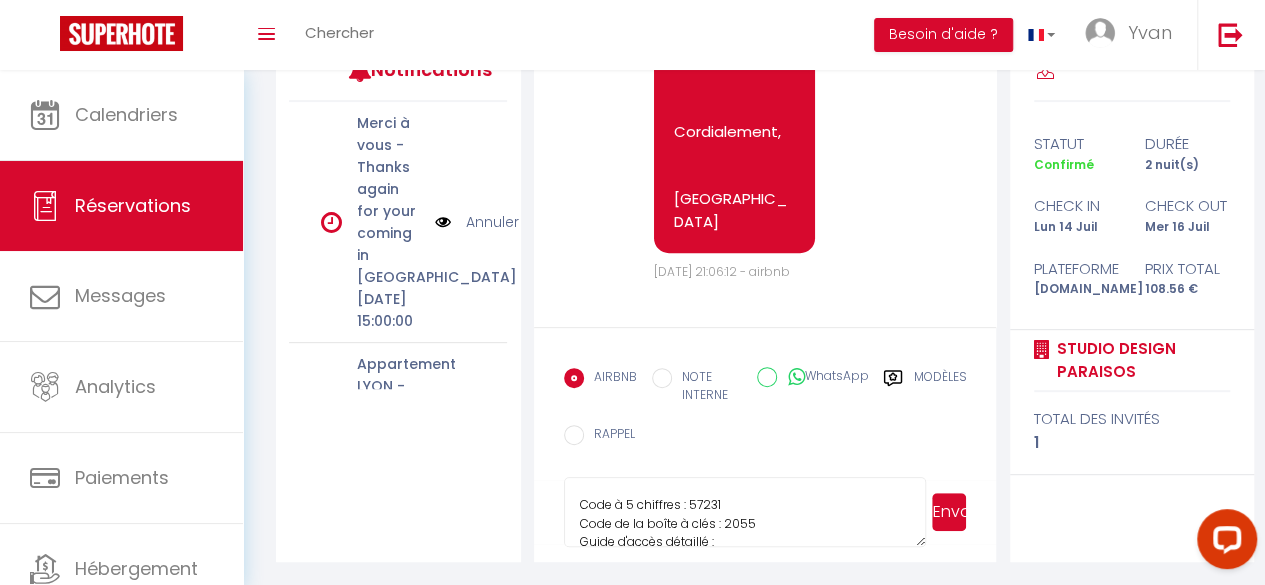 type on "Bonjour,
Nous sommes ravis de vous annoncer que nous avons récemment mis en œuvre un nouveau système d'accès autonome pour faciliter votre entrée dans le logement. Vous pourrez accéder à votre espace dès 15h.
Codes d'accès à votre logement :
Code à 5 chiffres : 57231
Code de la boîte à clés : 2055
Guide d'accès détaillé :
Nous vous invitons à consulter le guide détaillé pour accéder au logement disponible à l'adresse suivante : [URL][DOMAIN_NAME]
Je suis à proximité et à votre disposition pour toute question ou assistance nécessaire.
Note : Veuillez noter qu'un état des lieux est réalisé par nos équipes avant votre arrivée et sera effectué à votre départ. Merci de bien vouloir remettre les clés au plus tard à 11h00 le jour de votre départ.
Bien cordialement,
YB" 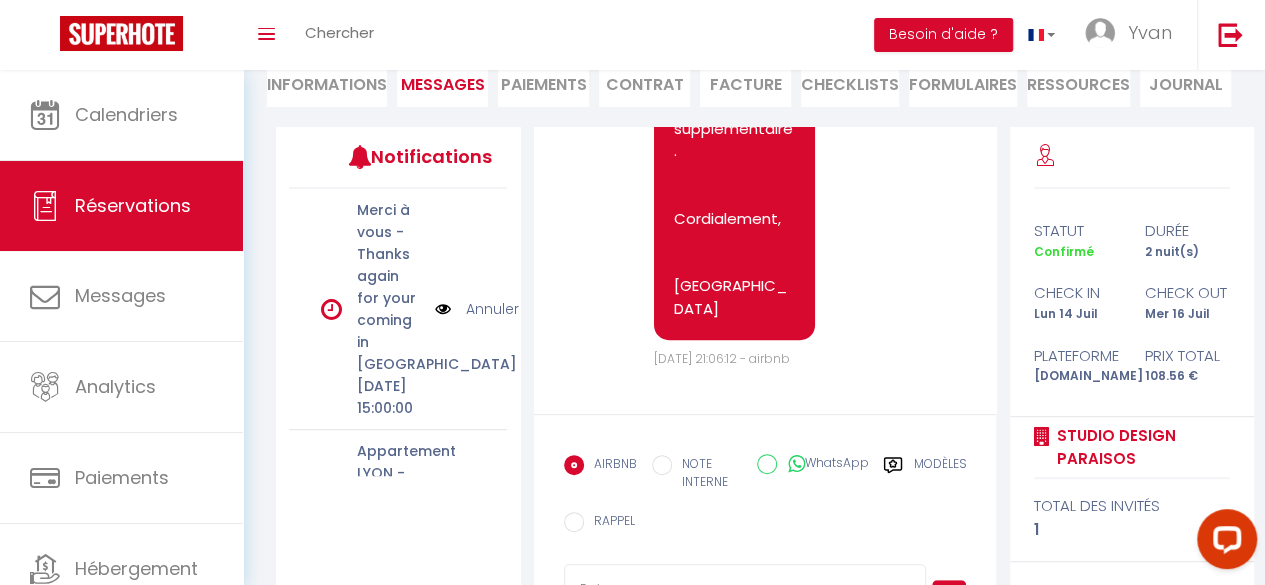 scroll, scrollTop: 0, scrollLeft: 0, axis: both 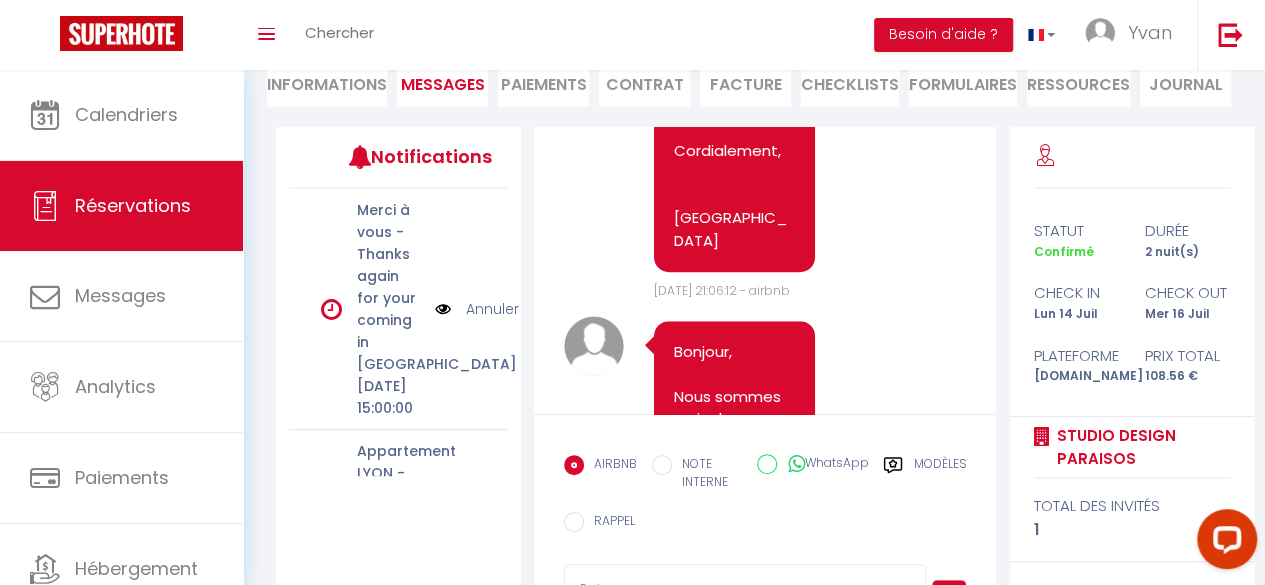 paste on ""Veuillez nous confirmer que vous avez lu attentivement le guide (lien envoyé dans le message précédent – GUIDE [PERSON_NAME] AVEC PHOTOS)
IMPORTANT : Il faut bien comprendre que si vous n’avez pas regardé le guide détaillé avec les photos (lien envoyé), vous ne saurez pas accéder au logement.
Cordialement,
YB"" 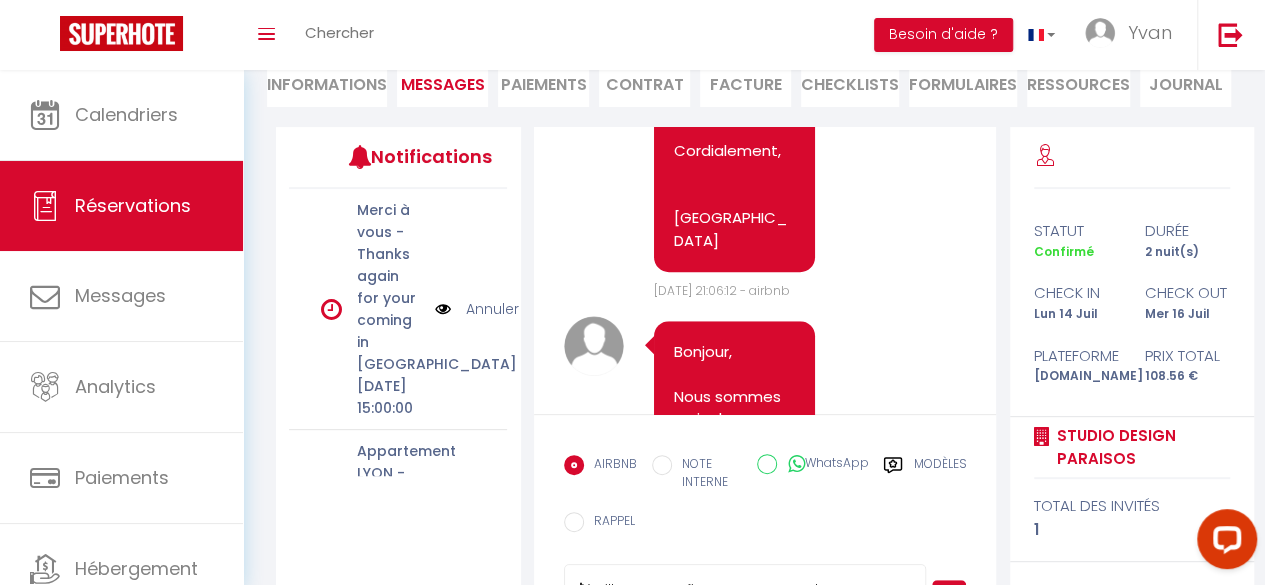 click on ""Veuillez nous confirmer que vous avez lu attentivement le guide (lien envoyé dans le message précédent – GUIDE [PERSON_NAME] AVEC PHOTOS)
IMPORTANT : Il faut bien comprendre que si vous n’avez pas regardé le guide détaillé avec les photos (lien envoyé), vous ne saurez pas accéder au logement.
Cordialement,
YB"" at bounding box center (745, 599) 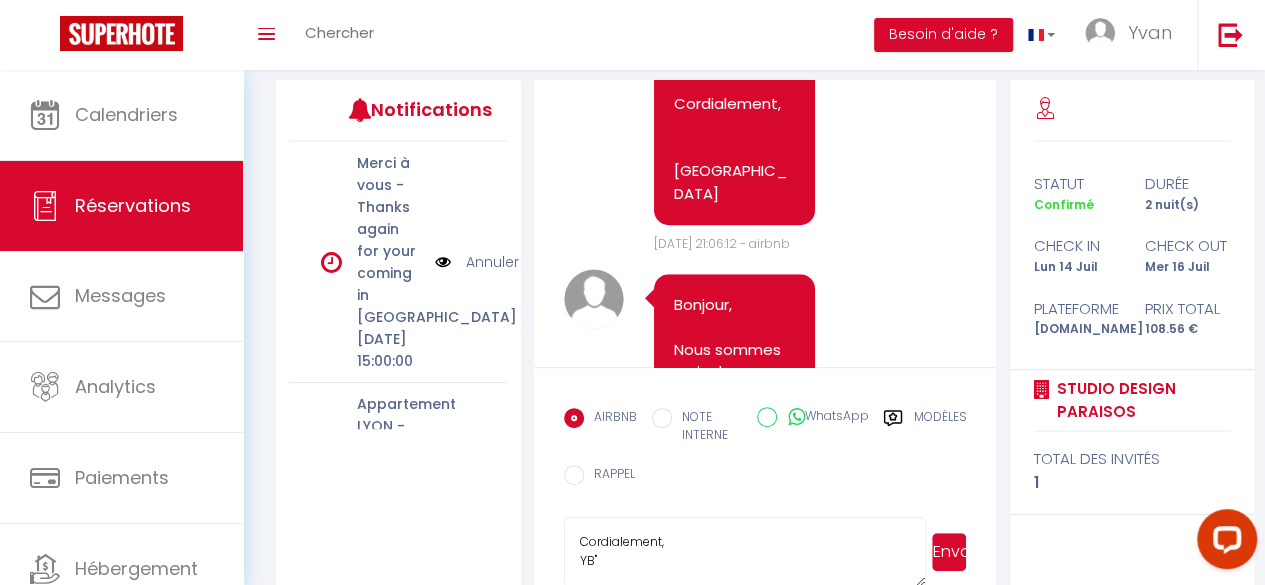 paste on "Pouvez-vous nous confirmer votre heure d'arrivée svp?" 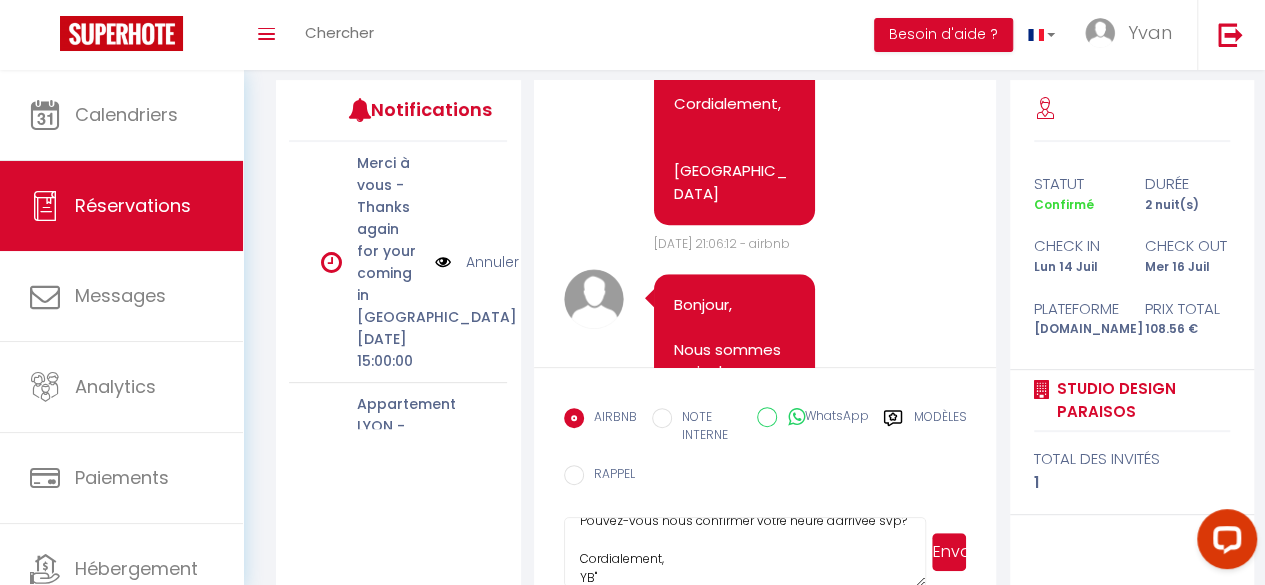 click on ""Veuillez nous confirmer que vous avez lu attentivement le guide (lien envoyé dans le message précédent – GUIDE [PERSON_NAME] AVEC PHOTOS)
IMPORTANT : Il faut bien comprendre que si vous n’avez pas regardé le guide détaillé avec les photos (lien envoyé), vous ne saurez pas accéder au logement.
Pouvez-vous nous confirmer votre heure d'arrivée svp?
Cordialement,
YB"" at bounding box center (745, 552) 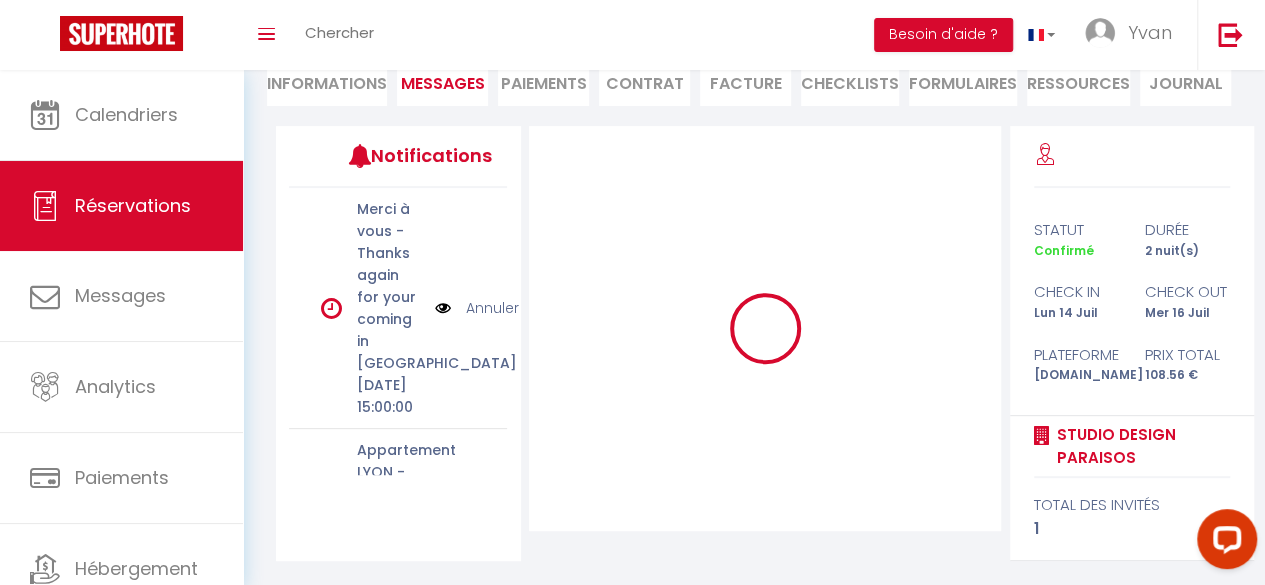 scroll, scrollTop: 204, scrollLeft: 0, axis: vertical 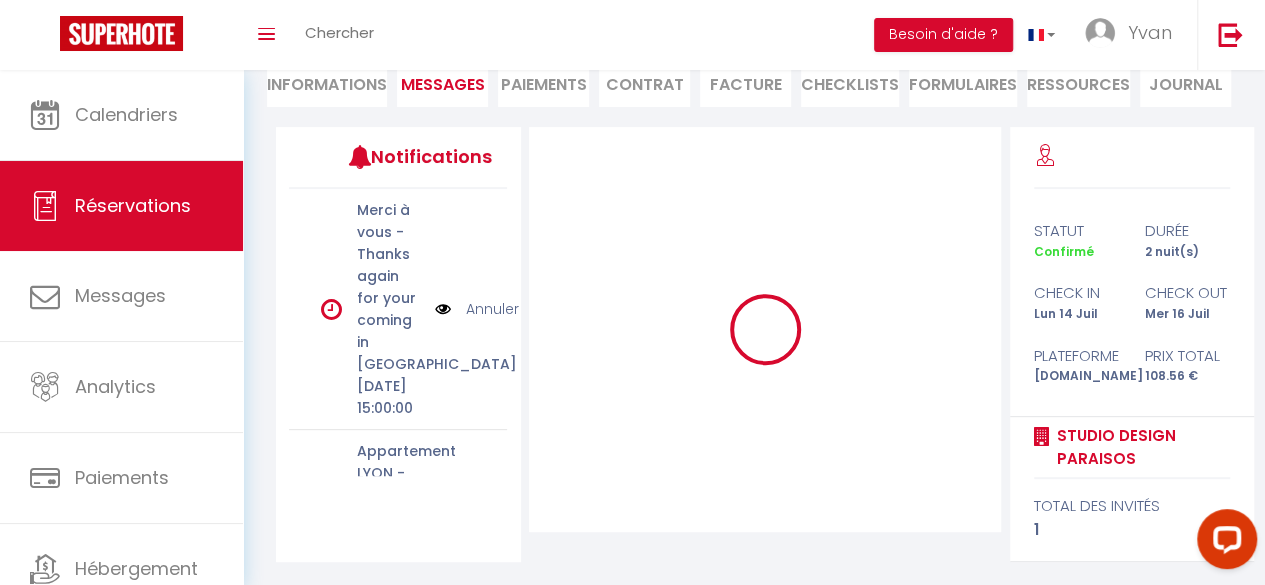 type 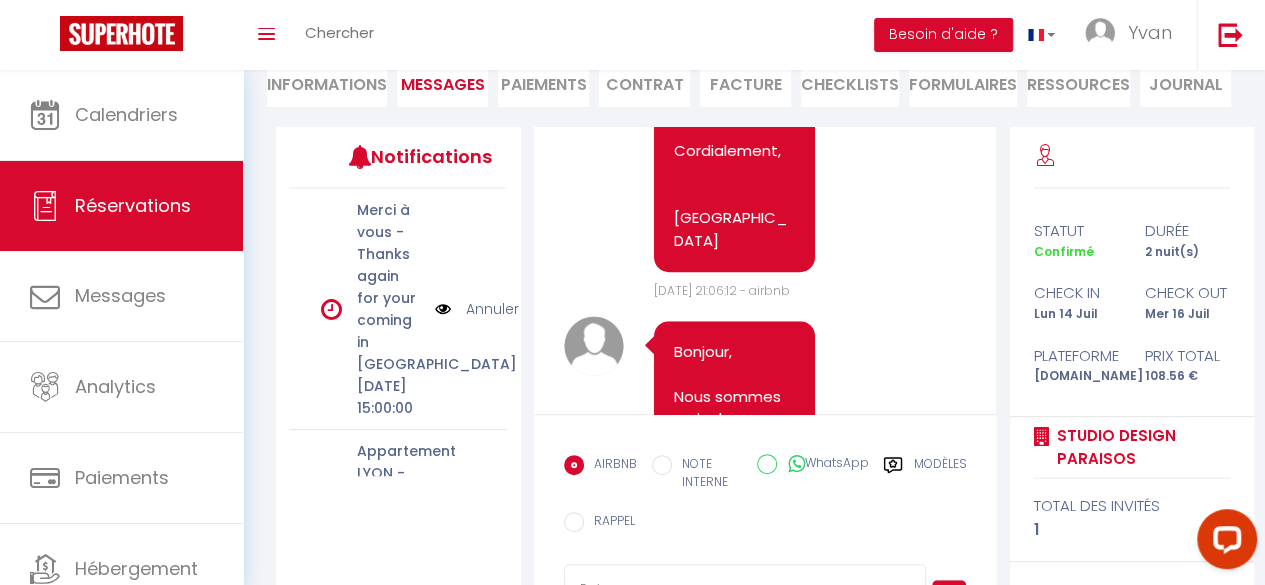 scroll, scrollTop: 0, scrollLeft: 0, axis: both 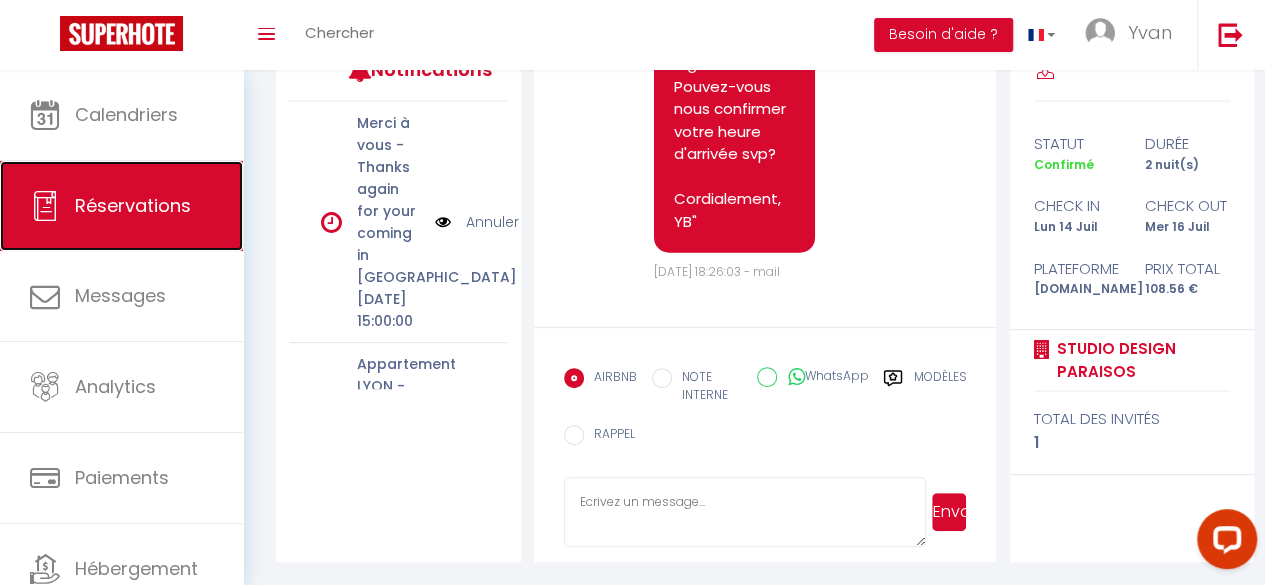 click on "Réservations" at bounding box center [133, 205] 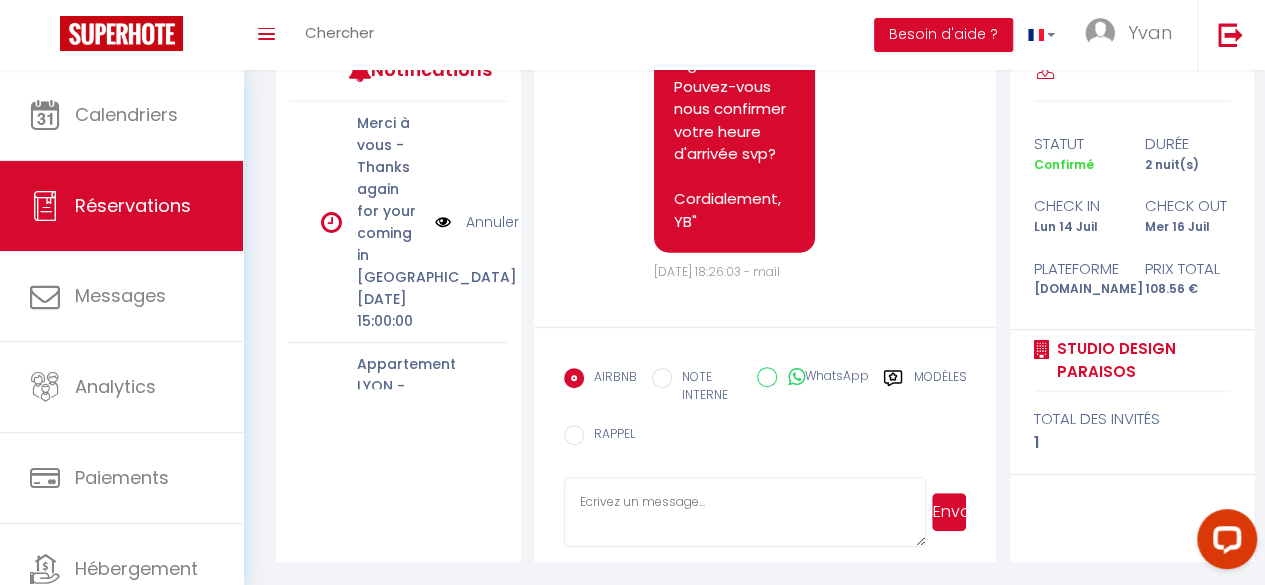 select on "not_cancelled" 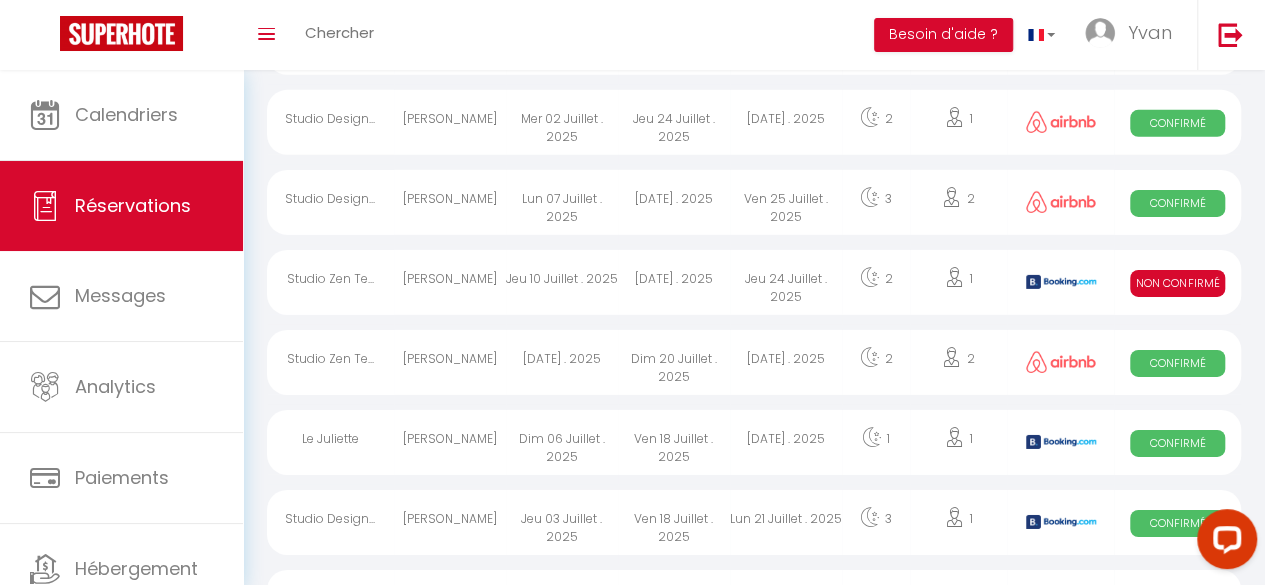scroll, scrollTop: 3770, scrollLeft: 0, axis: vertical 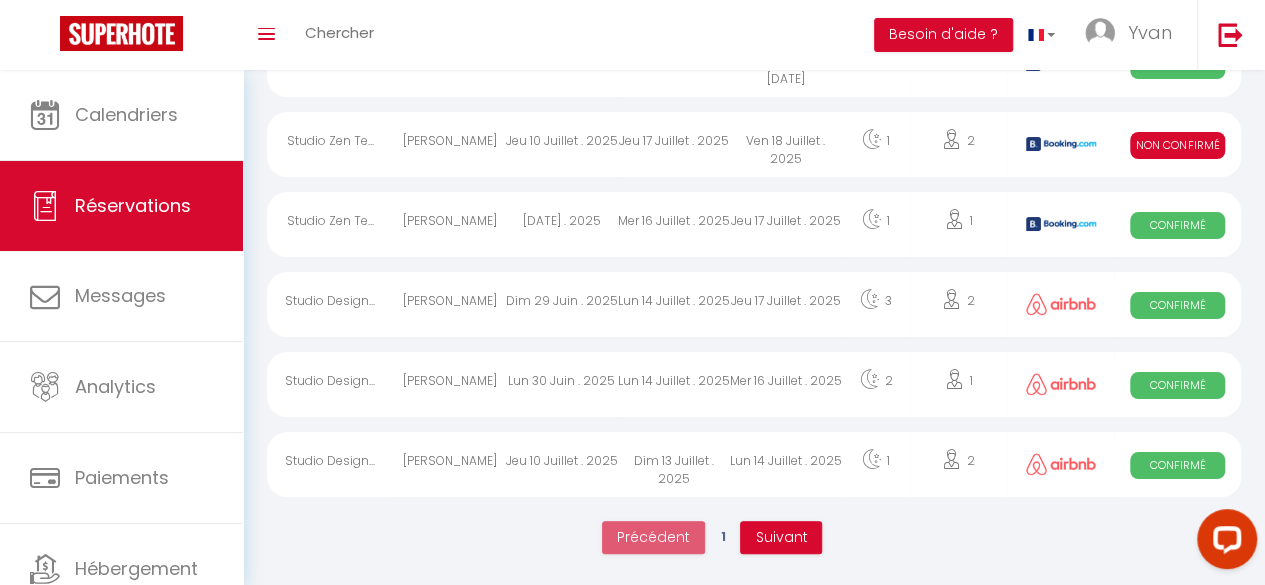 click on "Lun 14 Juillet . 2025" at bounding box center (674, 384) 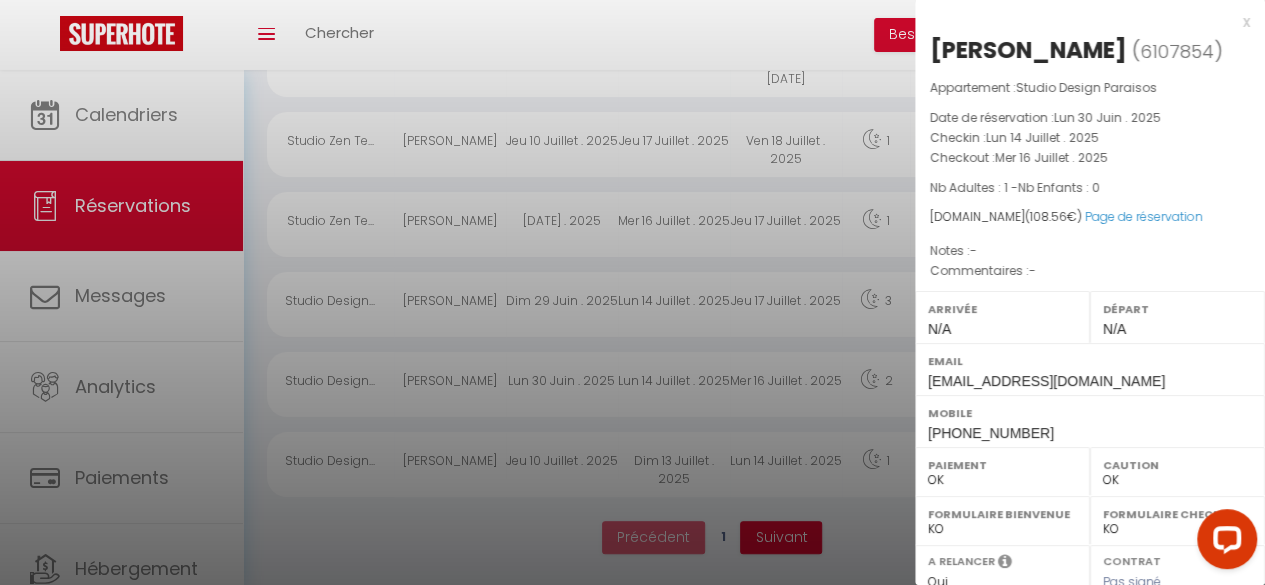 click at bounding box center [632, 292] 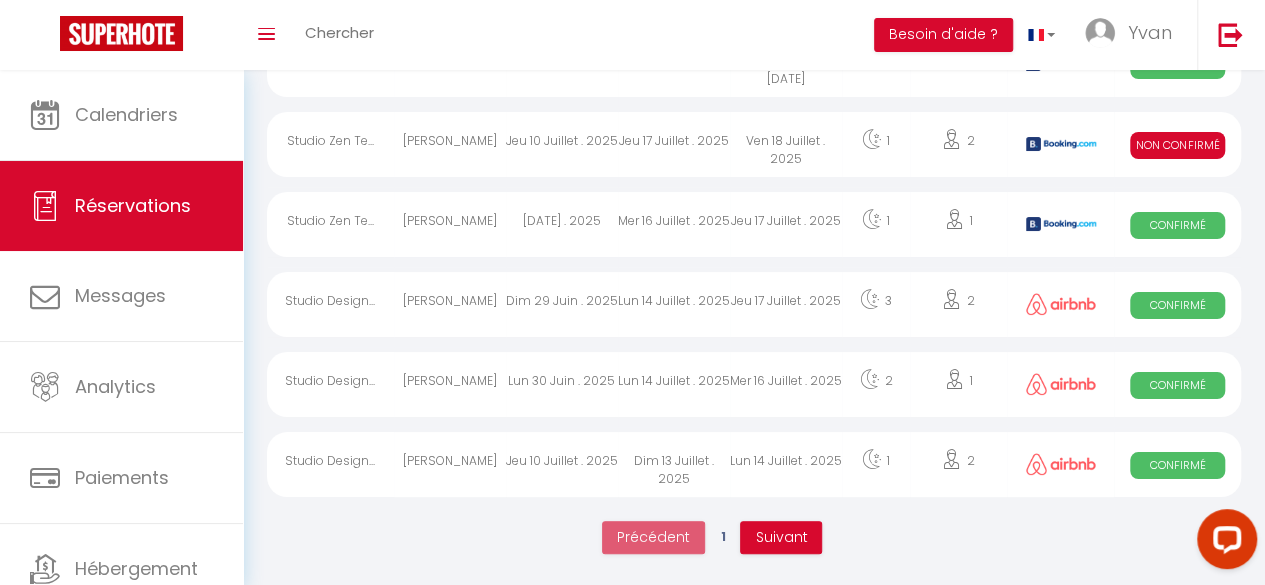 click on "Lun 14 Juillet . 2025" at bounding box center [674, 304] 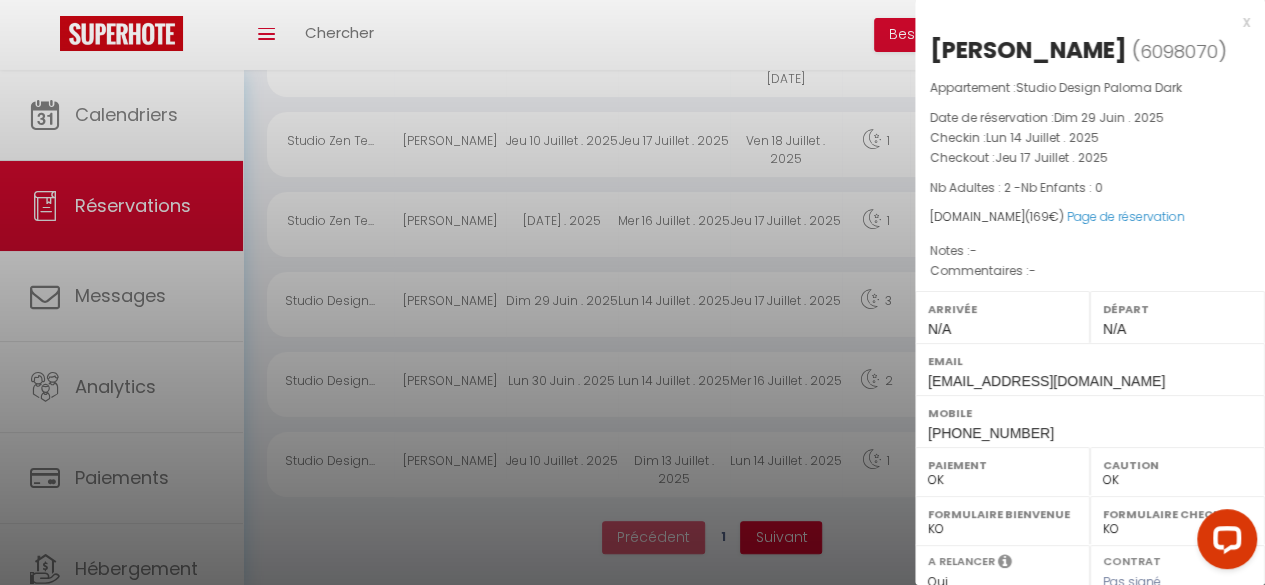 scroll, scrollTop: 342, scrollLeft: 0, axis: vertical 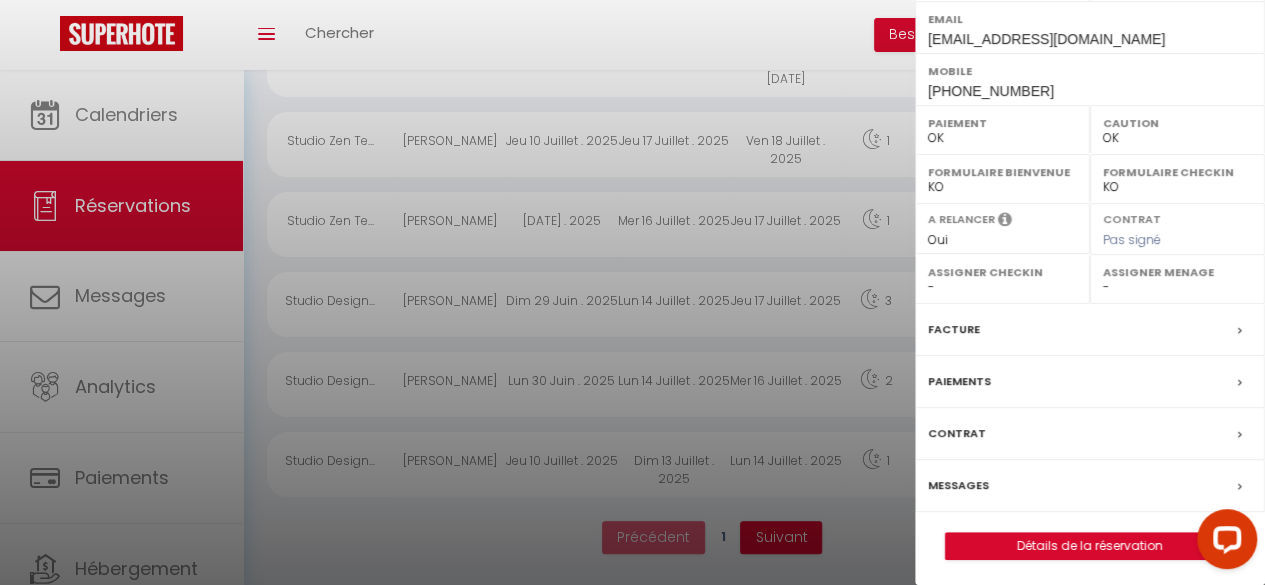 click on "Messages" at bounding box center (958, 485) 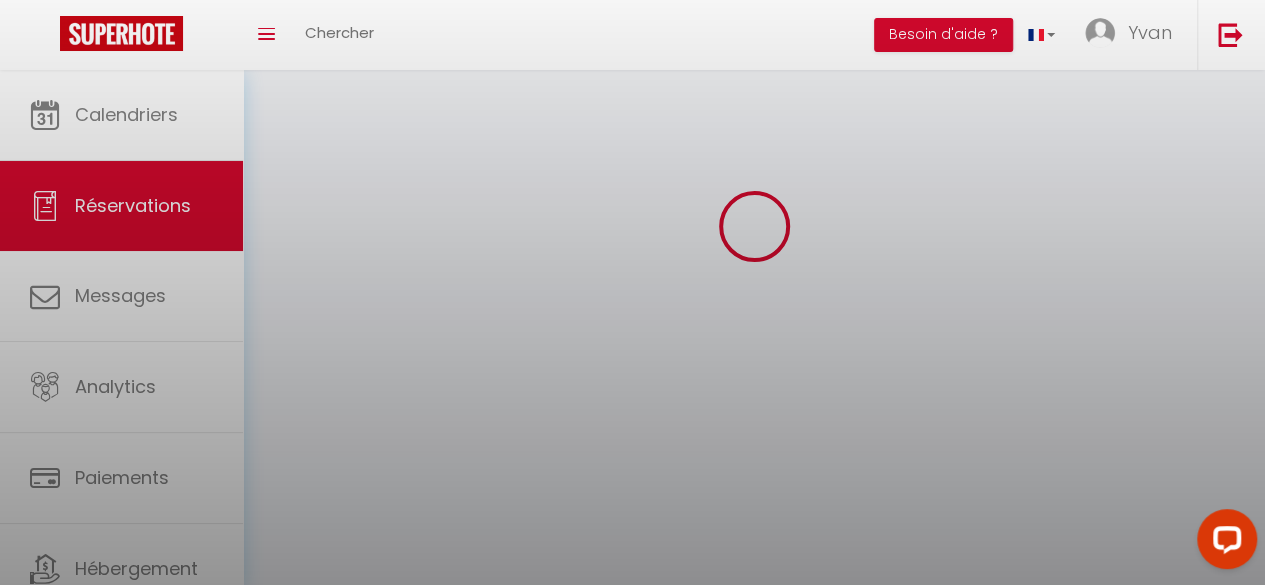 scroll, scrollTop: 0, scrollLeft: 0, axis: both 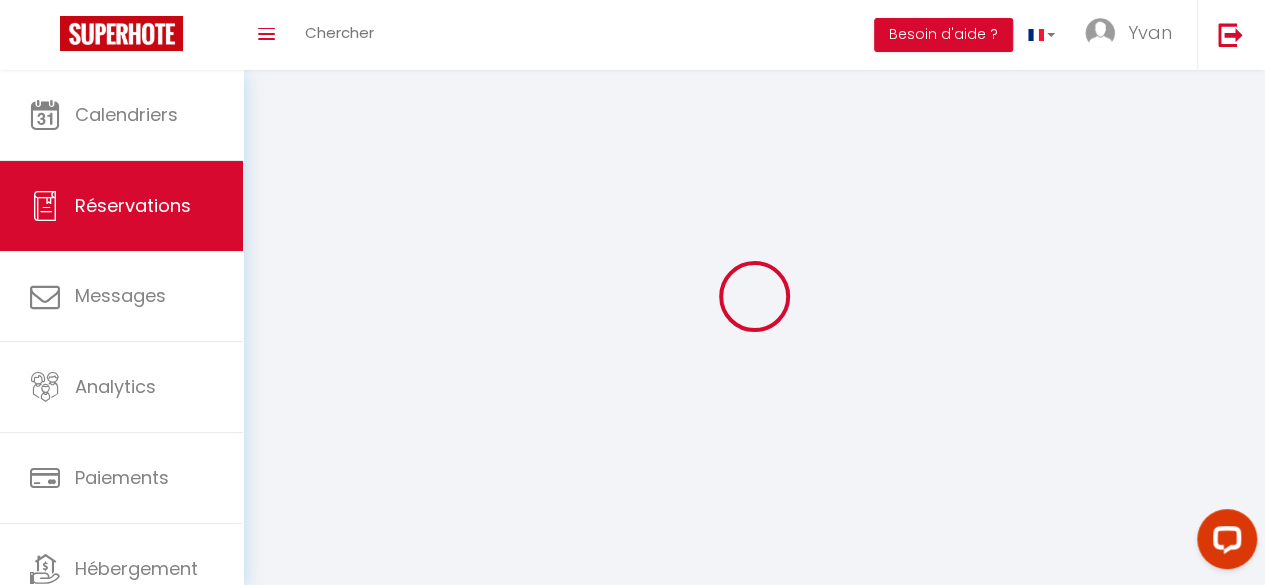 select 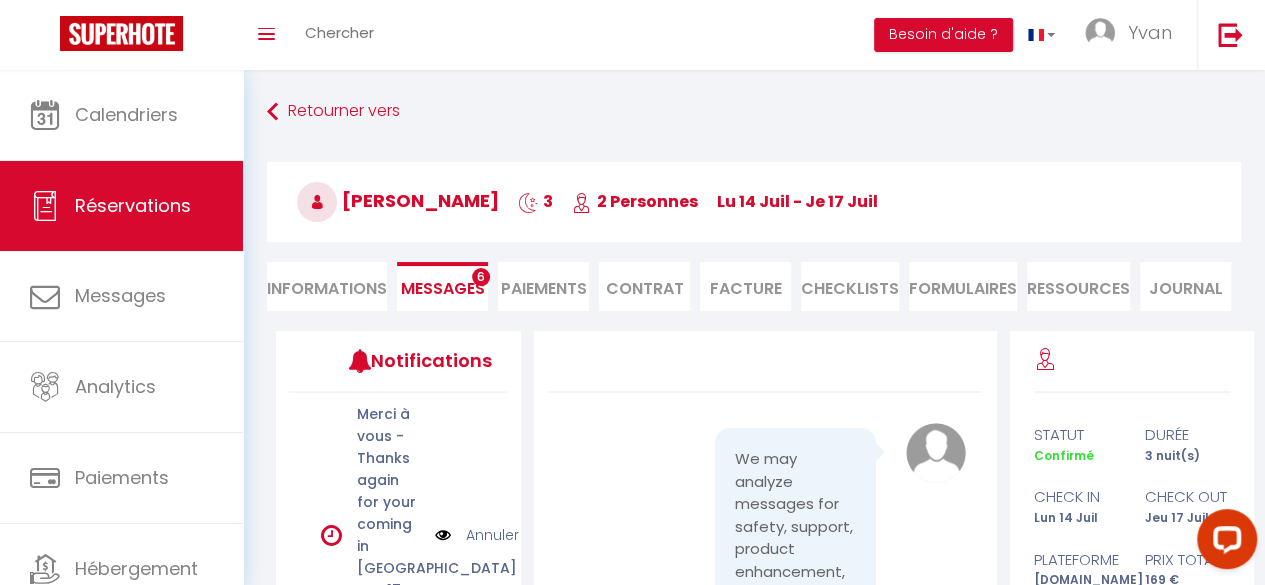 scroll, scrollTop: 4890, scrollLeft: 0, axis: vertical 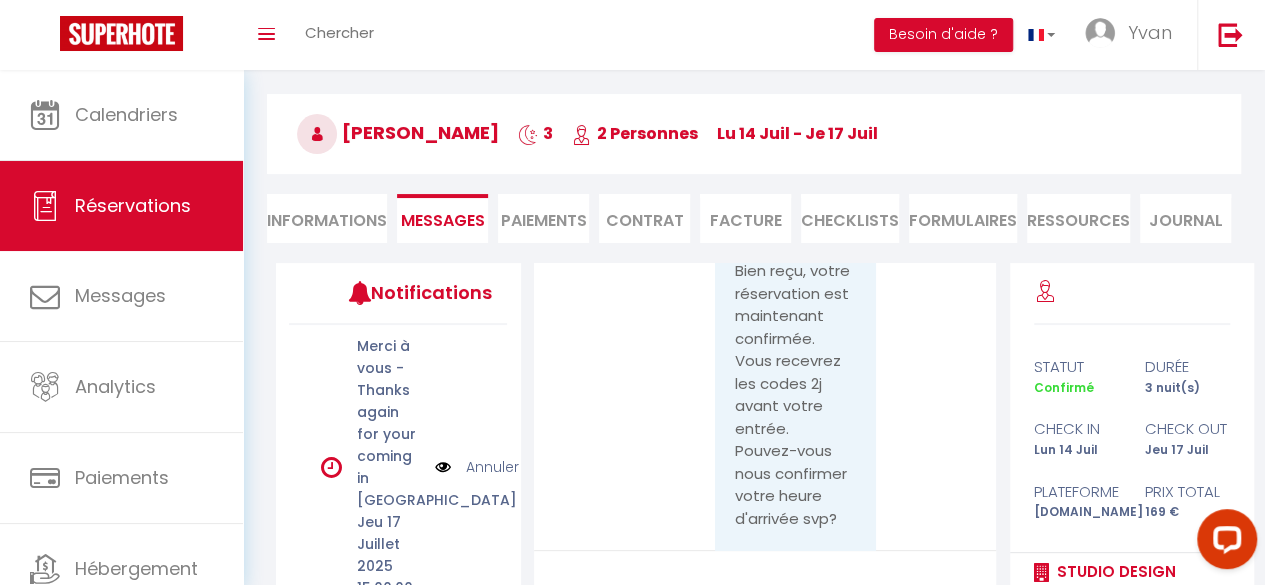 click on "Informations" at bounding box center (327, 218) 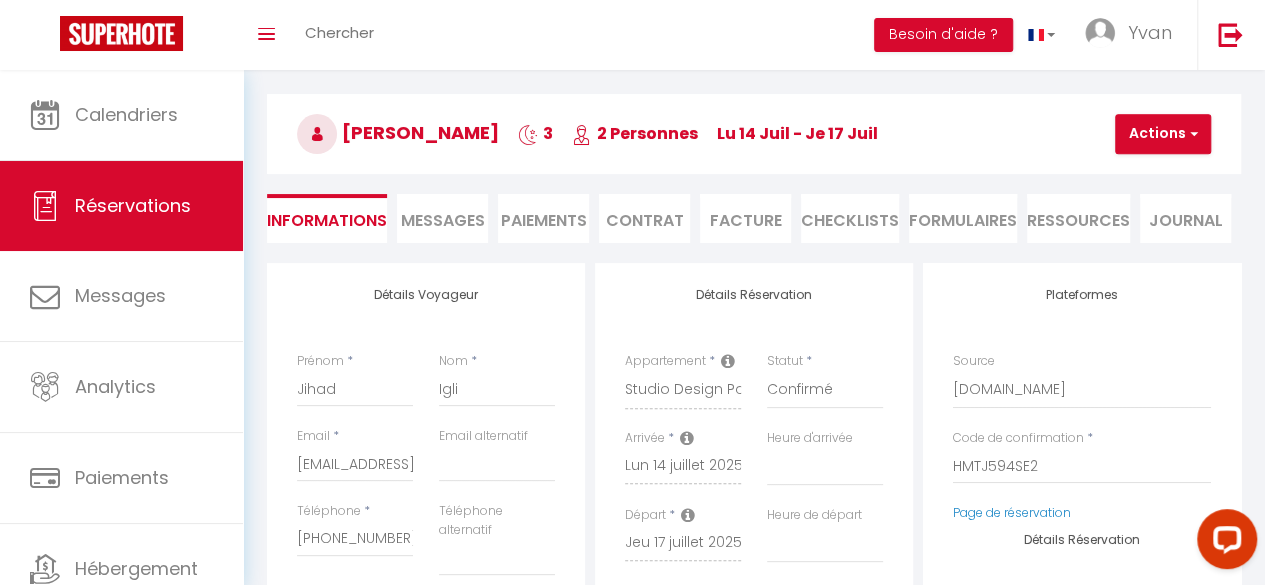 select 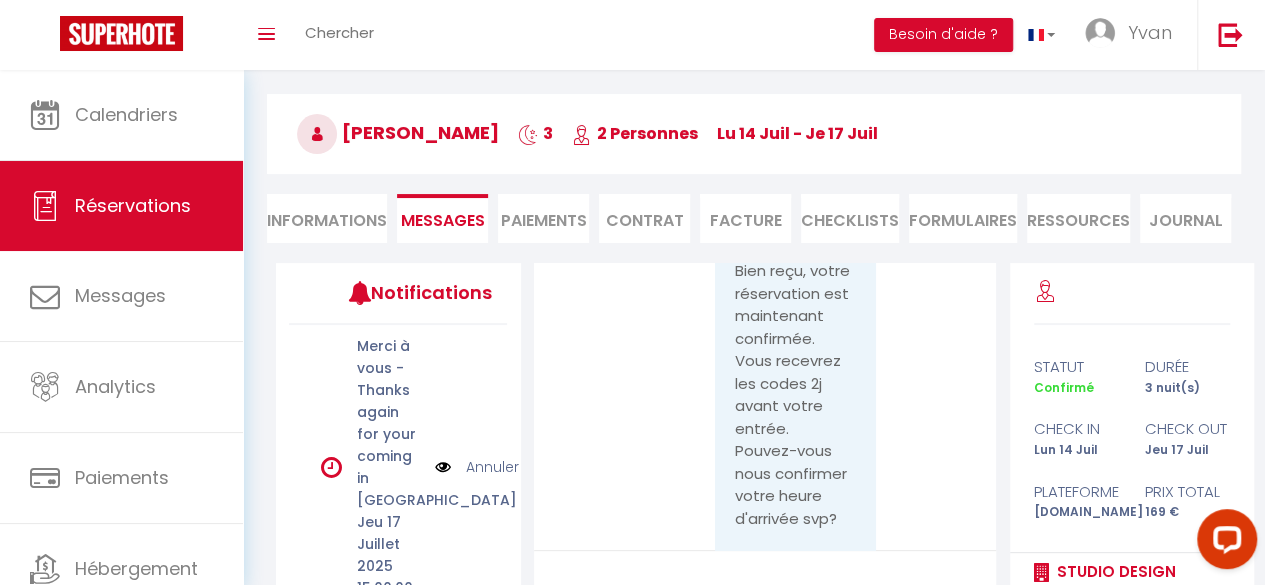 scroll, scrollTop: 4890, scrollLeft: 0, axis: vertical 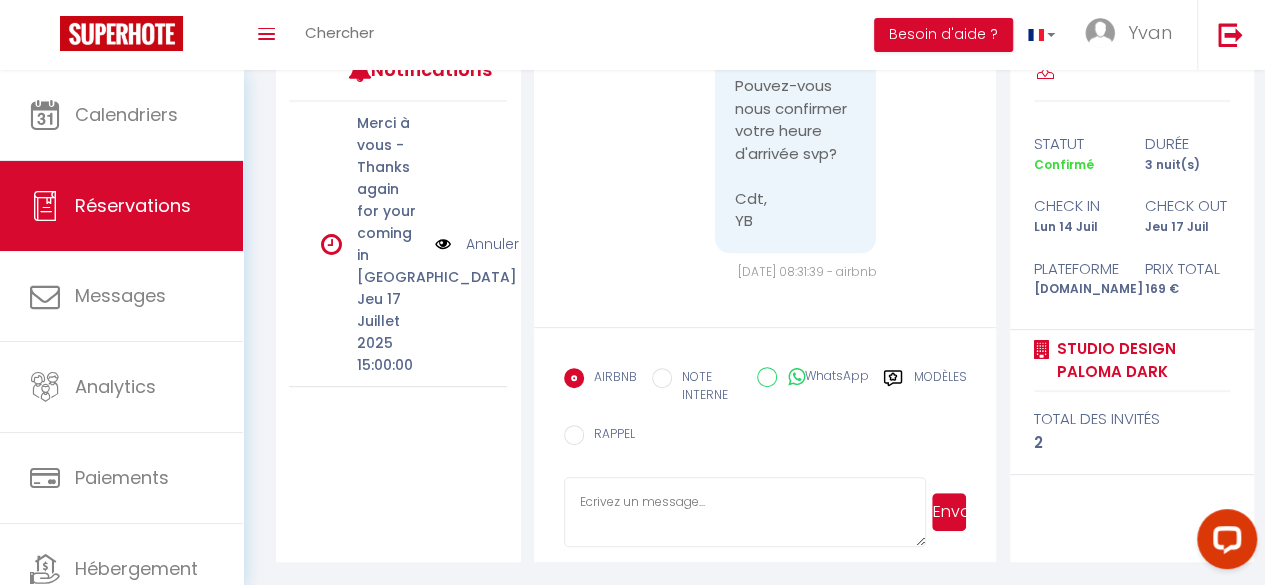 paste on "Bonjour ,
Nous avons mis en place récemment un nouveau système autonome pour accéder au logement donc vous pourrez y accéder à partir de 15H.
Voici les codes requis pour accéder à votre logement :
code à 5 chiffres: [MEDICAL_DATA]
code boite à clé : 0843
Voici le guide détaillé pour accéder au logement:
[URL][DOMAIN_NAME]
Je suis à côté et disponible donc si vous avez des questions, n’hésitez pas.
Note: Un état des lieux est fait par nos équipes avant votre arrivée et sera fait à votre sortie. La remise des clés est à faire à 11h00 maximum.
Bien Cdt,
YB" 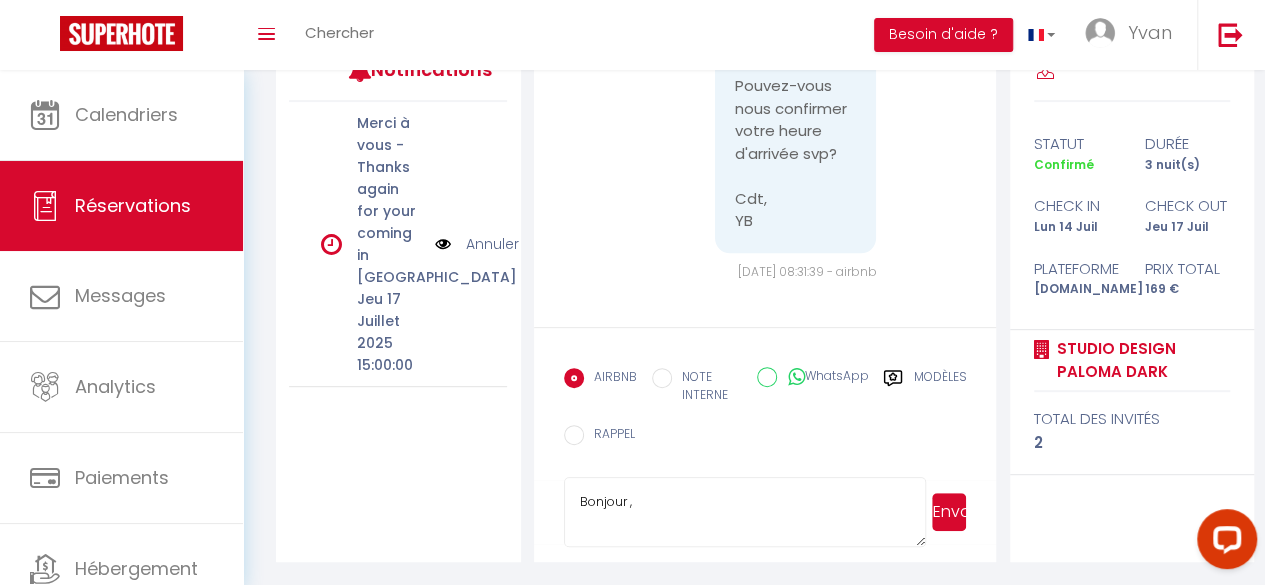 scroll, scrollTop: 436, scrollLeft: 0, axis: vertical 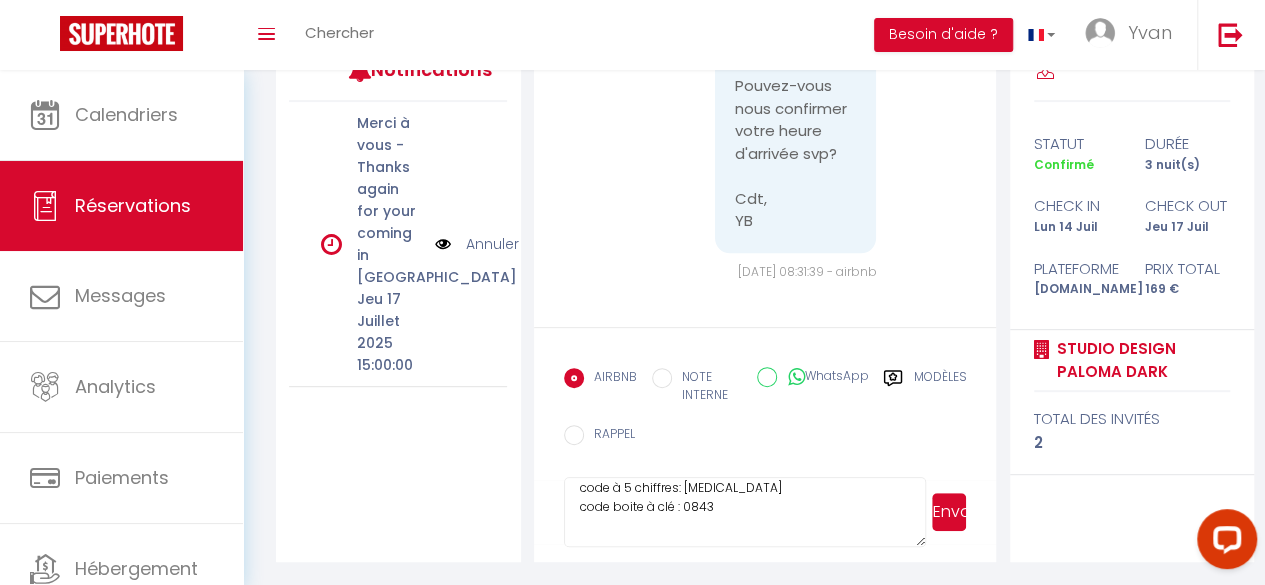 click on "Bonjour ,
Nous avons mis en place récemment un nouveau système autonome pour accéder au logement donc vous pourrez y accéder à partir de 15H.
Voici les codes requis pour accéder à votre logement :
code à 5 chiffres: [MEDICAL_DATA]
code boite à clé : 0843
Voici le guide détaillé pour accéder au logement:
[URL][DOMAIN_NAME]
Je suis à côté et disponible donc si vous avez des questions, n’hésitez pas.
Note: Un état des lieux est fait par nos équipes avant votre arrivée et sera fait à votre sortie. La remise des clés est à faire à 11h00 maximum.
Bien Cdt,
YB" at bounding box center (745, 512) 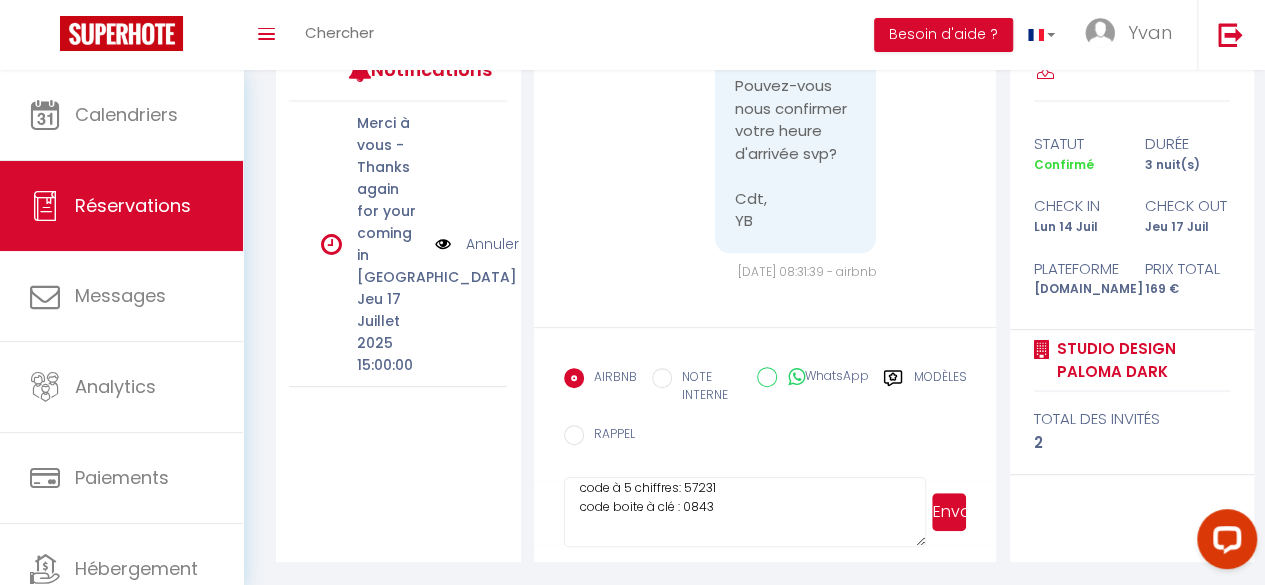 type on "Bonjour ,
Nous avons mis en place récemment un nouveau système autonome pour accéder au logement donc vous pourrez y accéder à partir de 15H.
Voici les codes requis pour accéder à votre logement :
code à 5 chiffres: 57231
code boite à clé : 0843
Voici le guide détaillé pour accéder au logement:
[URL][DOMAIN_NAME]
Je suis à côté et disponible donc si vous avez des questions, n’hésitez pas.
Note: Un état des lieux est fait par nos équipes avant votre arrivée et sera fait à votre sortie. La remise des clés est à faire à 11h00 maximum.
Bien Cdt,
YB" 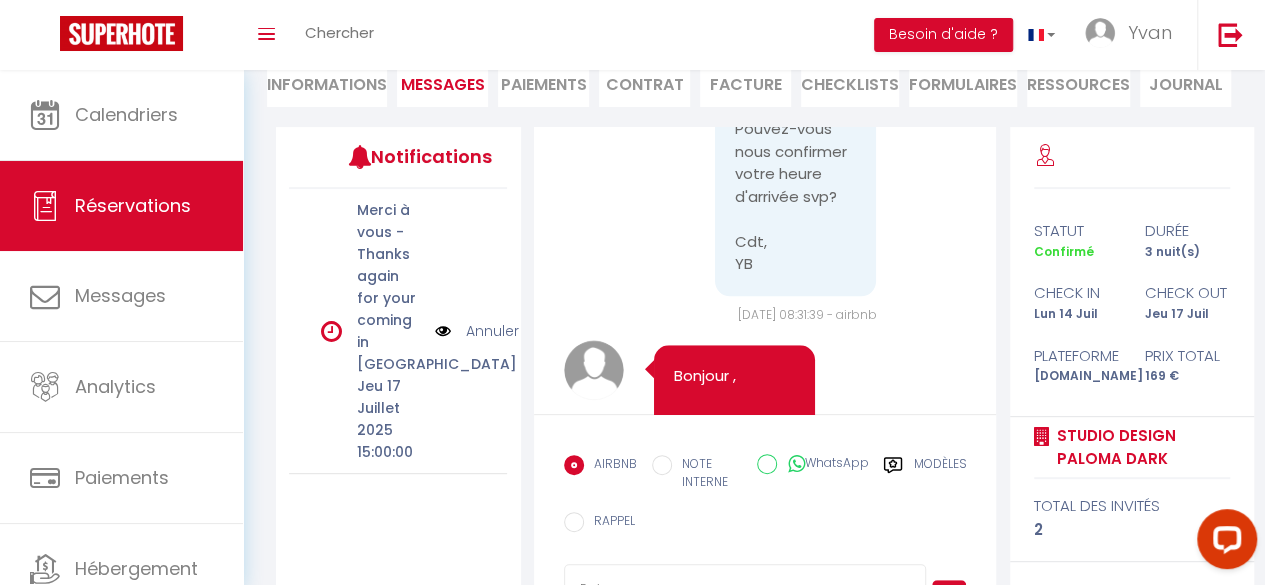 scroll, scrollTop: 0, scrollLeft: 0, axis: both 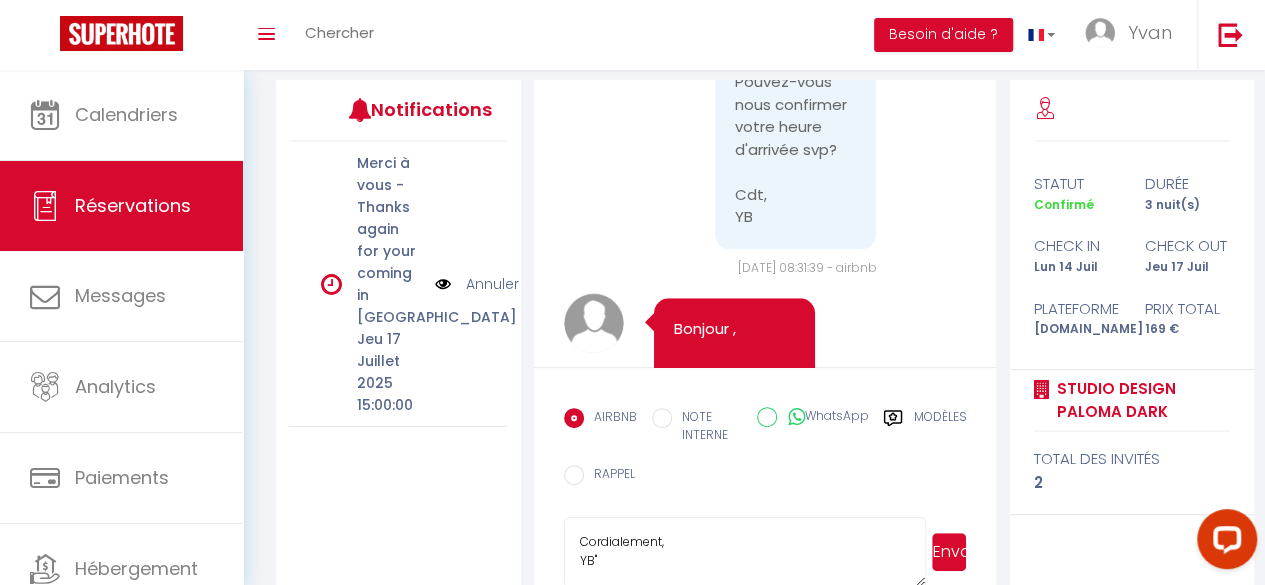 click on ""Veuillez nous confirmer que vous avez lu attentivement le guide (lien envoyé dans le message précédent – GUIDE [PERSON_NAME] AVEC PHOTOS)
IMPORTANT : Il faut bien comprendre que si vous n’avez pas regardé le guide détaillé avec les photos (lien envoyé), vous ne saurez pas accéder au logement.
Cordialement,
YB"" at bounding box center (745, 552) 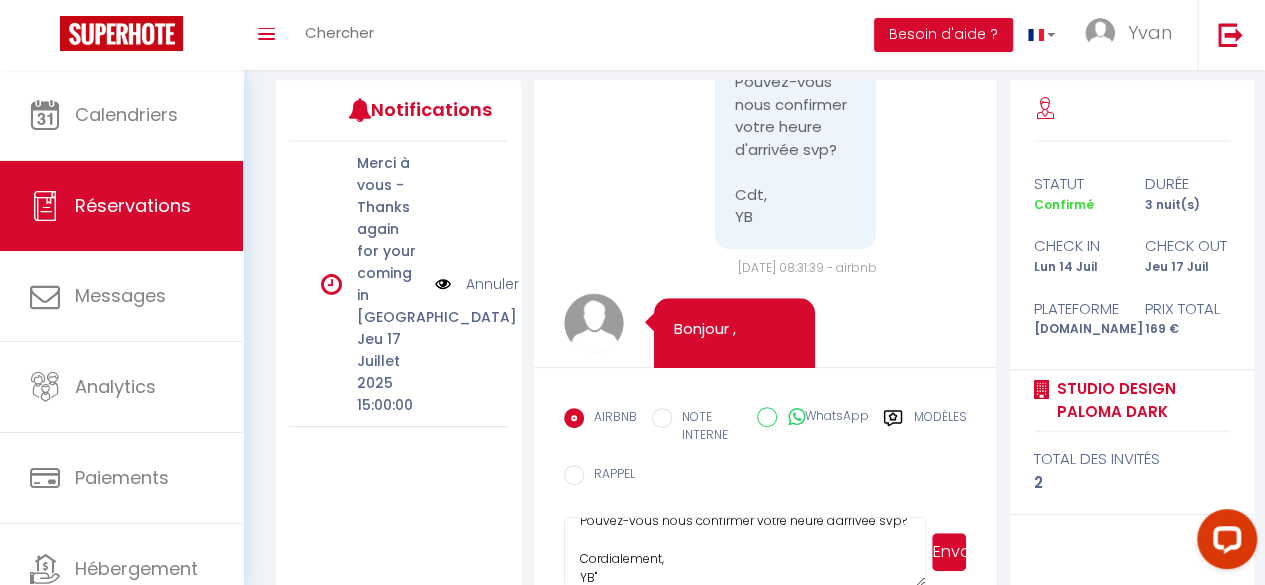 type on ""Veuillez nous confirmer que vous avez lu attentivement le guide (lien envoyé dans le message précédent – GUIDE [PERSON_NAME] AVEC PHOTOS)
IMPORTANT : Il faut bien comprendre que si vous n’avez pas regardé le guide détaillé avec les photos (lien envoyé), vous ne saurez pas accéder au logement.
Pouvez-vous nous confirmer votre heure d'arrivée svp?
Cordialement,
YB"" 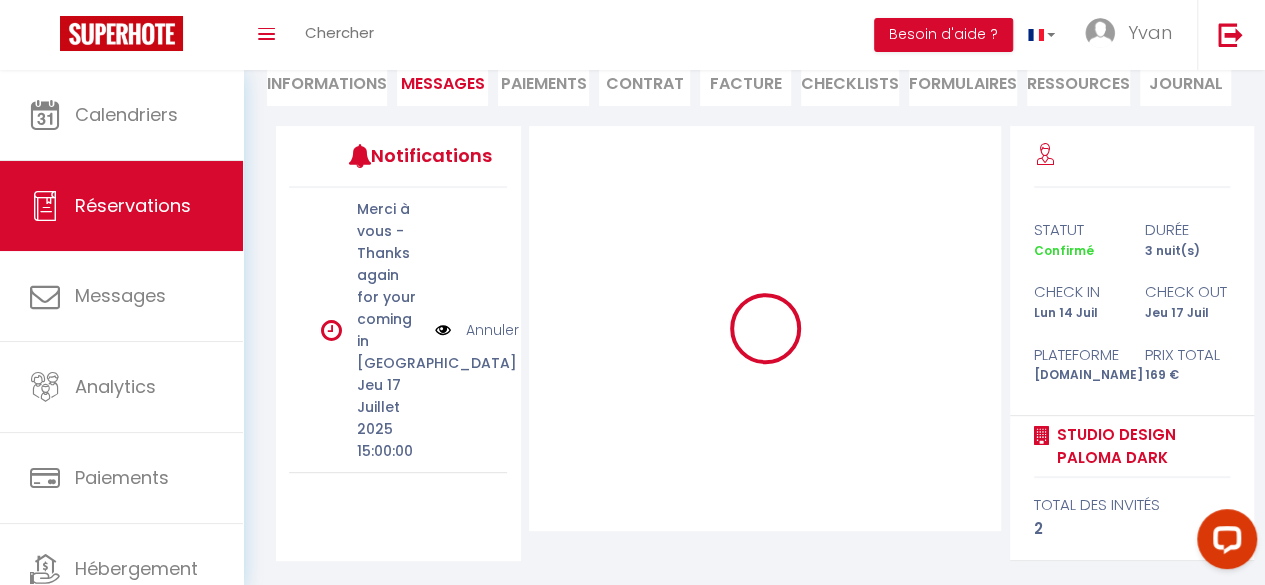 scroll, scrollTop: 204, scrollLeft: 0, axis: vertical 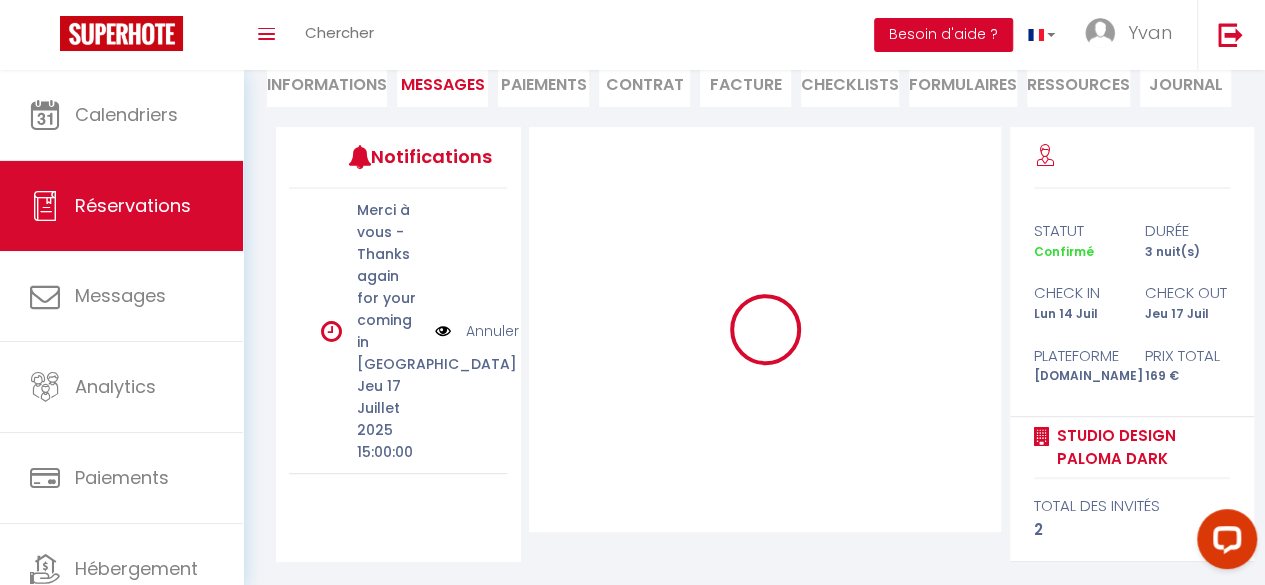 type 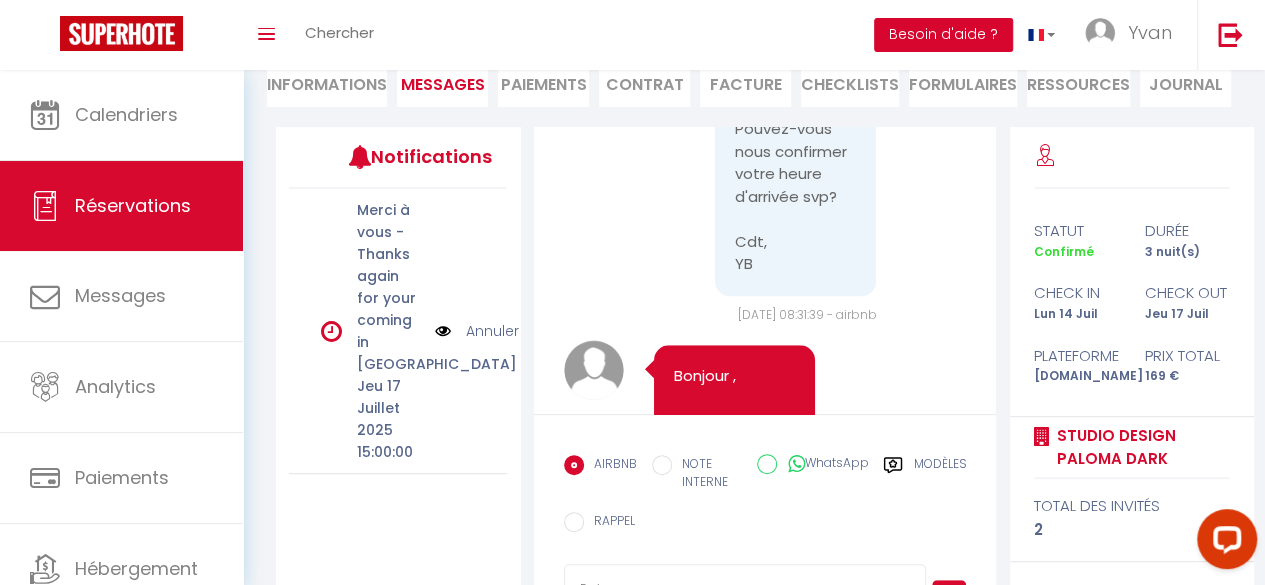 scroll, scrollTop: 0, scrollLeft: 0, axis: both 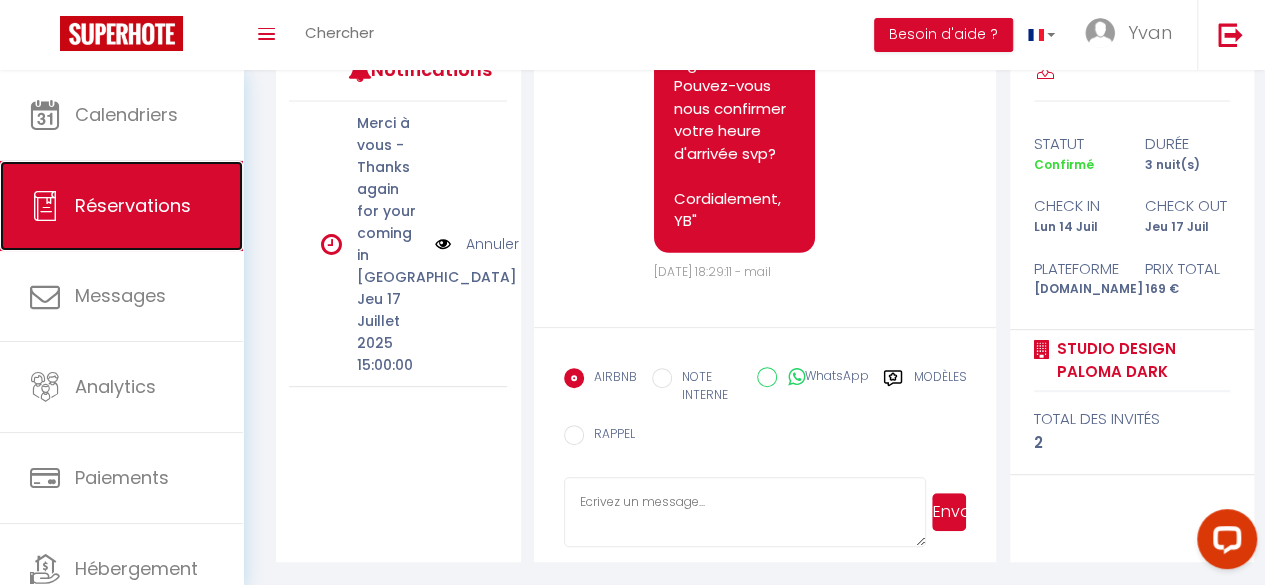 click on "Réservations" at bounding box center [133, 205] 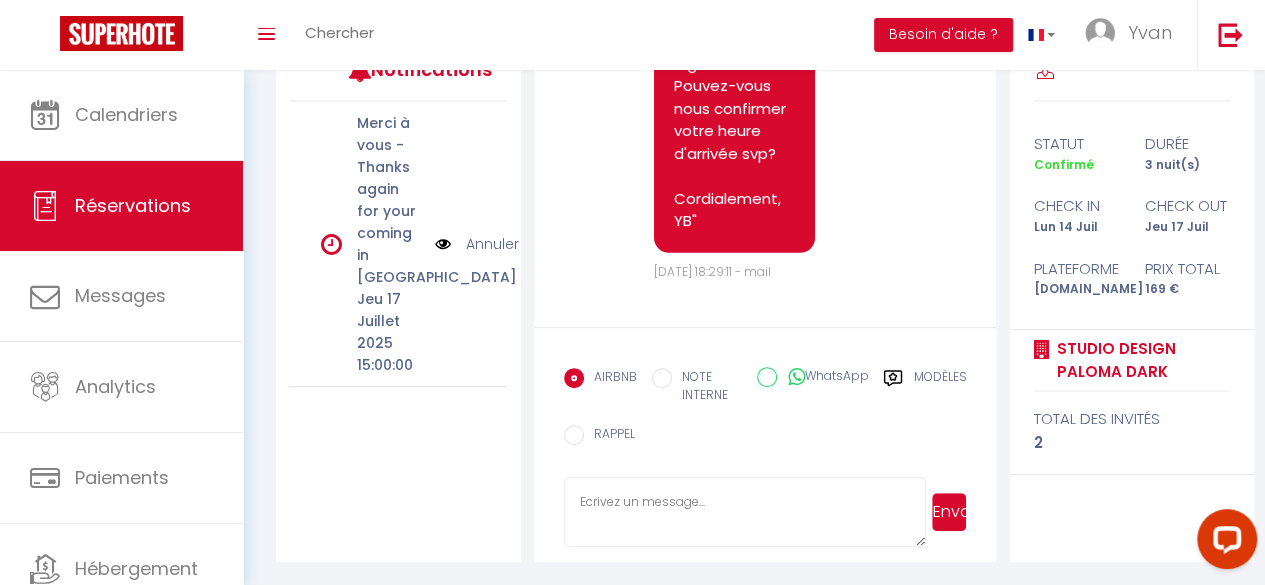 select on "not_cancelled" 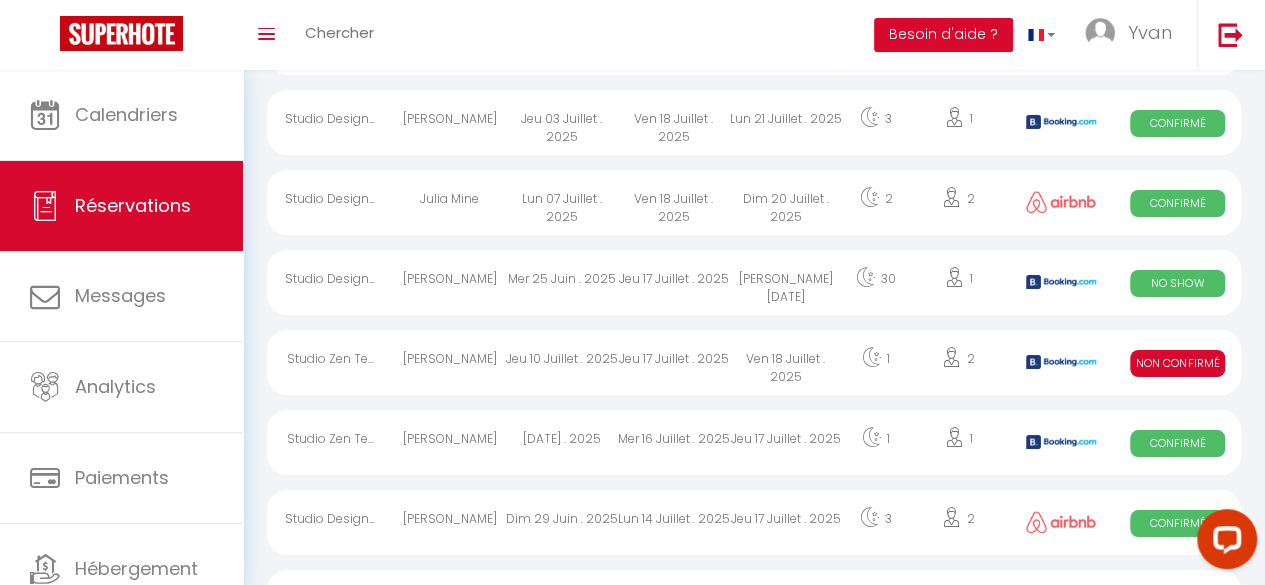 scroll, scrollTop: 3770, scrollLeft: 0, axis: vertical 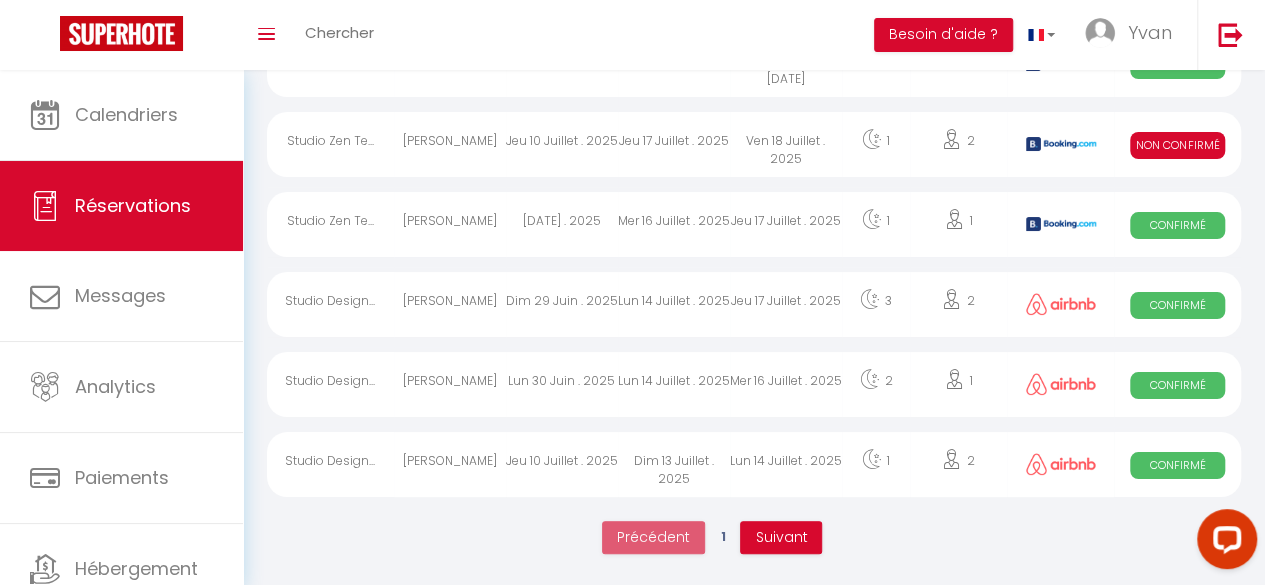 click on "Lun 14 Juillet . 2025" at bounding box center (674, 304) 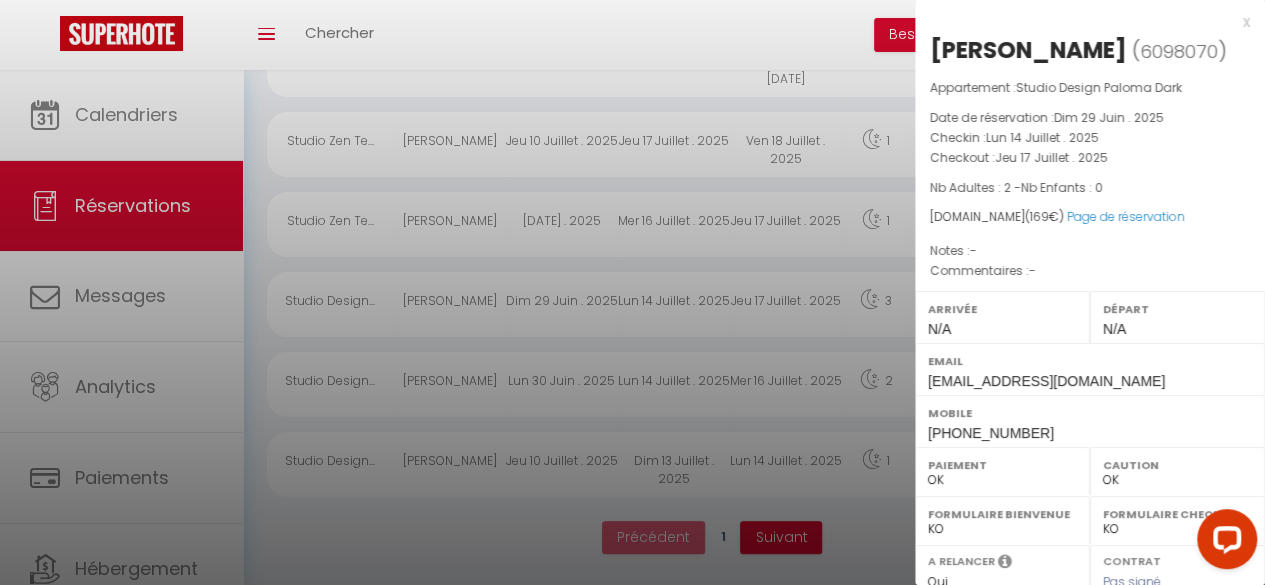 click at bounding box center (632, 292) 